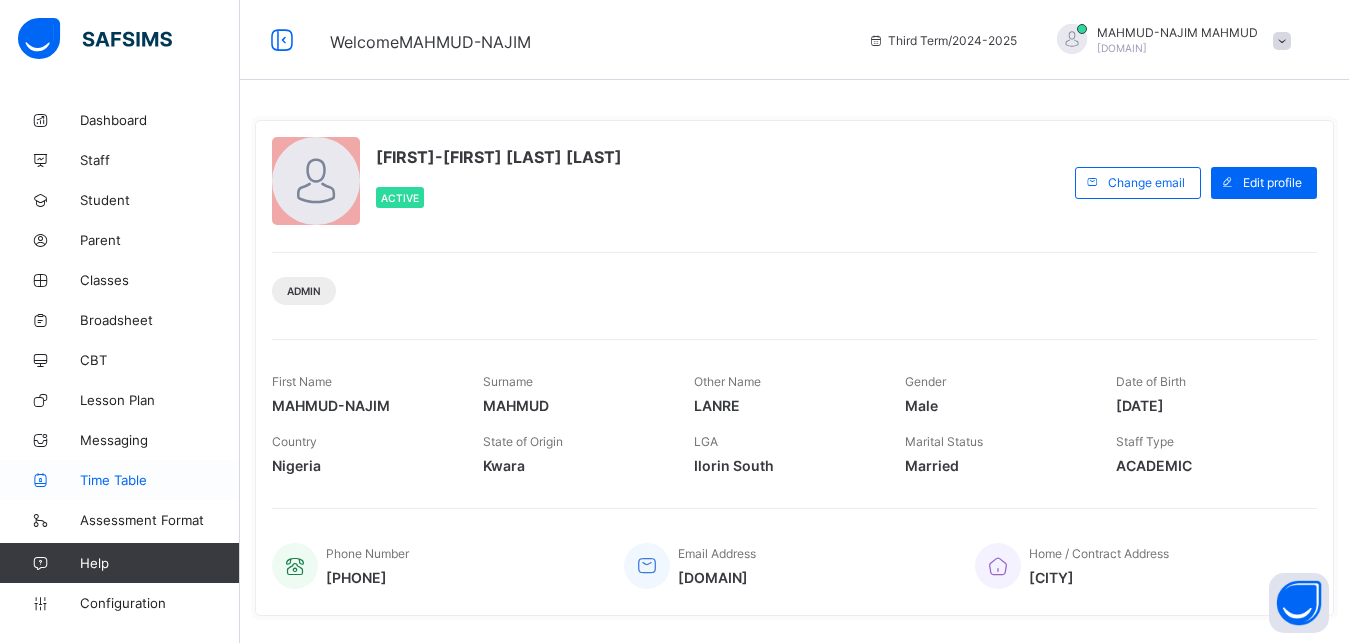 scroll, scrollTop: 0, scrollLeft: 0, axis: both 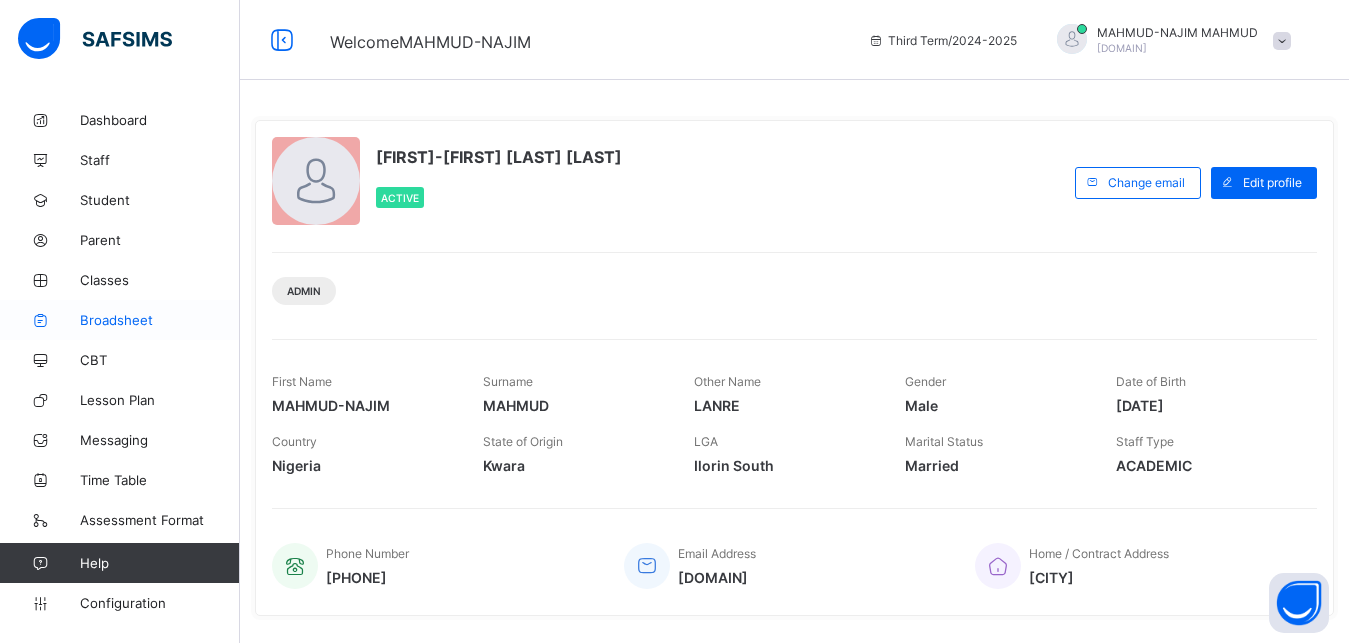click on "Broadsheet" at bounding box center (160, 320) 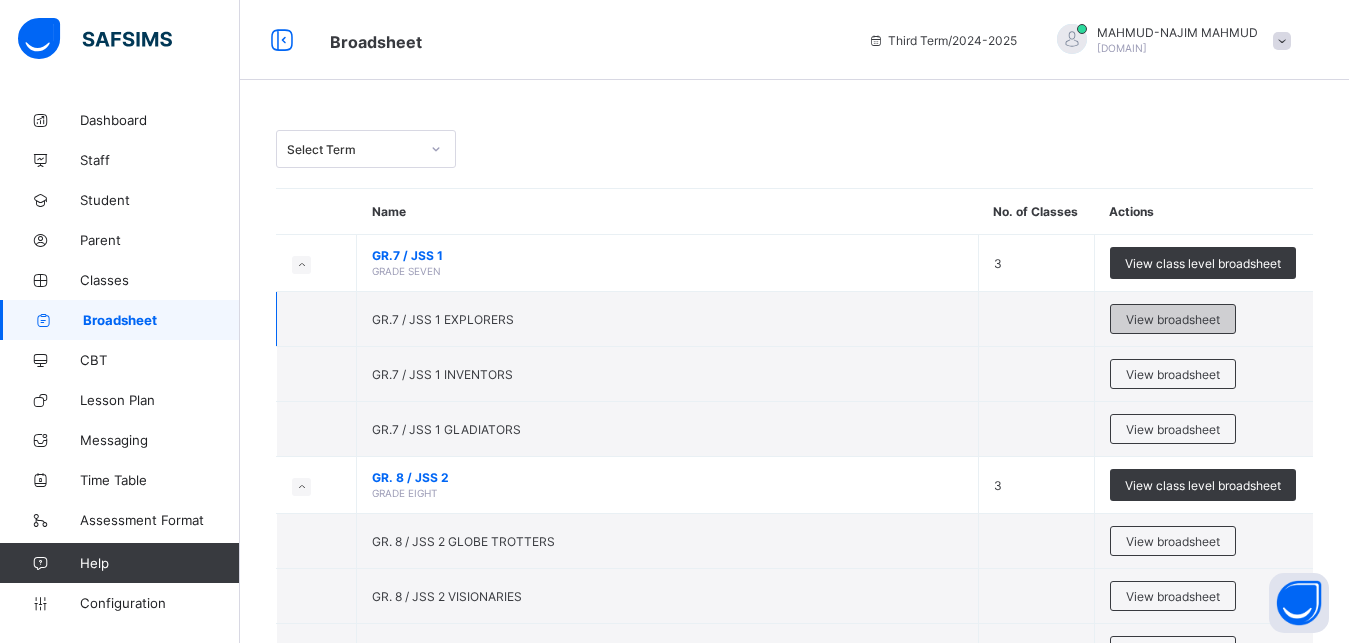 click on "View broadsheet" at bounding box center [1173, 319] 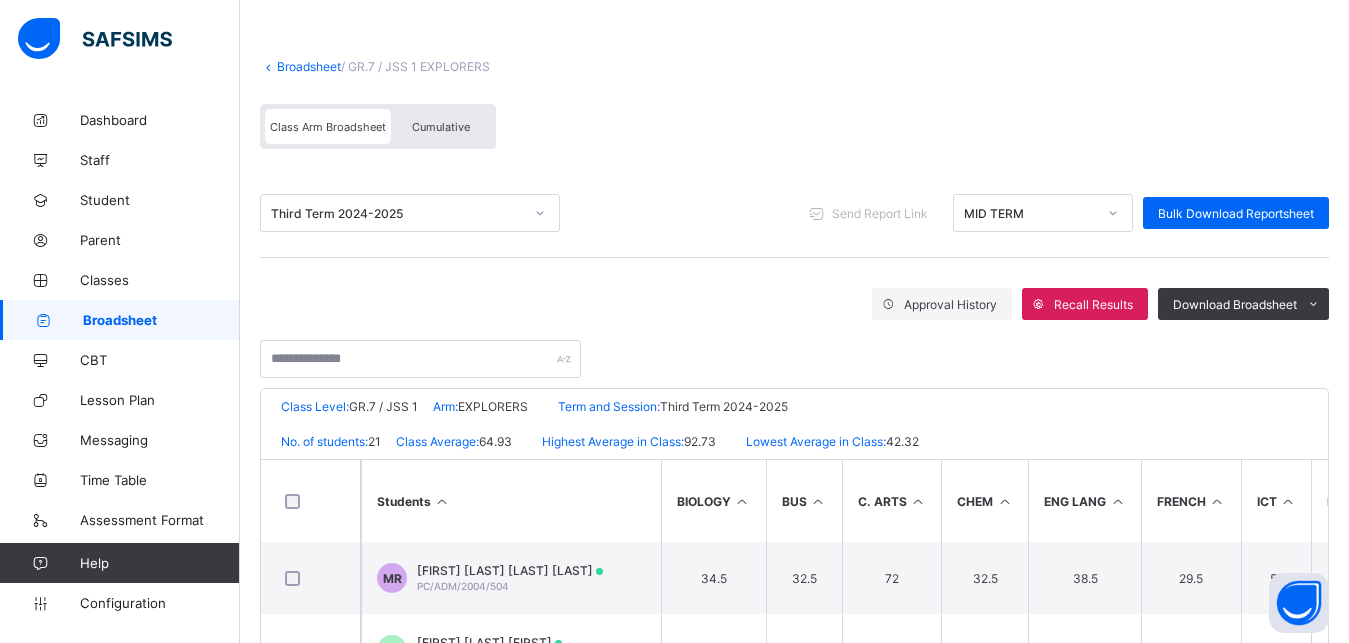 scroll, scrollTop: 96, scrollLeft: 0, axis: vertical 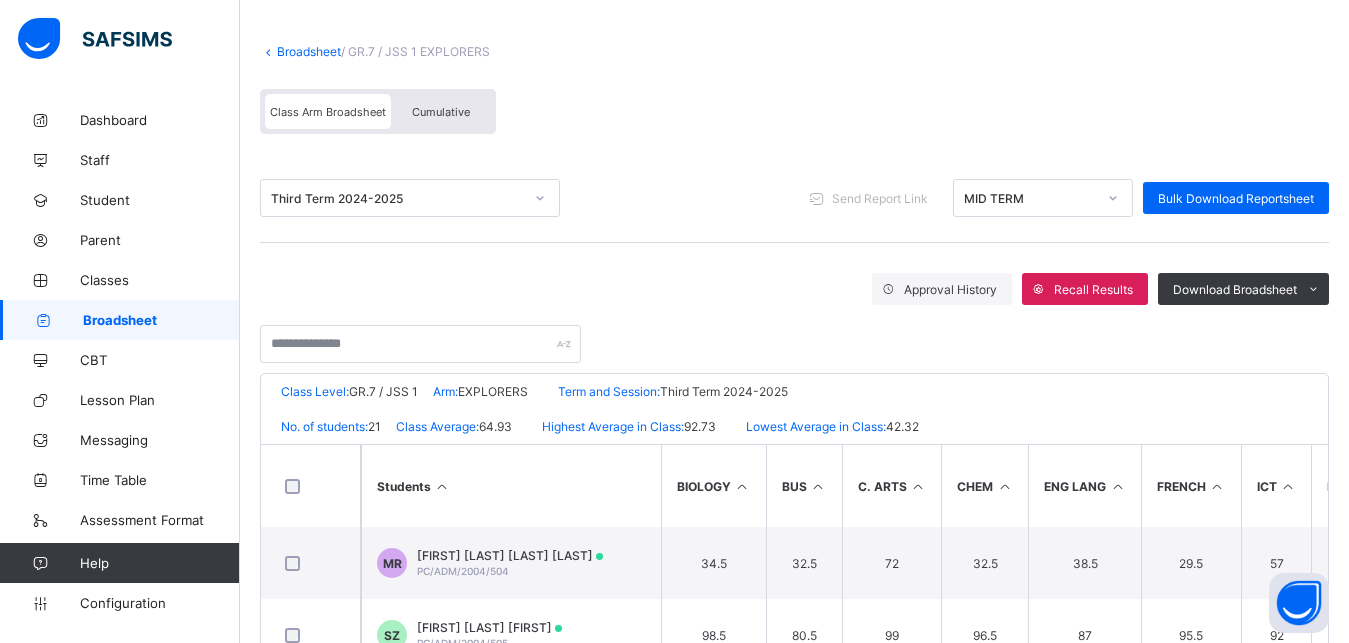 click at bounding box center (1113, 198) 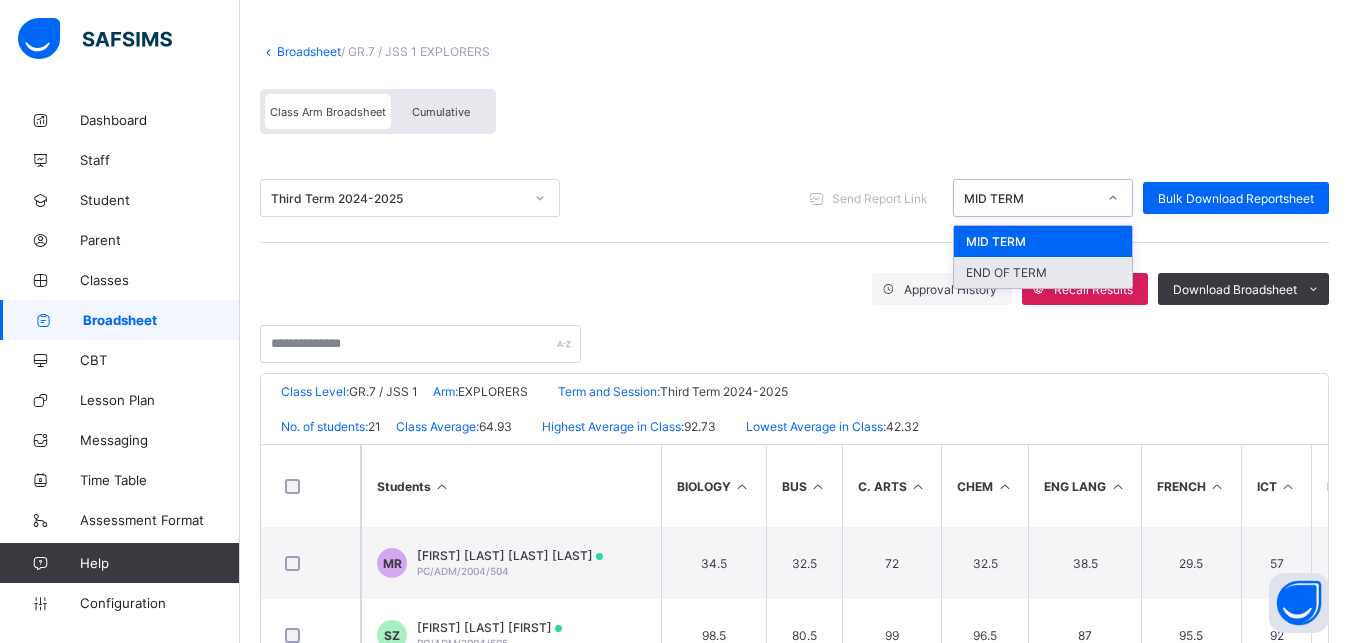 click on "END OF TERM" at bounding box center [1043, 272] 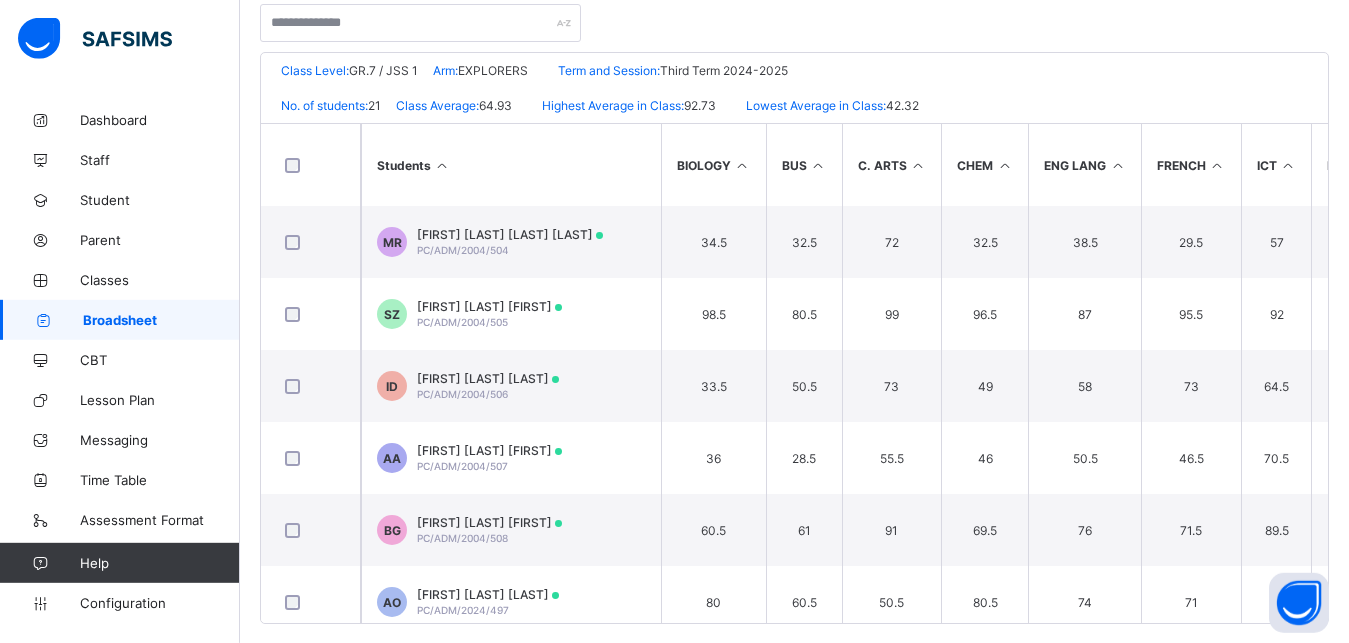 scroll, scrollTop: 438, scrollLeft: 0, axis: vertical 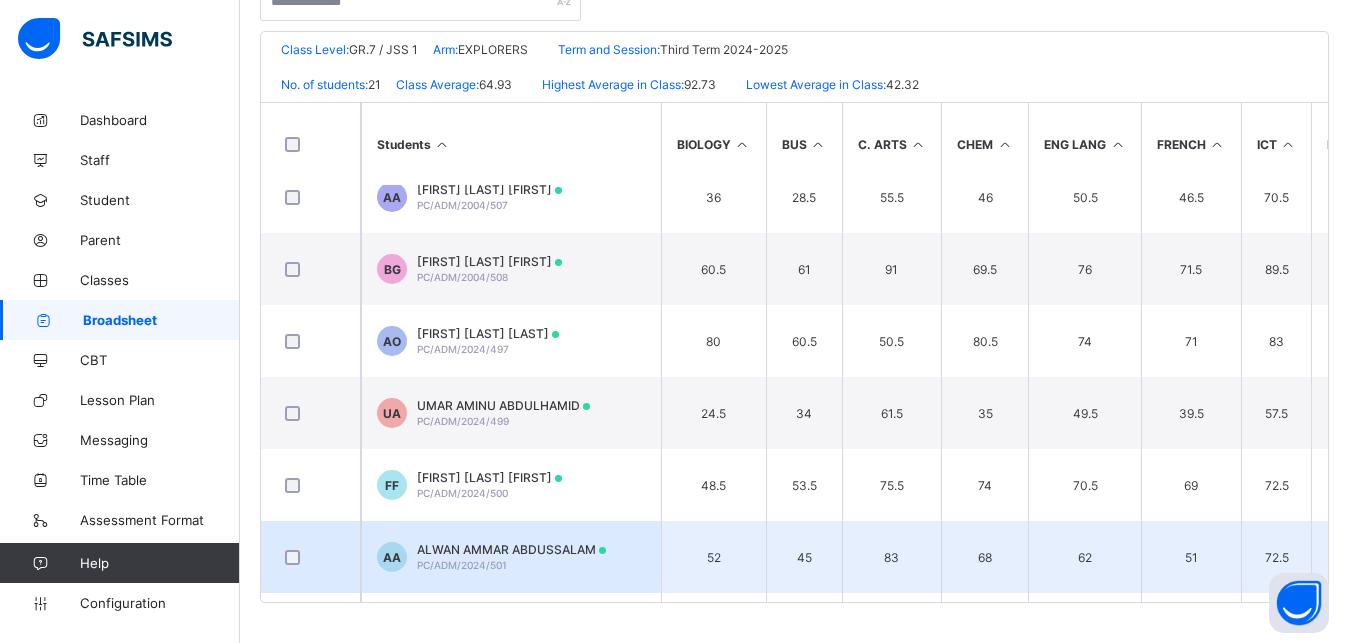 click on "AA ALWAN AMMAR ABDUSSALAM   PC/ADM/2024/501" at bounding box center (511, 557) 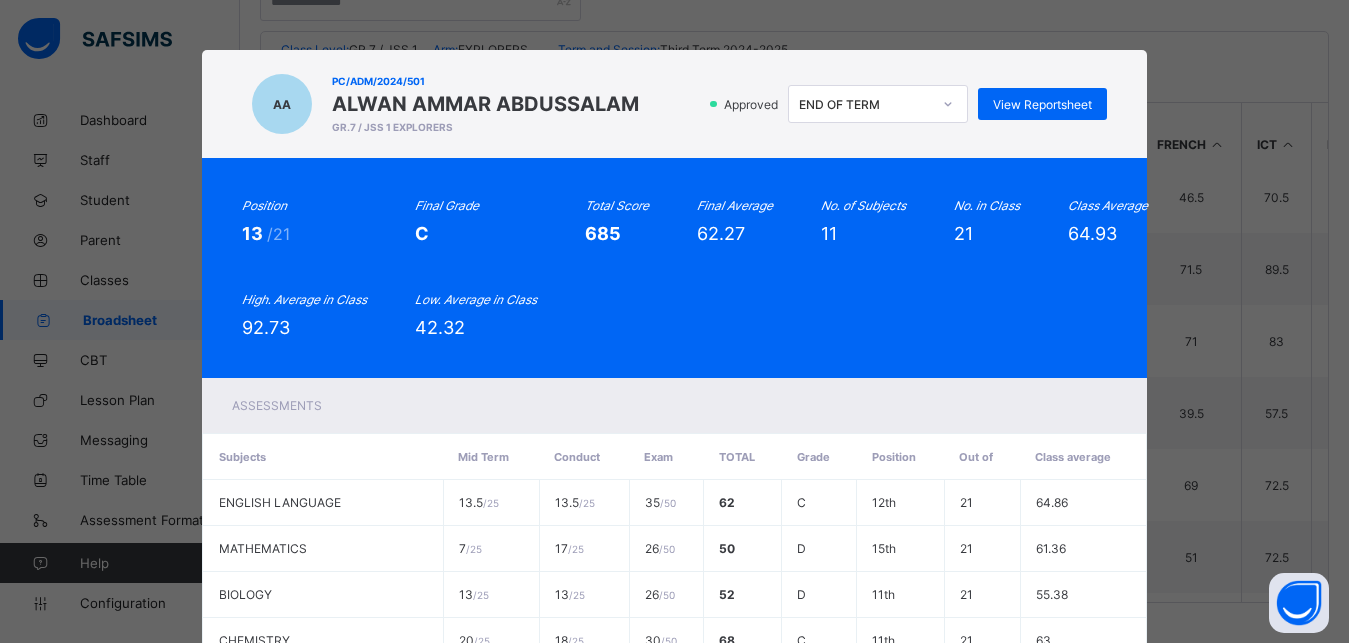 click at bounding box center [948, 104] 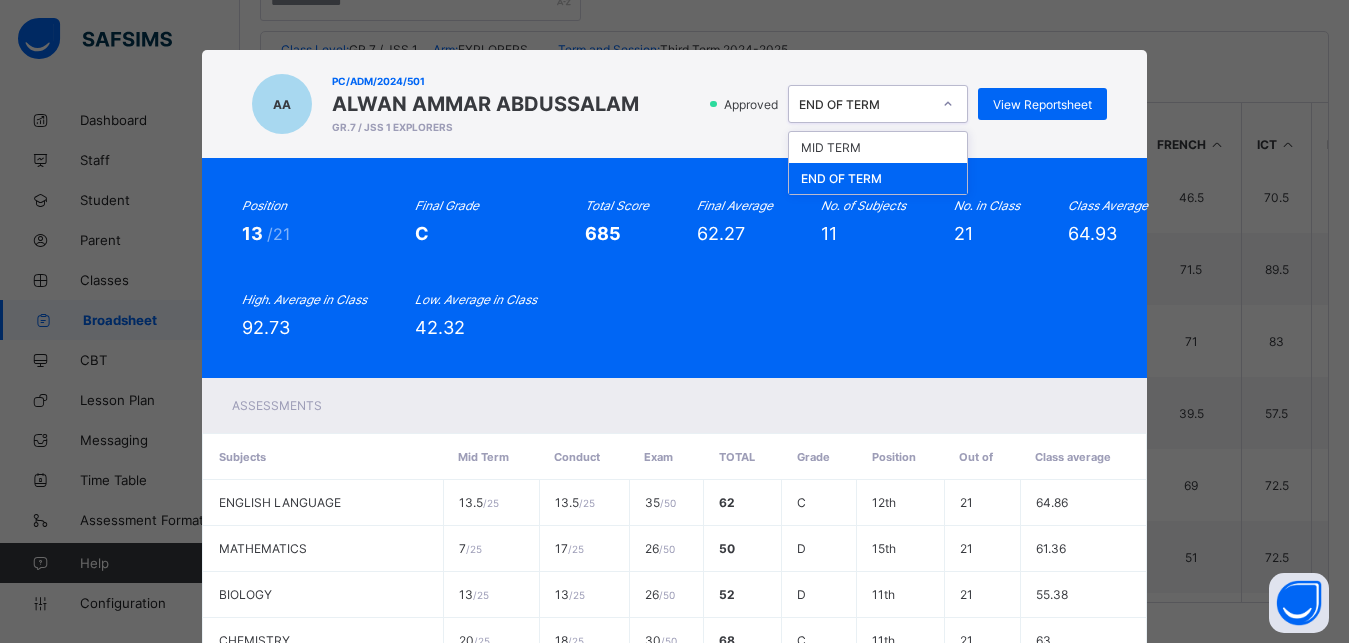 click on "END OF TERM" at bounding box center (878, 178) 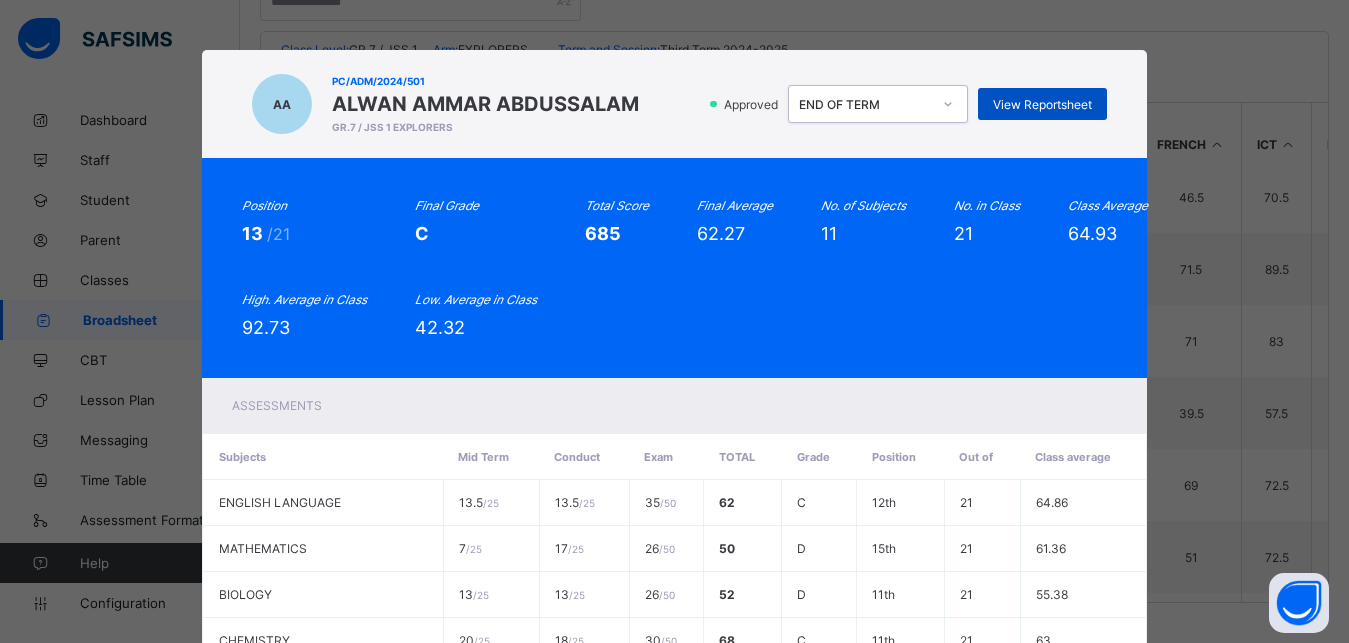 click on "View Reportsheet" at bounding box center [1042, 104] 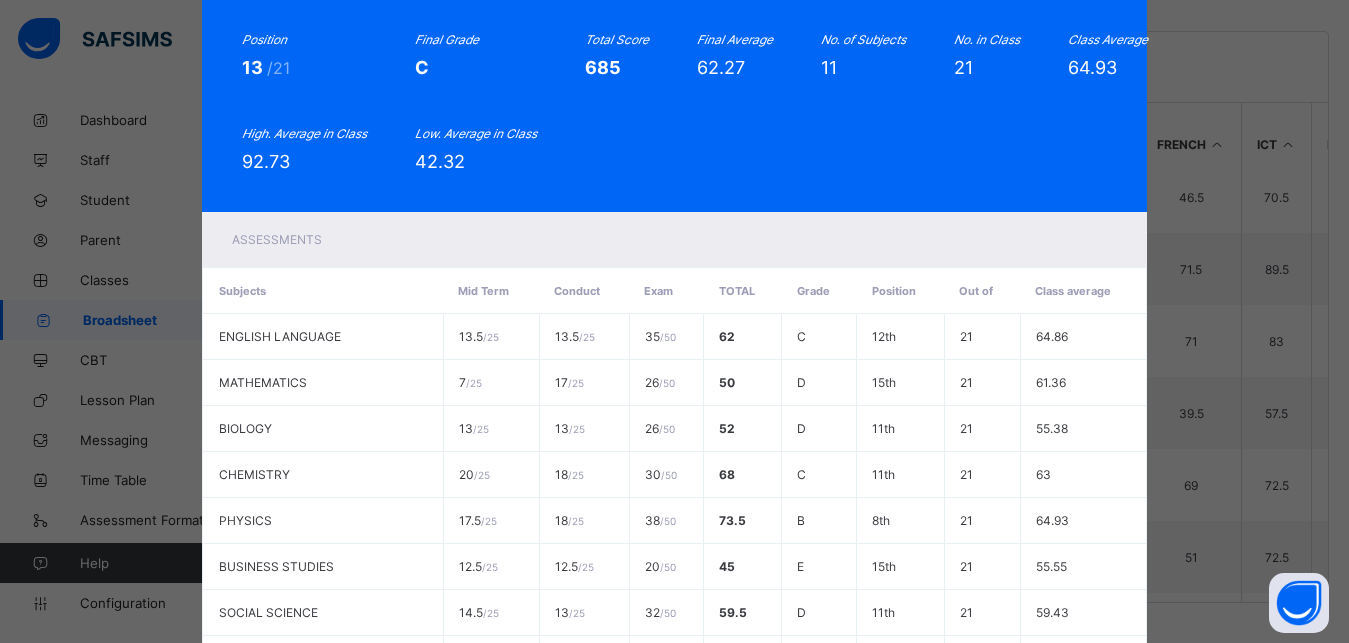scroll, scrollTop: 525, scrollLeft: 0, axis: vertical 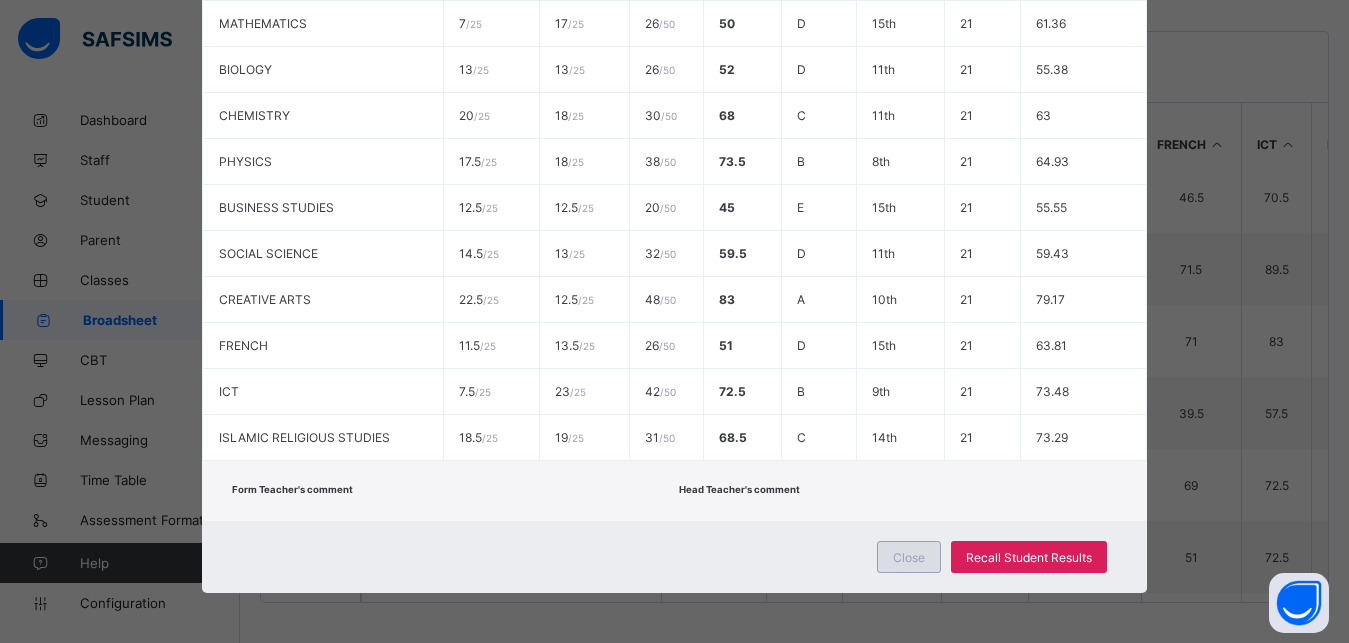 click on "Close" at bounding box center [909, 557] 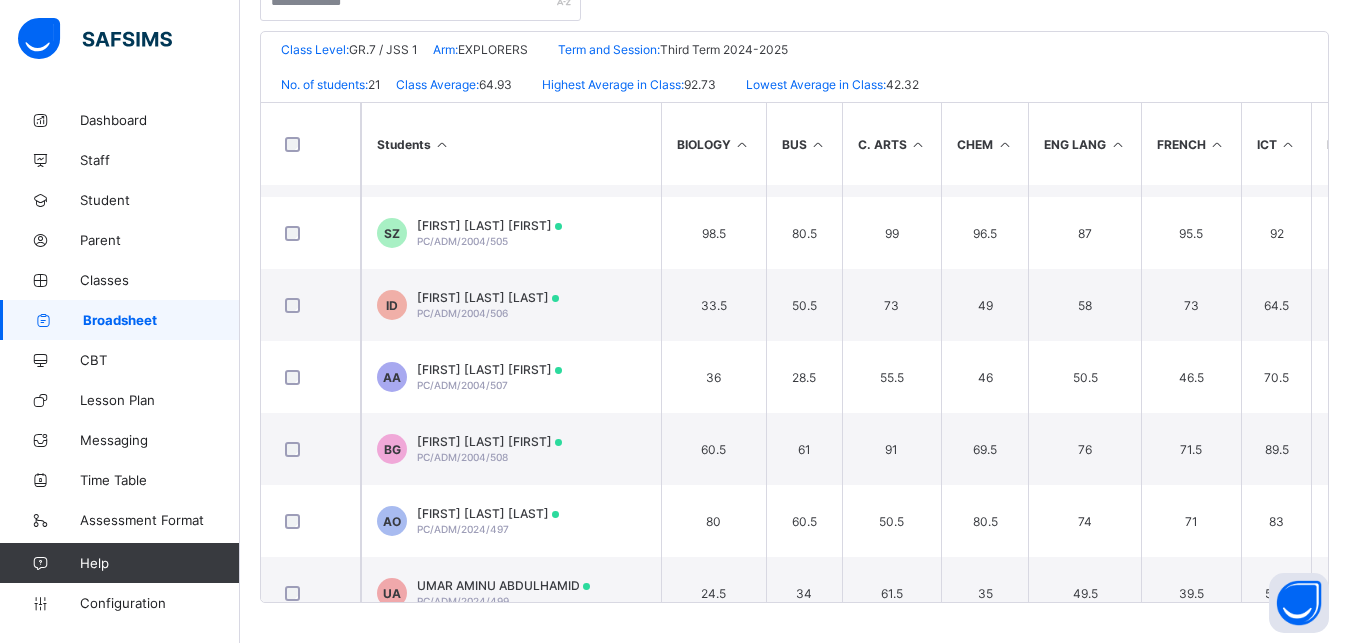 scroll, scrollTop: 0, scrollLeft: 0, axis: both 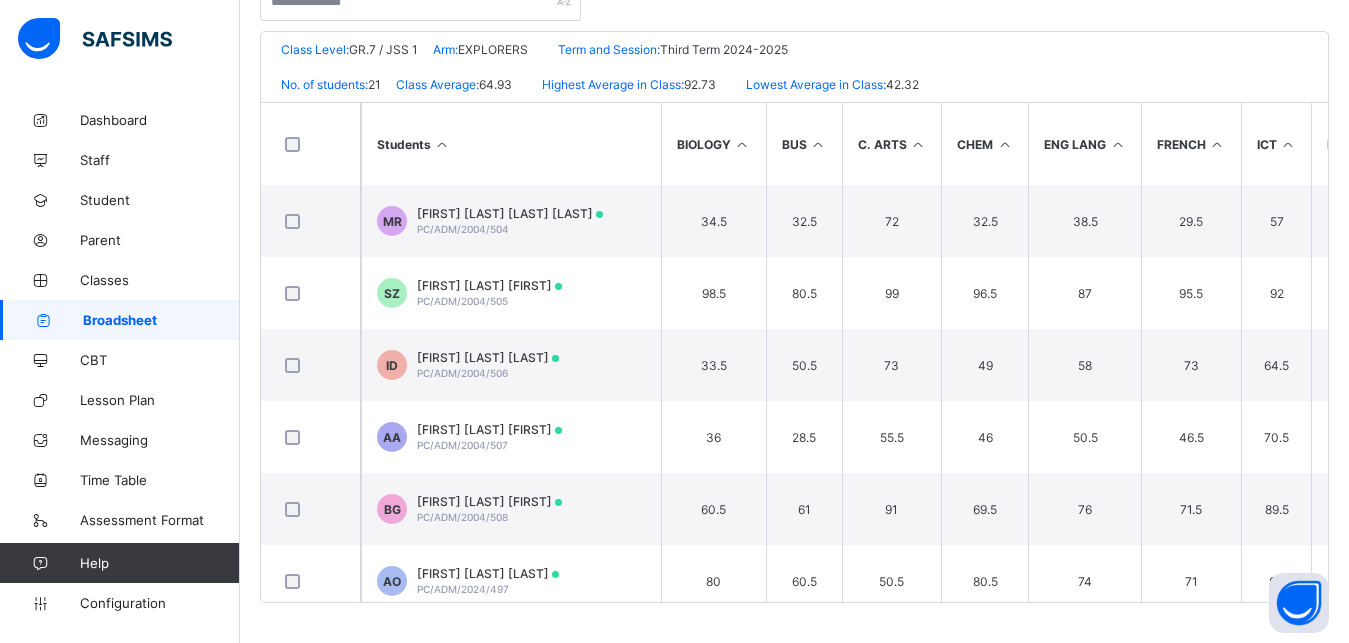 click on "Students" at bounding box center (511, 144) 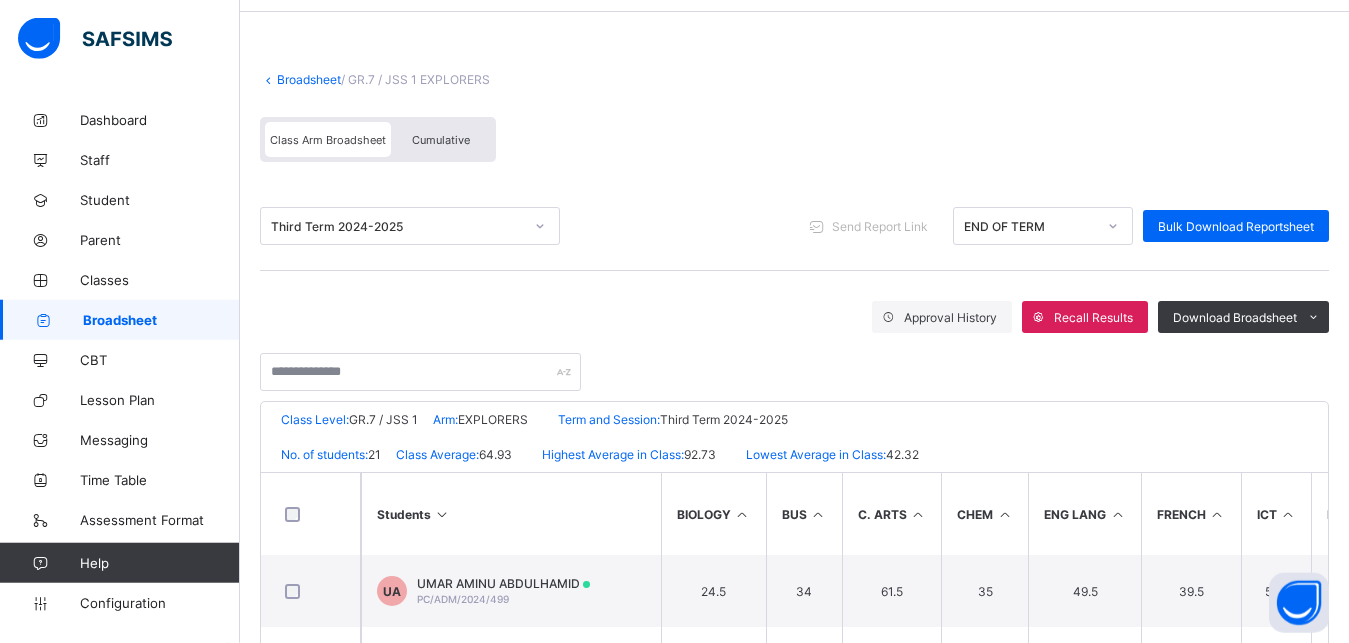 scroll, scrollTop: 0, scrollLeft: 0, axis: both 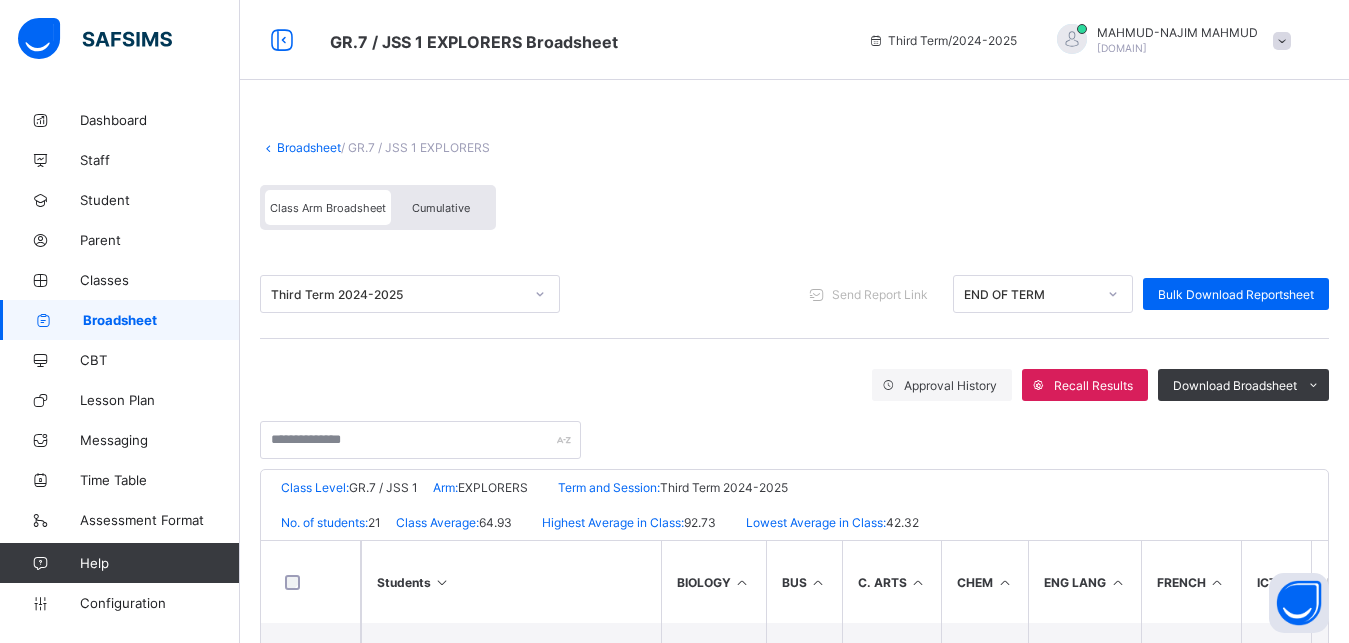 click on "Broadsheet" at bounding box center (309, 147) 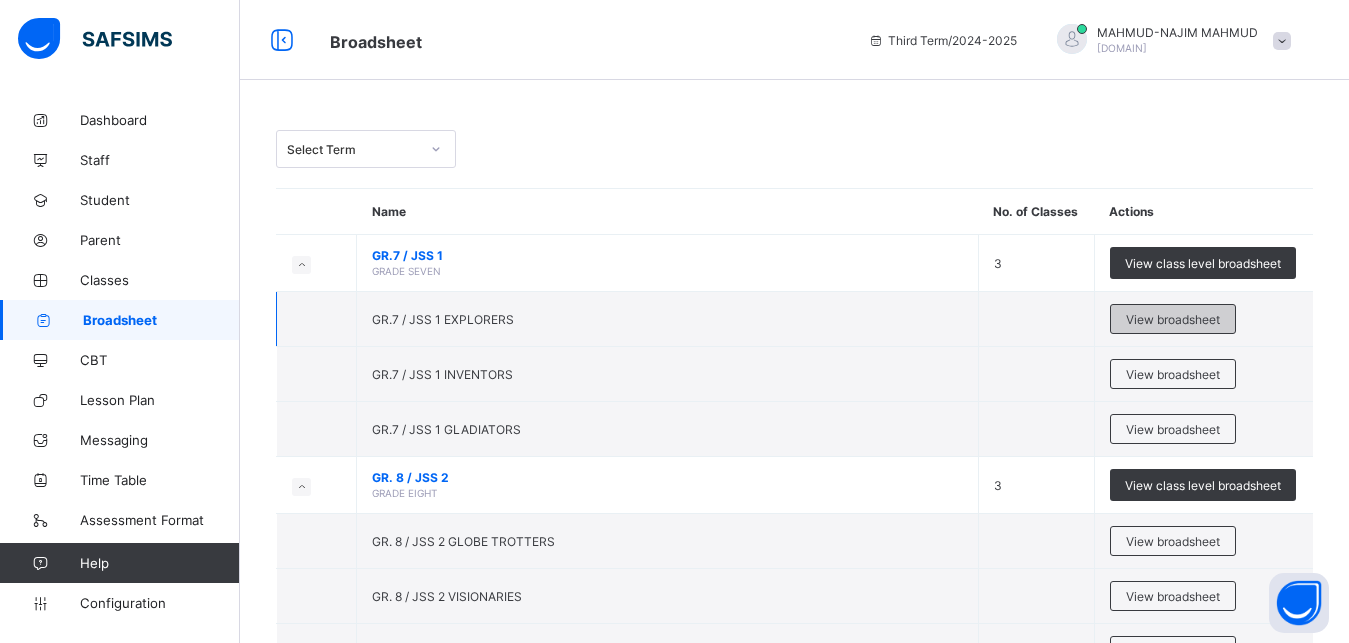 click on "View broadsheet" at bounding box center (1173, 319) 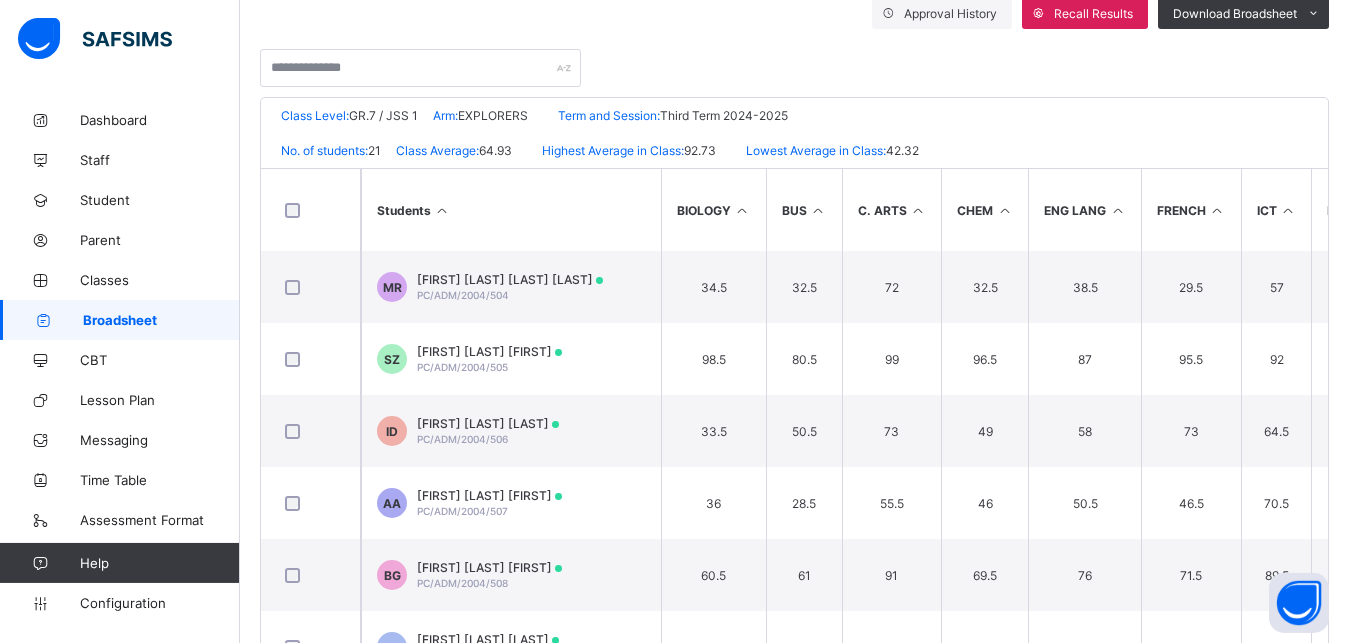 scroll, scrollTop: 404, scrollLeft: 0, axis: vertical 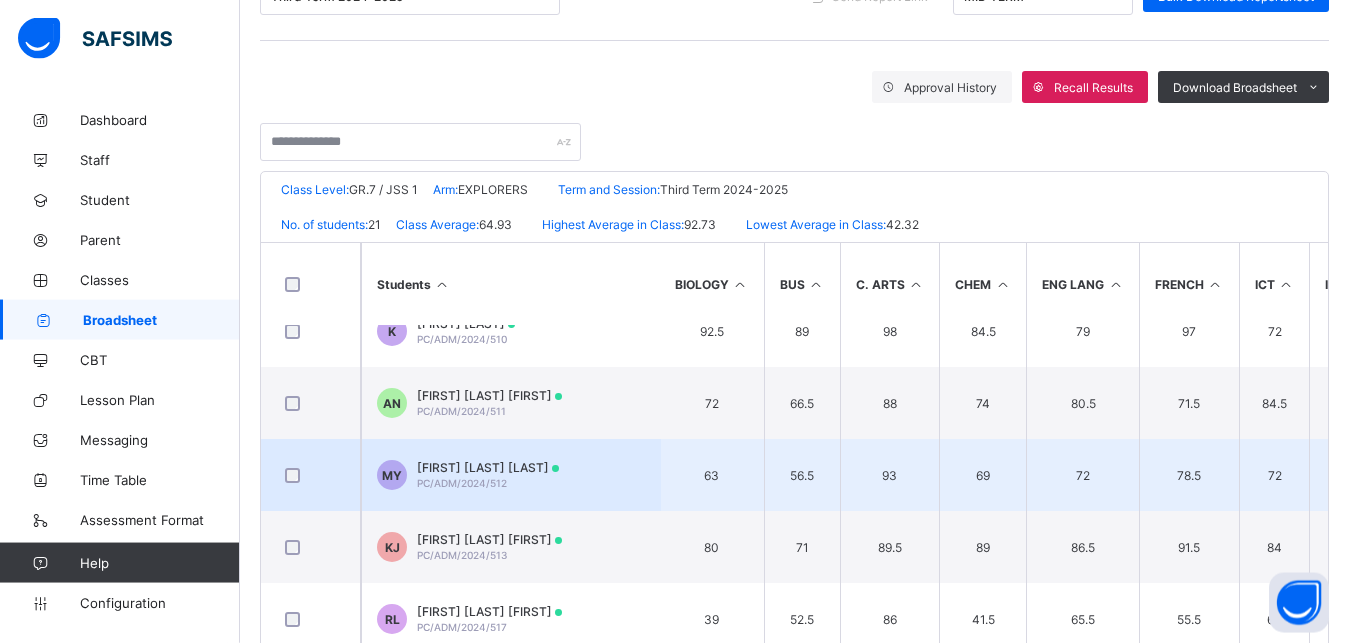 click on "MARYAM MUA'ZU YERIMA" at bounding box center [488, 467] 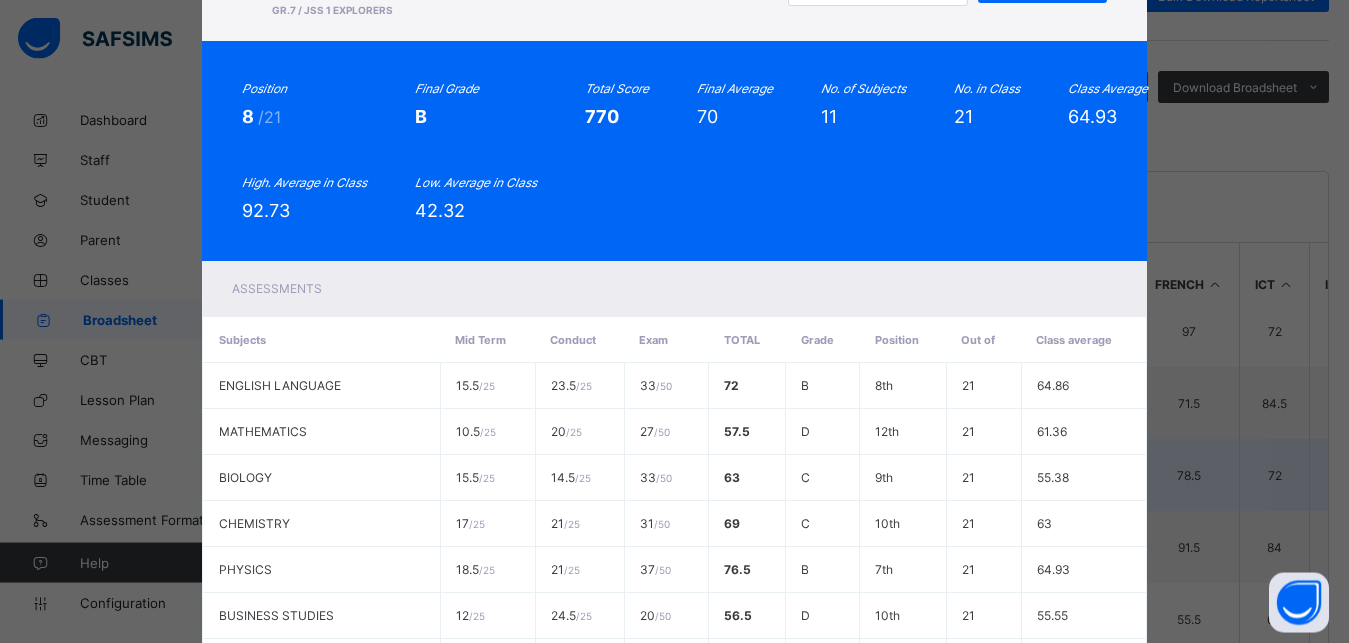 scroll, scrollTop: 0, scrollLeft: 0, axis: both 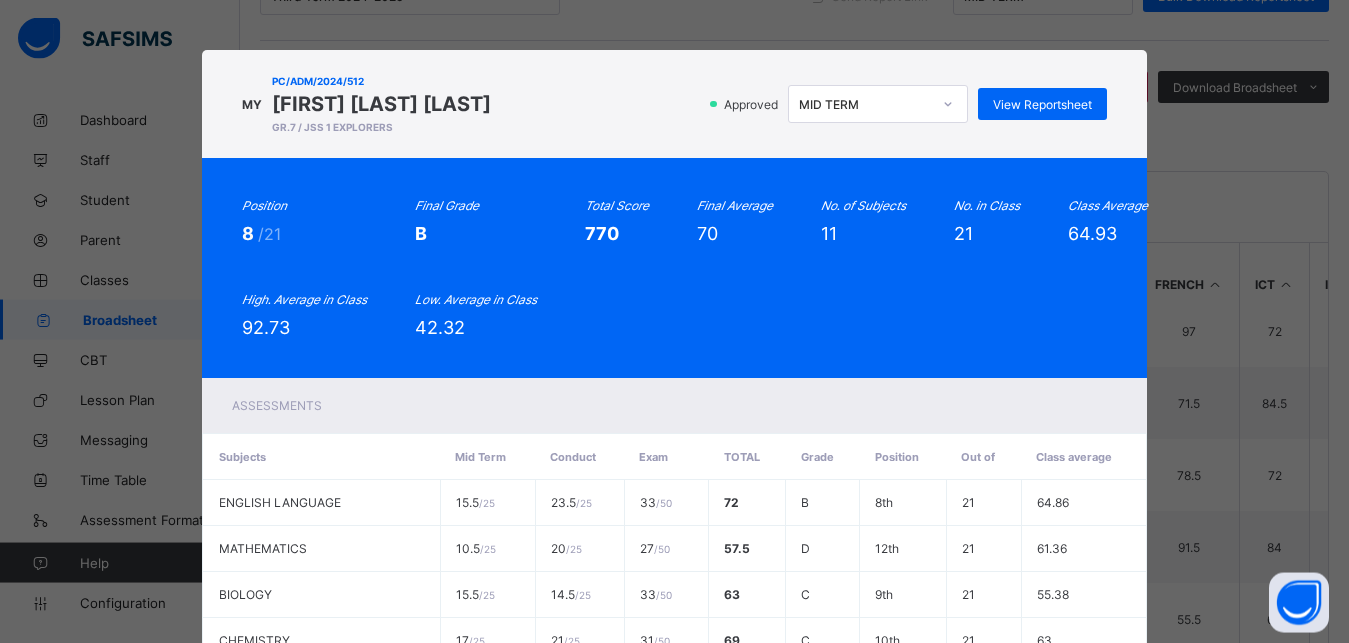 click 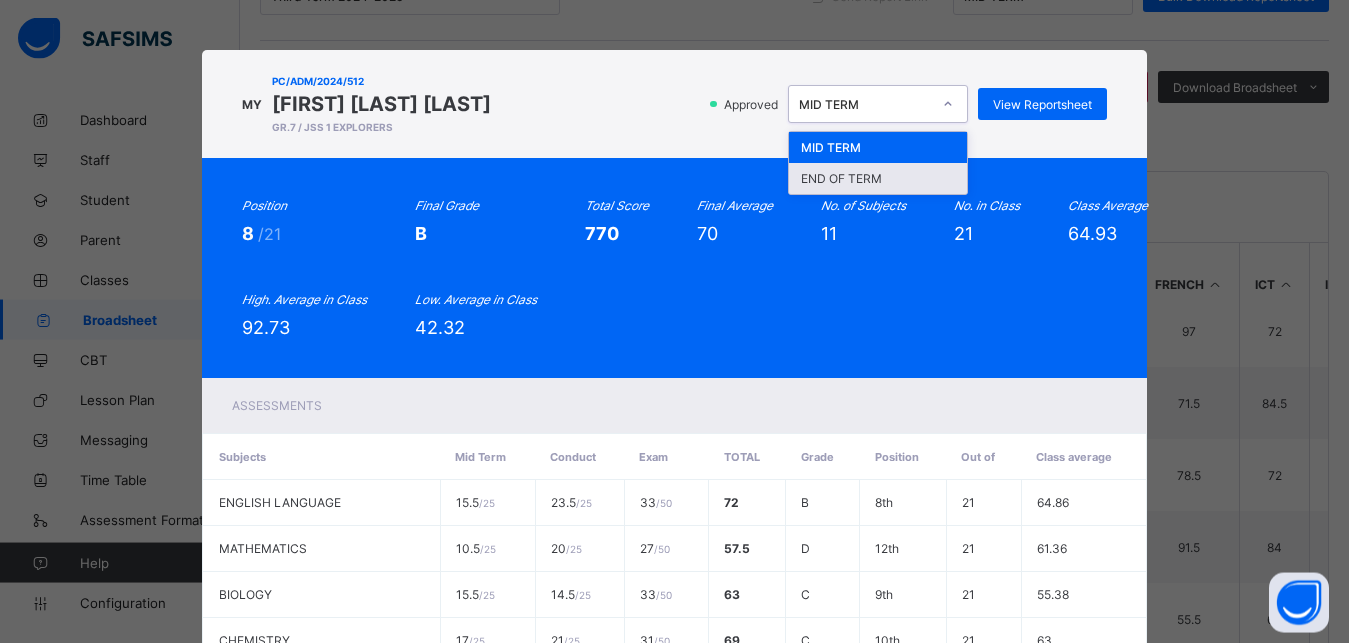 click on "END OF TERM" at bounding box center [878, 178] 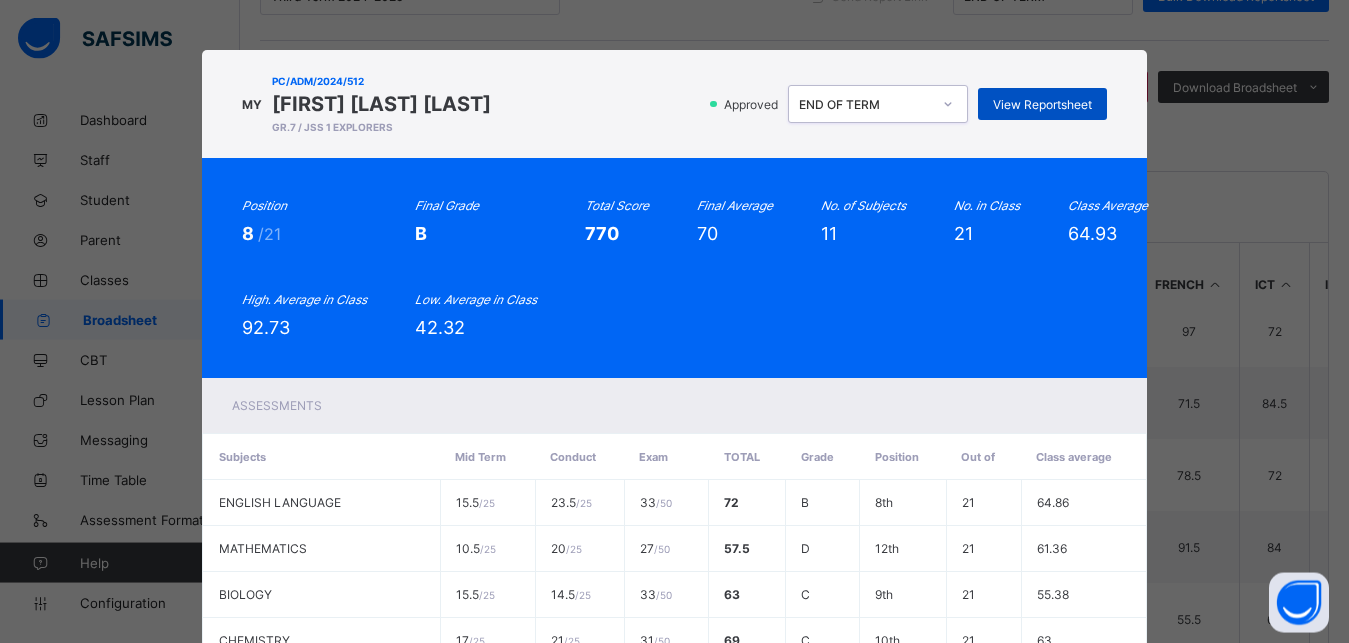 click on "View Reportsheet" at bounding box center (1042, 104) 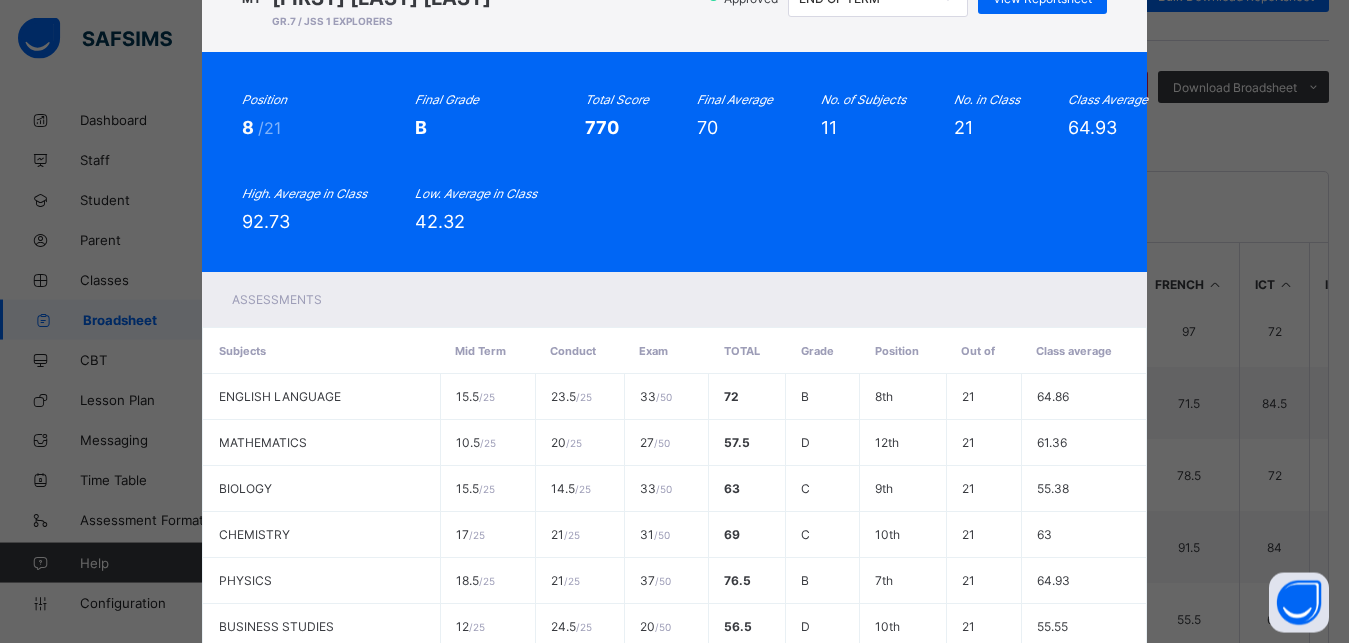 scroll, scrollTop: 525, scrollLeft: 0, axis: vertical 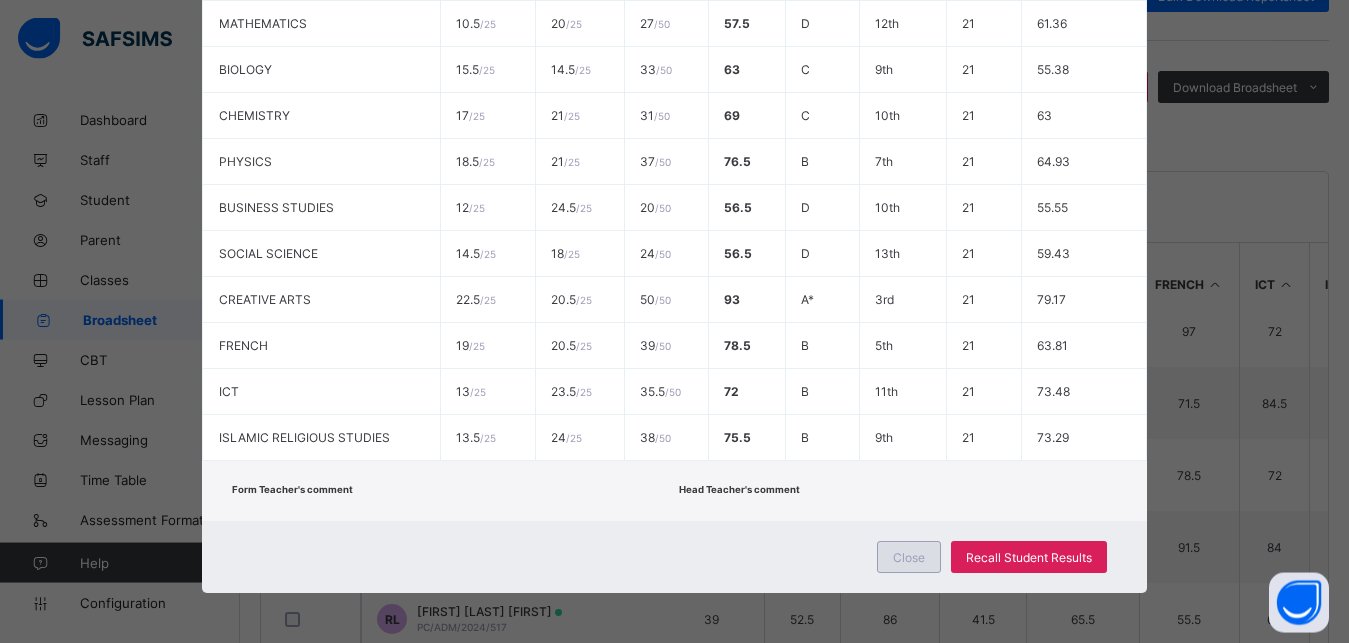 click on "Close" at bounding box center [909, 557] 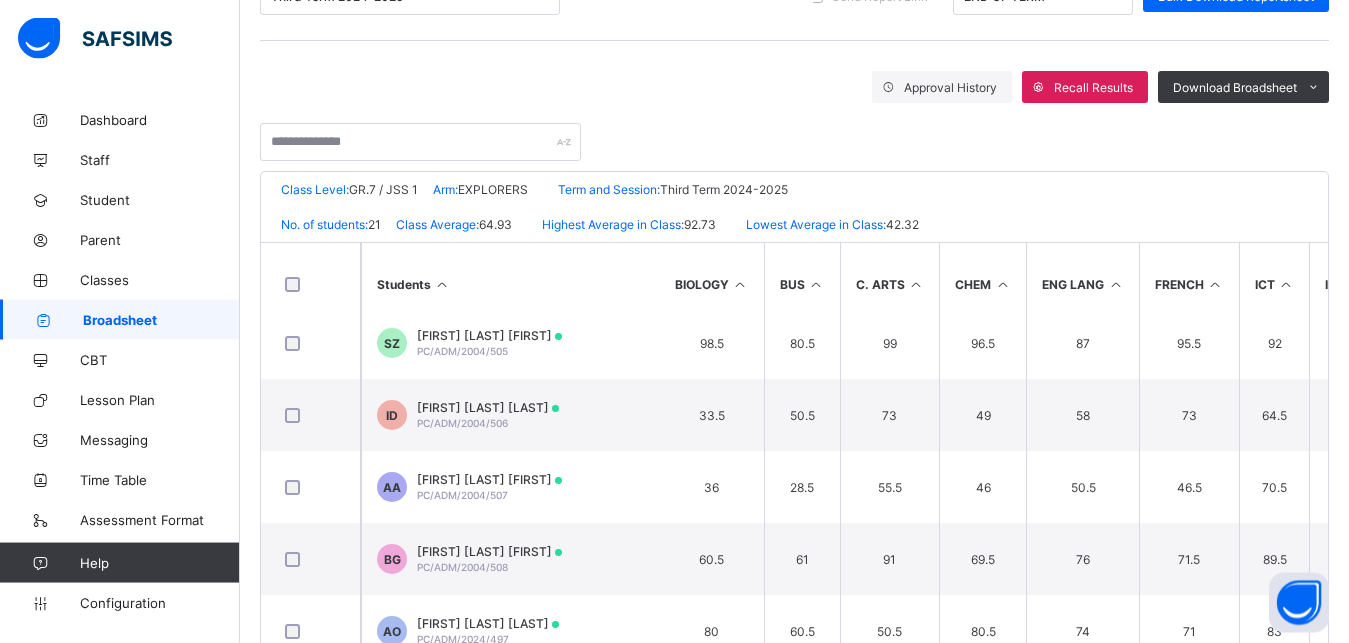 scroll, scrollTop: 0, scrollLeft: 2, axis: horizontal 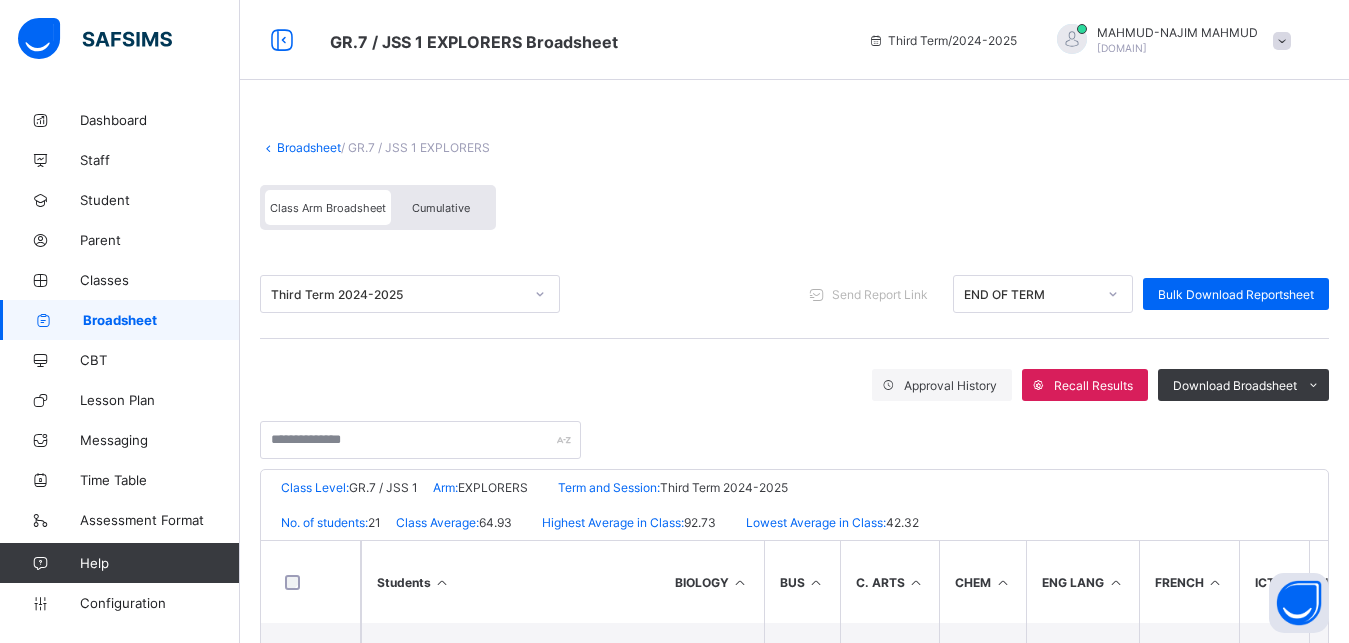 click on "Broadsheet  / GR.7 / JSS 1 EXPLORERS Class Arm Broadsheet Cumulative" at bounding box center (794, 185) 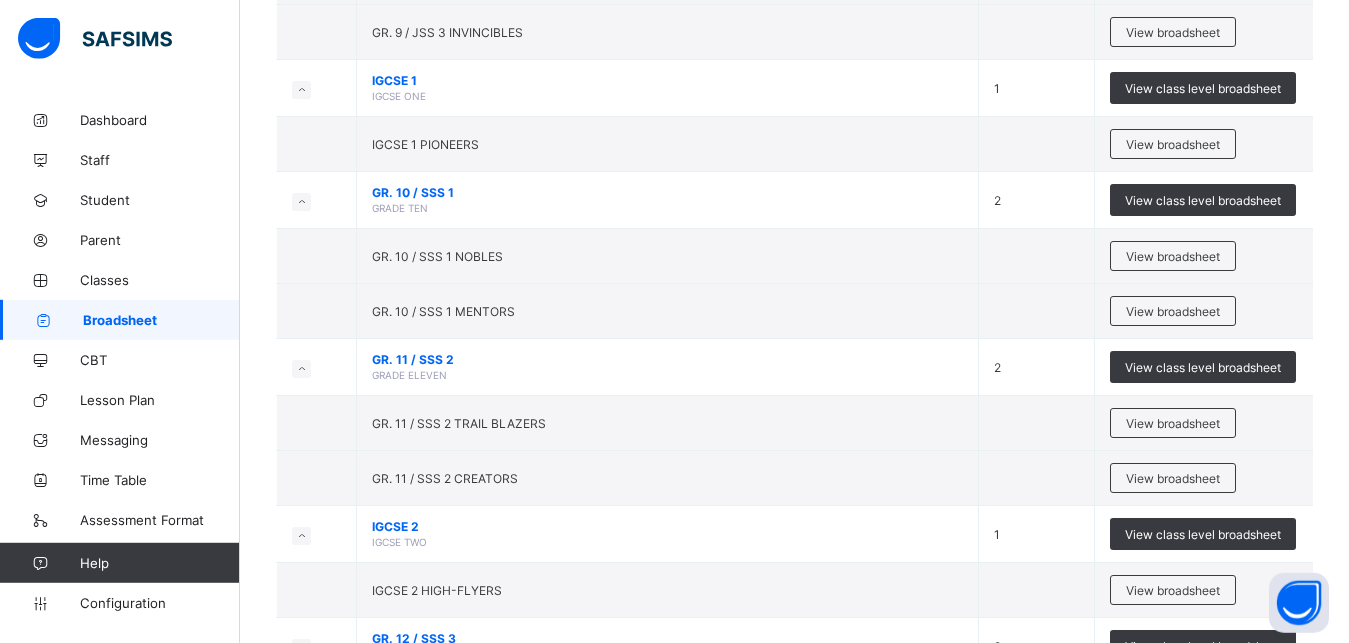 scroll, scrollTop: 864, scrollLeft: 0, axis: vertical 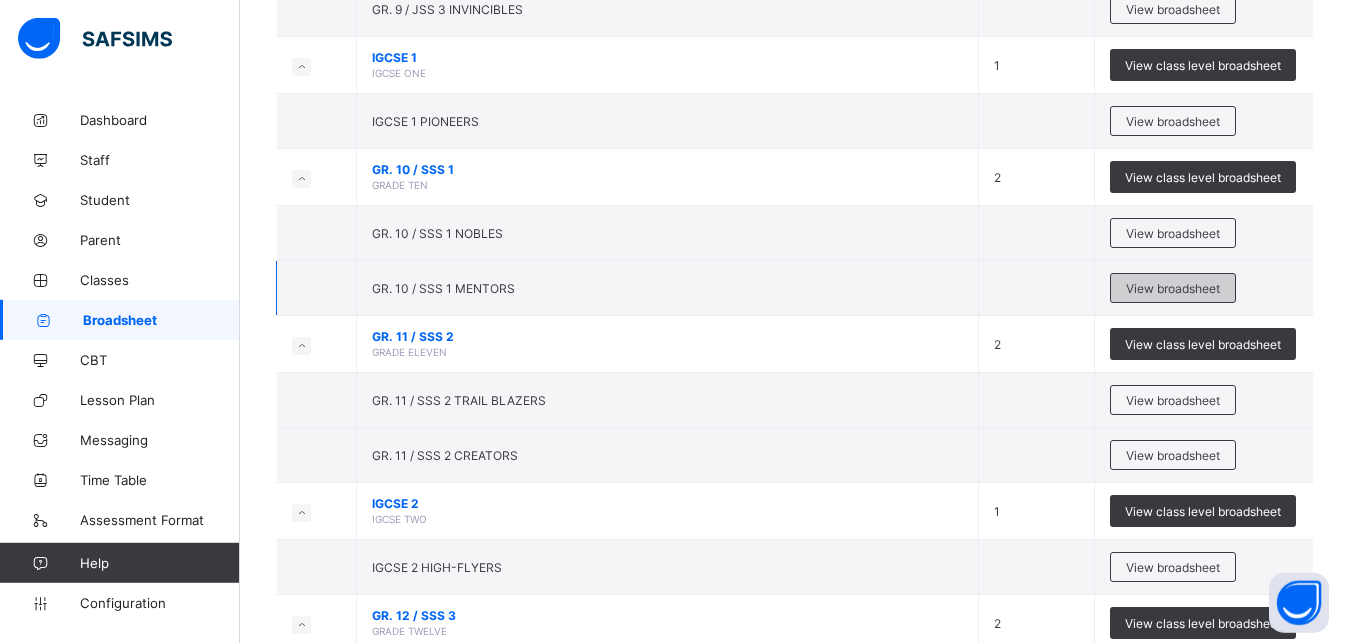 click on "View broadsheet" at bounding box center [1173, 288] 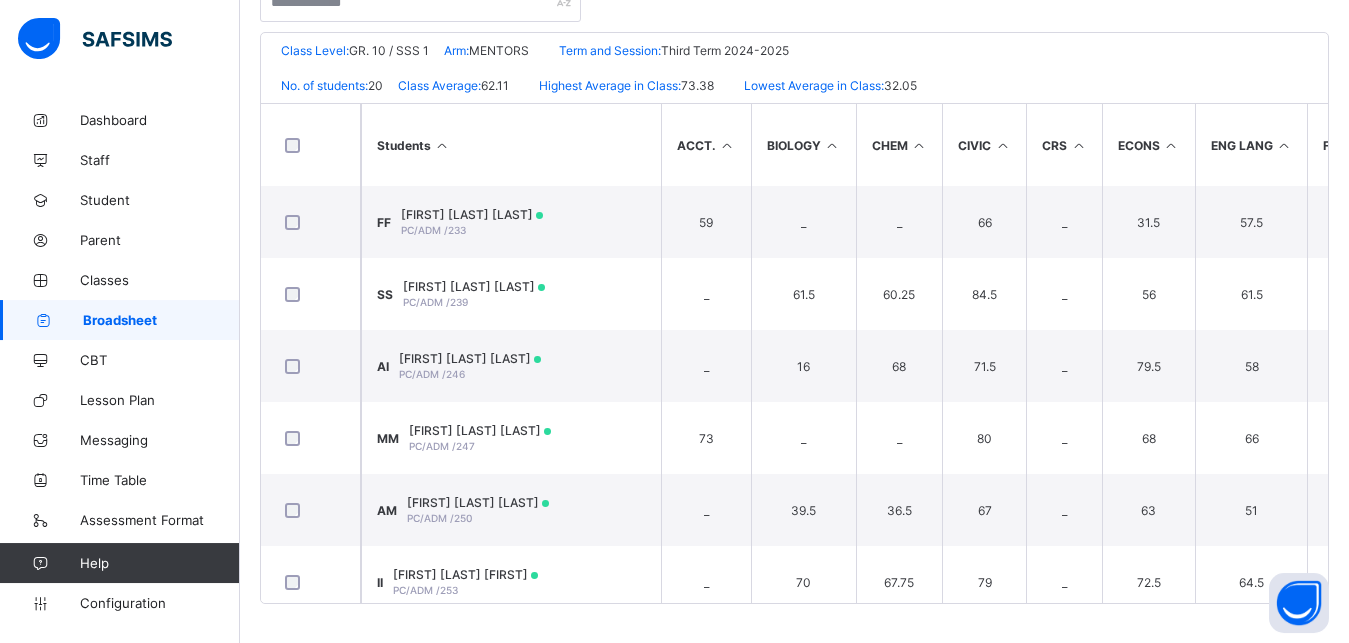 scroll, scrollTop: 438, scrollLeft: 0, axis: vertical 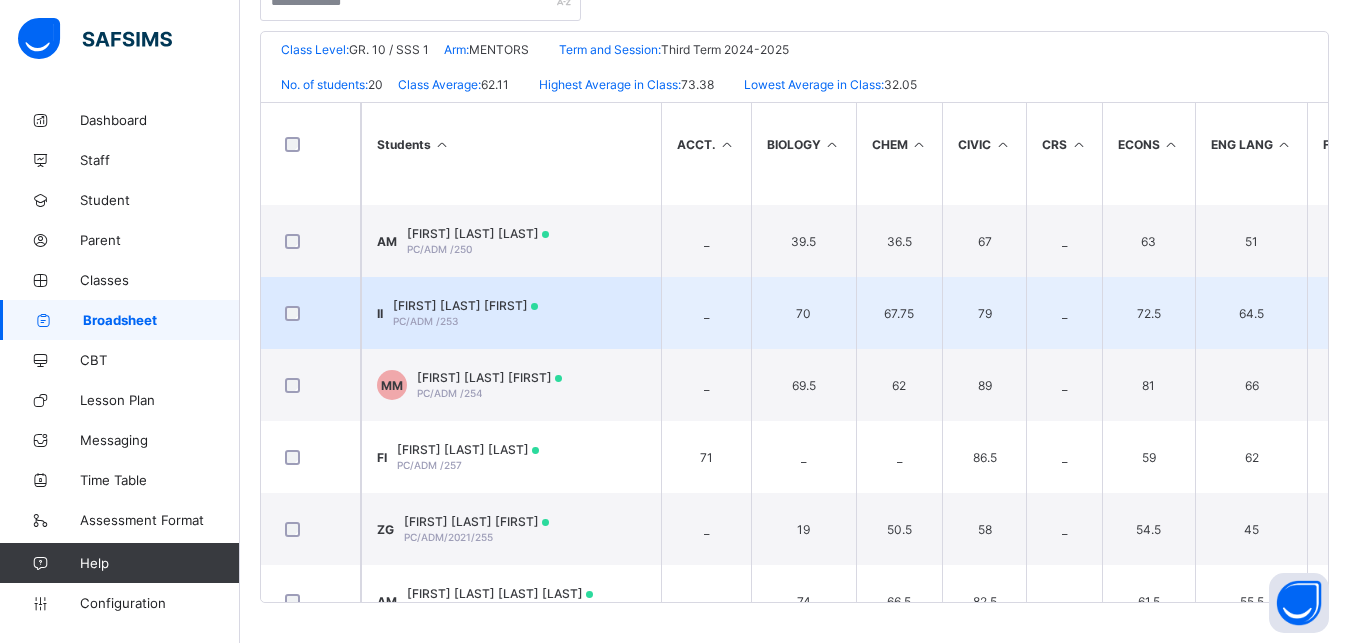 click on "II IBRAHIM SHEKARAU IBRAHIM   PC/ADM /253" at bounding box center [511, 313] 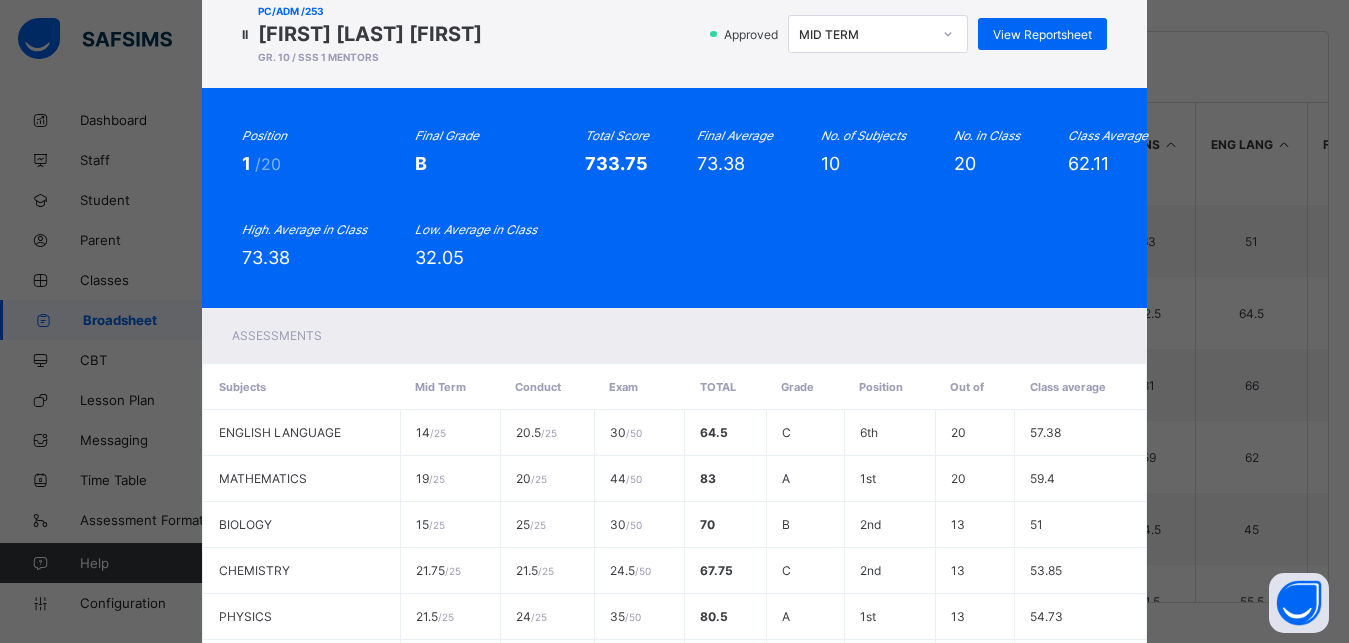 scroll, scrollTop: 479, scrollLeft: 0, axis: vertical 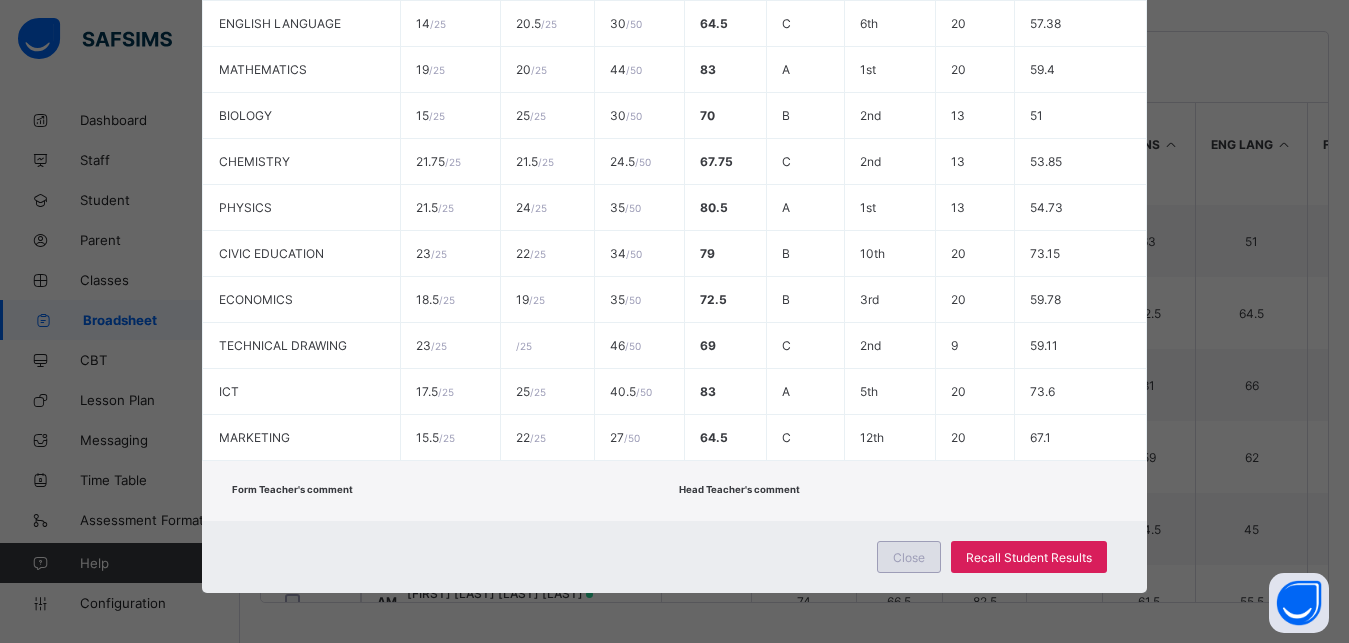 click on "Close" at bounding box center (909, 557) 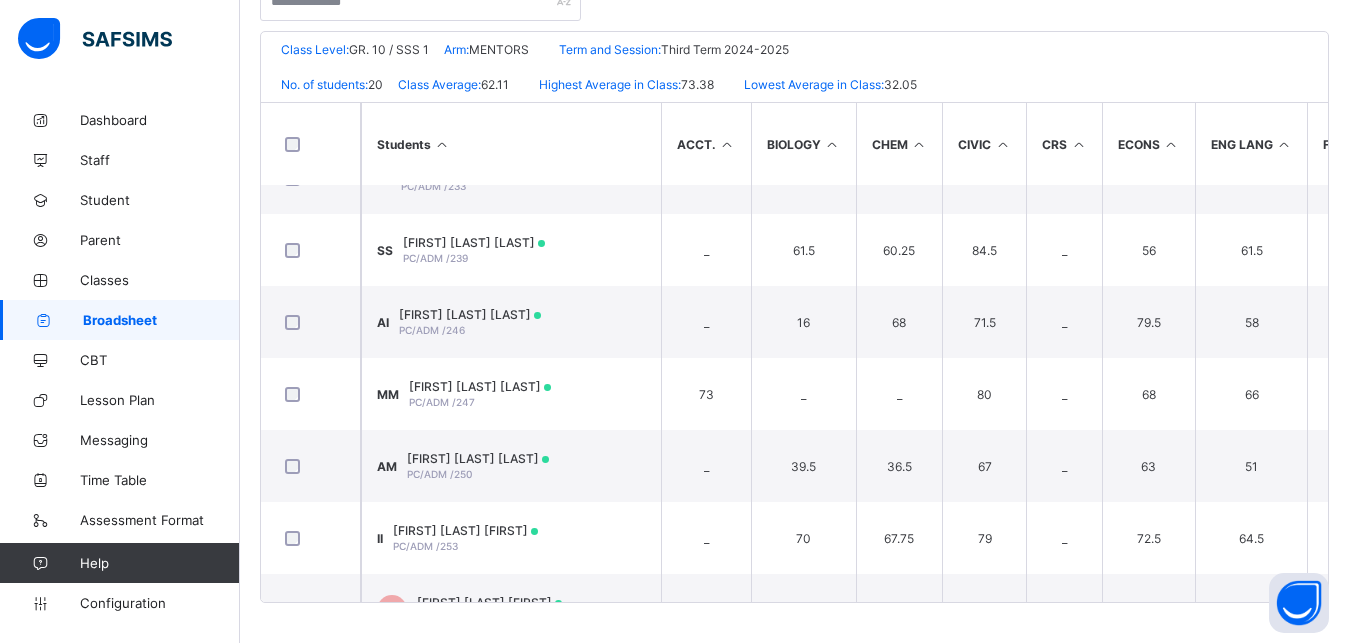 scroll, scrollTop: 0, scrollLeft: 0, axis: both 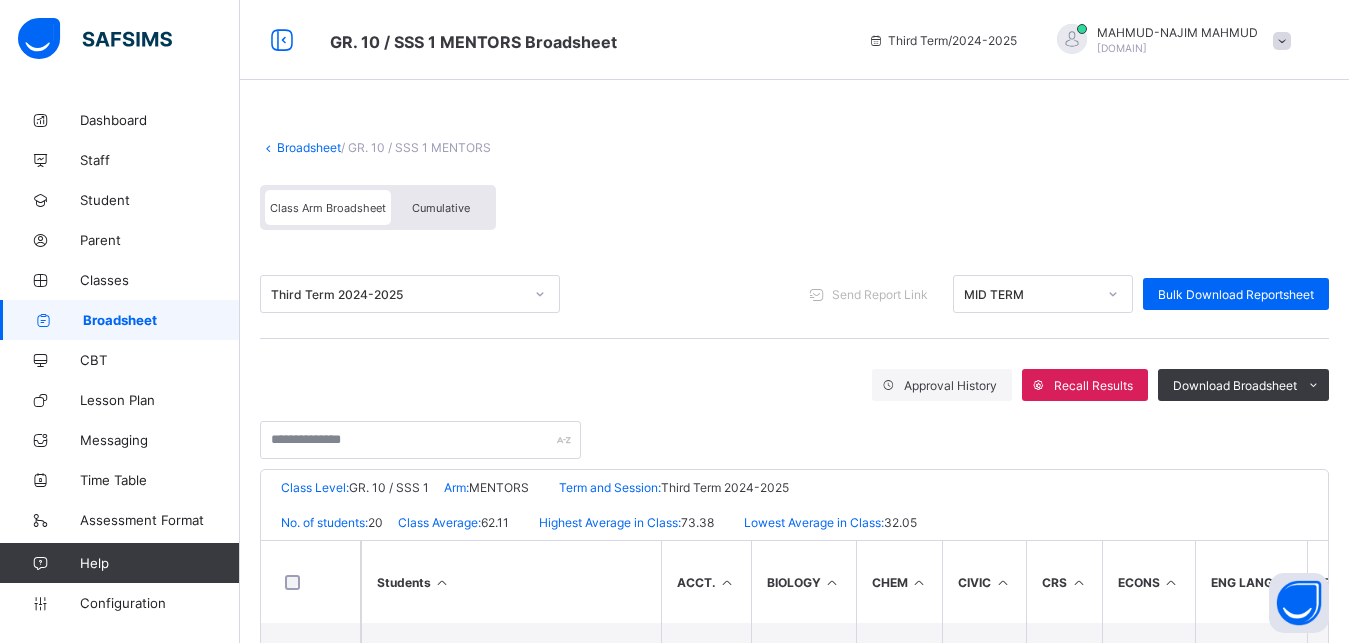 click on "Broadsheet" at bounding box center [309, 147] 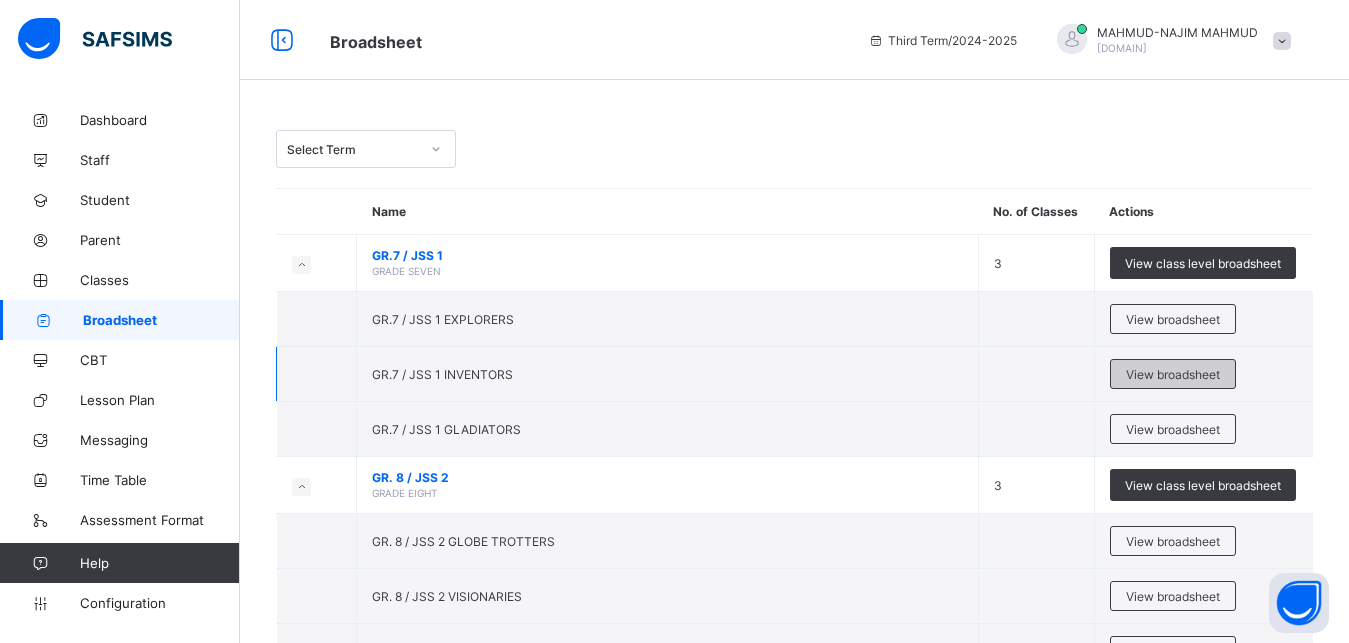 click on "View broadsheet" at bounding box center [1173, 374] 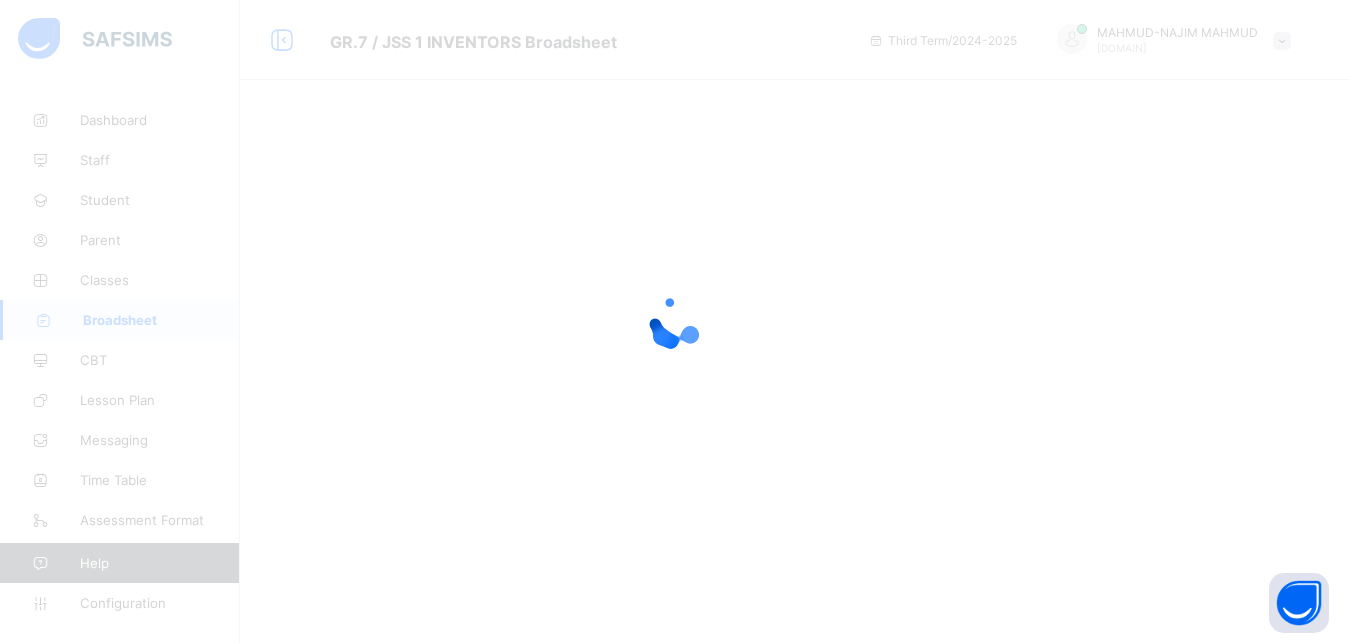 click at bounding box center [674, 321] 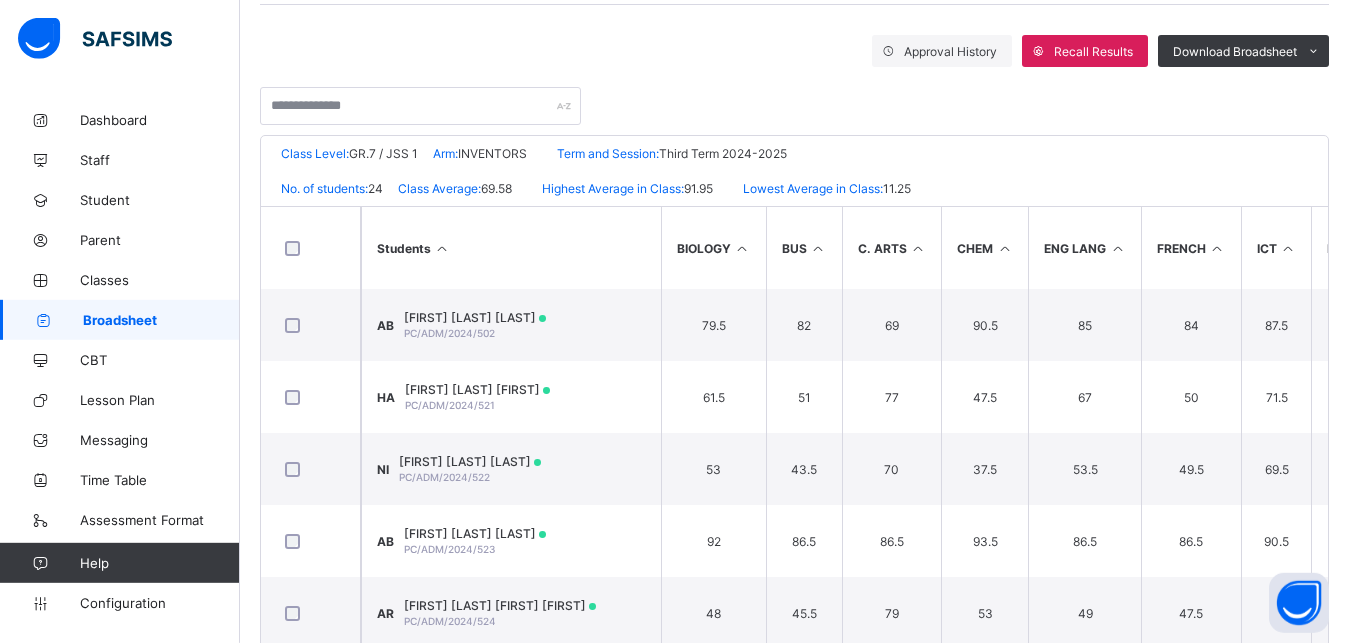 scroll, scrollTop: 438, scrollLeft: 0, axis: vertical 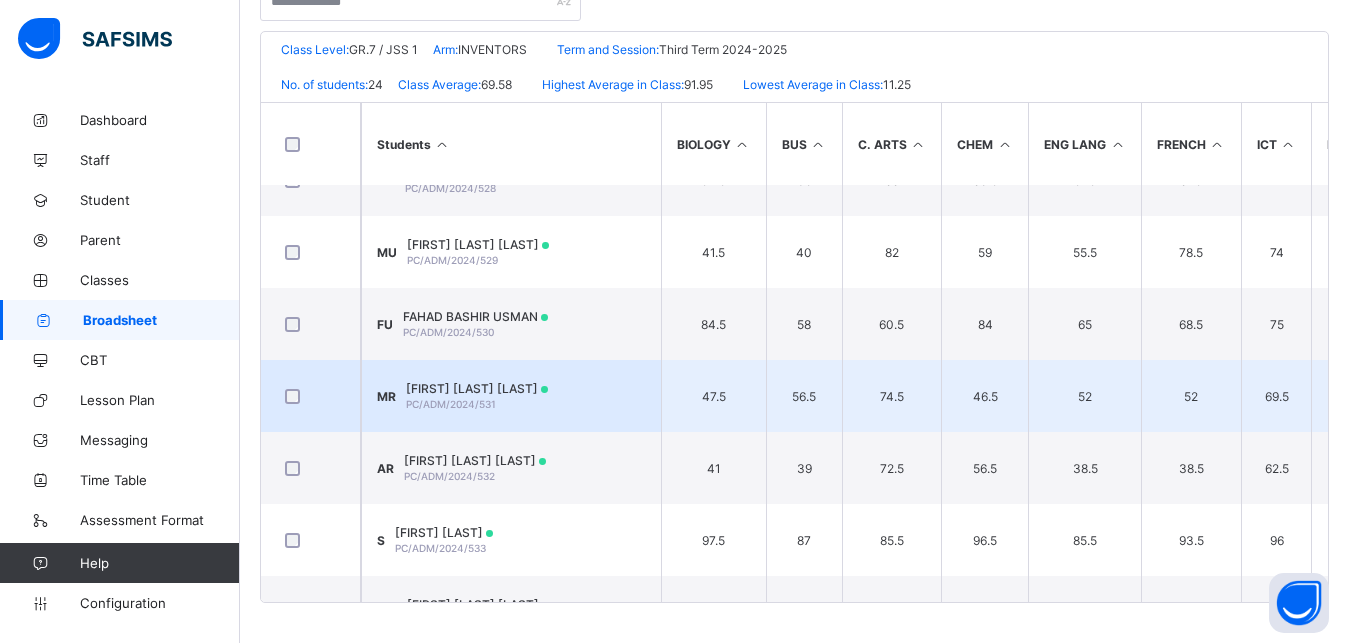 click on "MR MAHMUD ABDURRAHMAN RABIU   PC/ADM/2024/531" at bounding box center (511, 396) 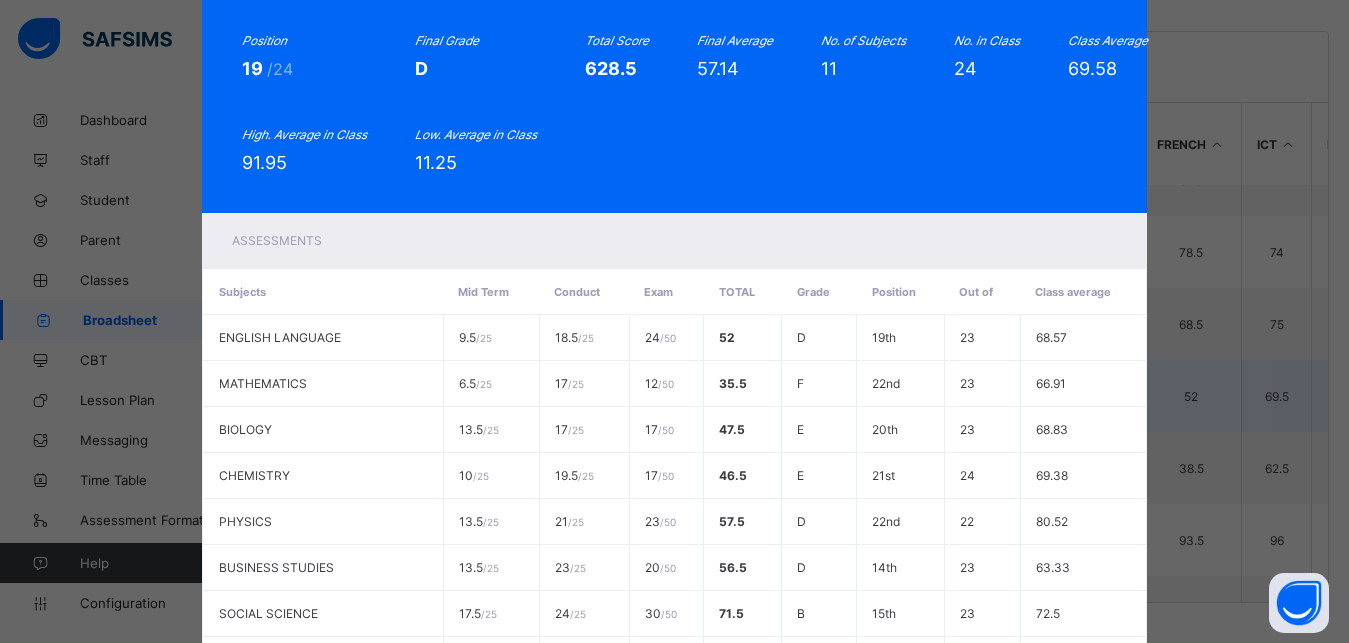 scroll, scrollTop: 0, scrollLeft: 0, axis: both 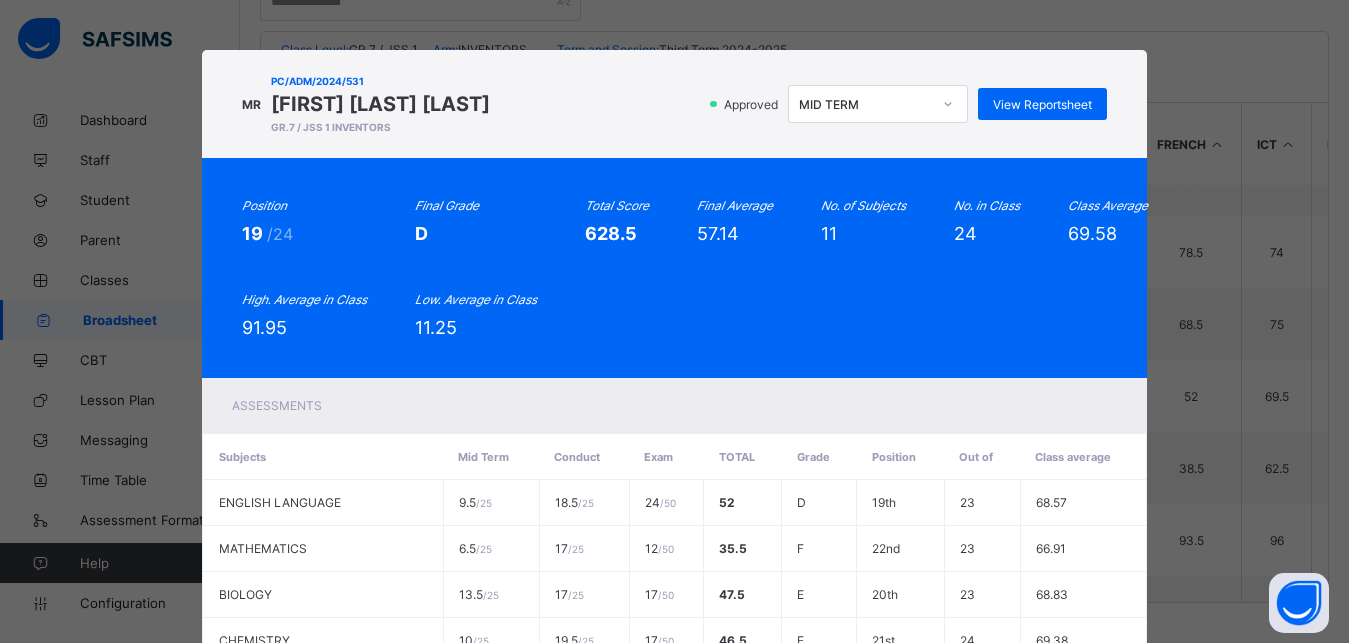 click 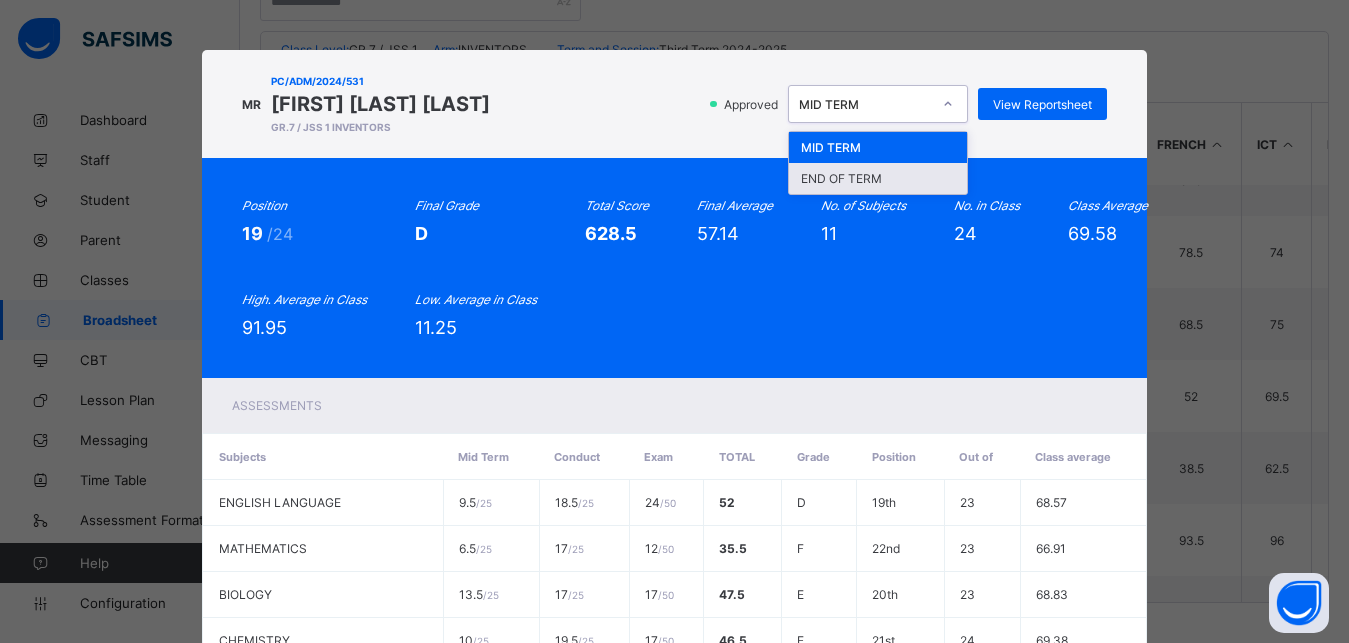 click on "END OF TERM" at bounding box center (878, 178) 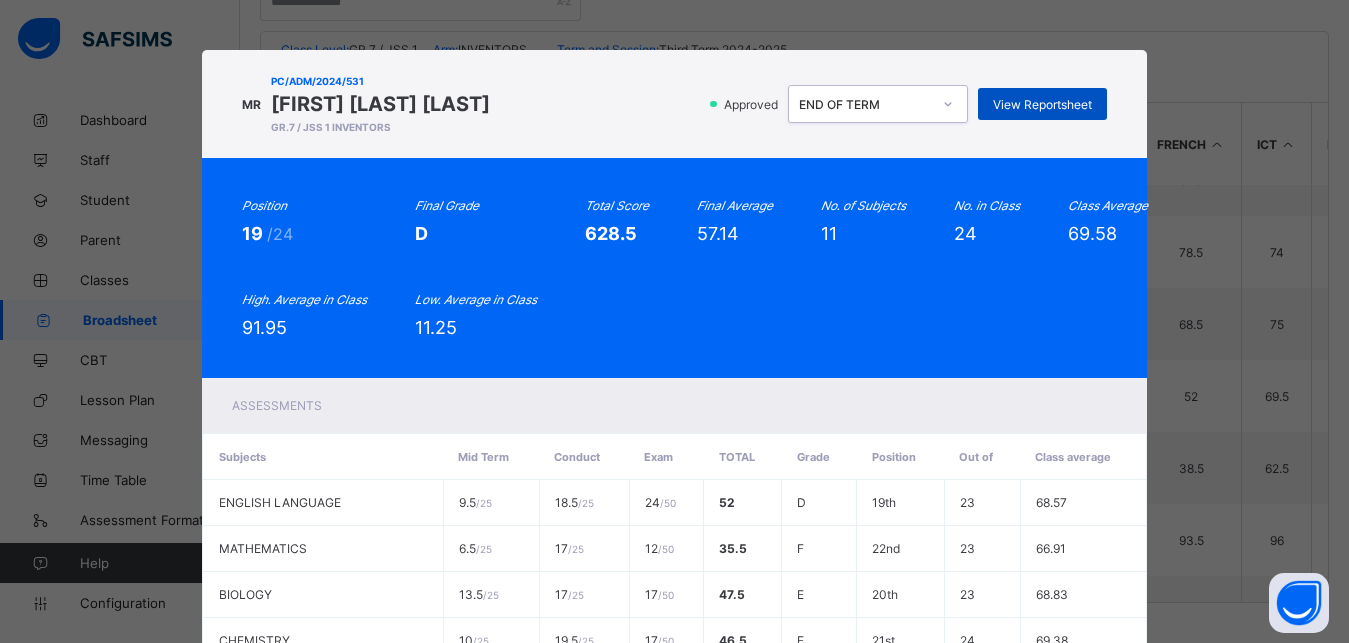 click on "View Reportsheet" at bounding box center (1042, 104) 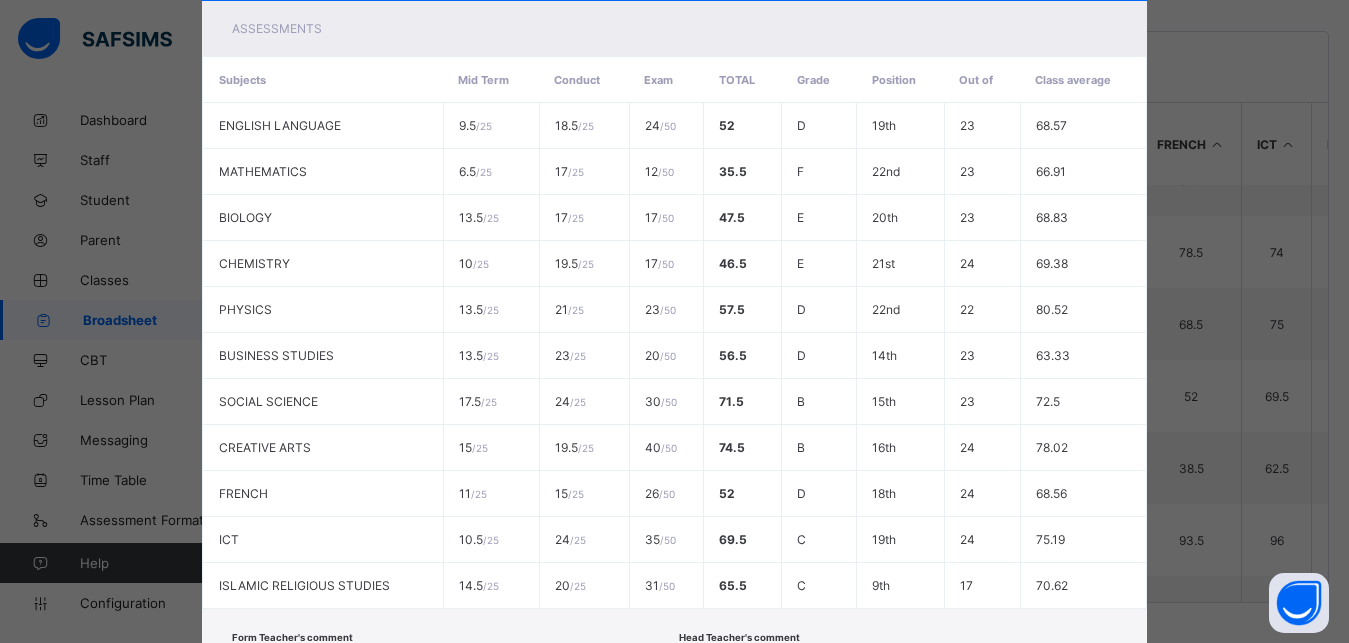 scroll, scrollTop: 525, scrollLeft: 0, axis: vertical 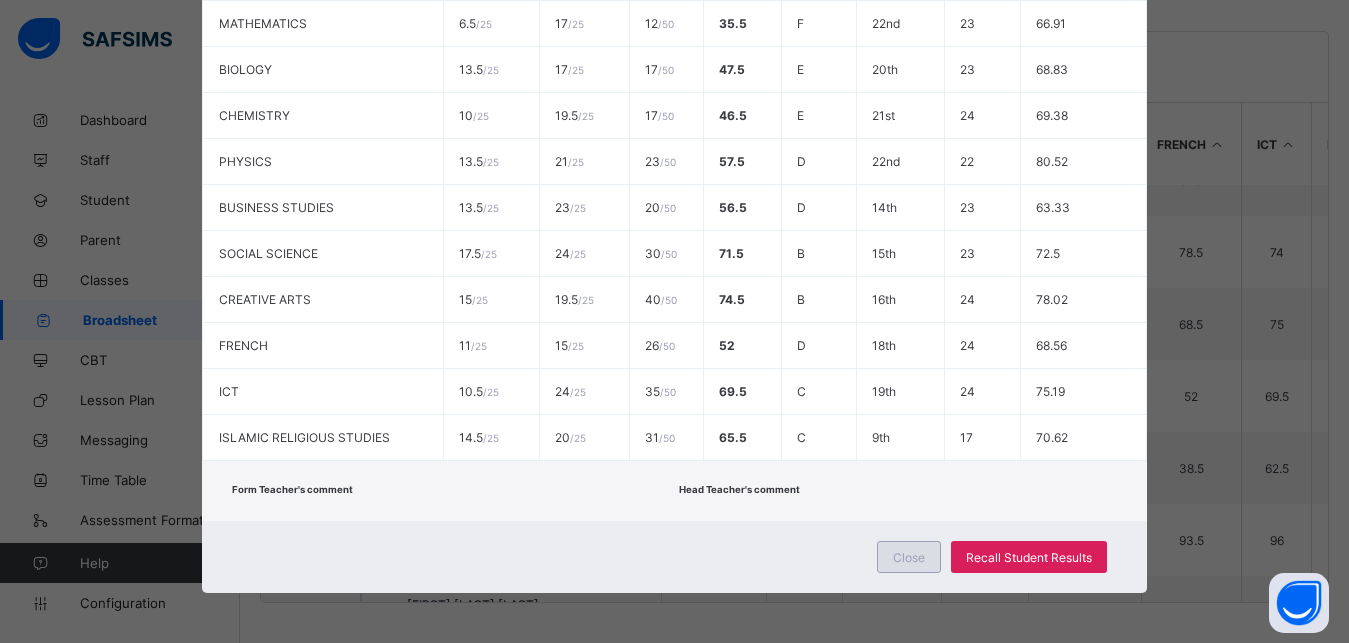 click on "Close" at bounding box center [909, 557] 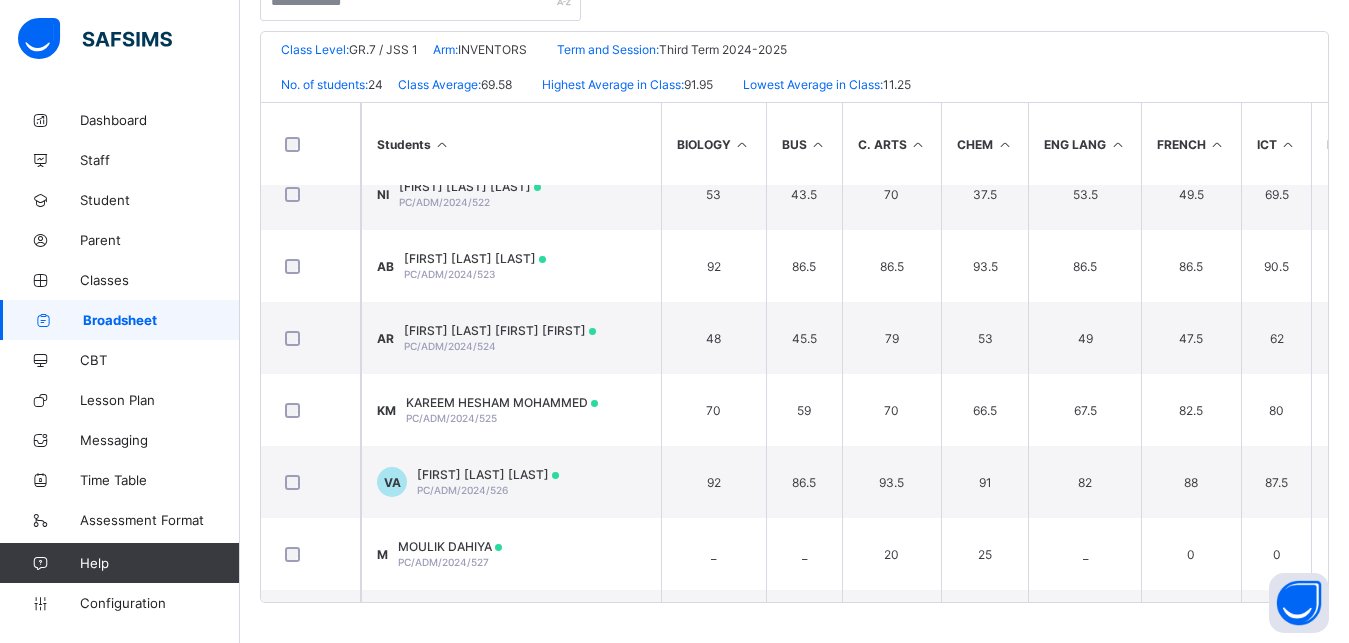 scroll, scrollTop: 0, scrollLeft: 0, axis: both 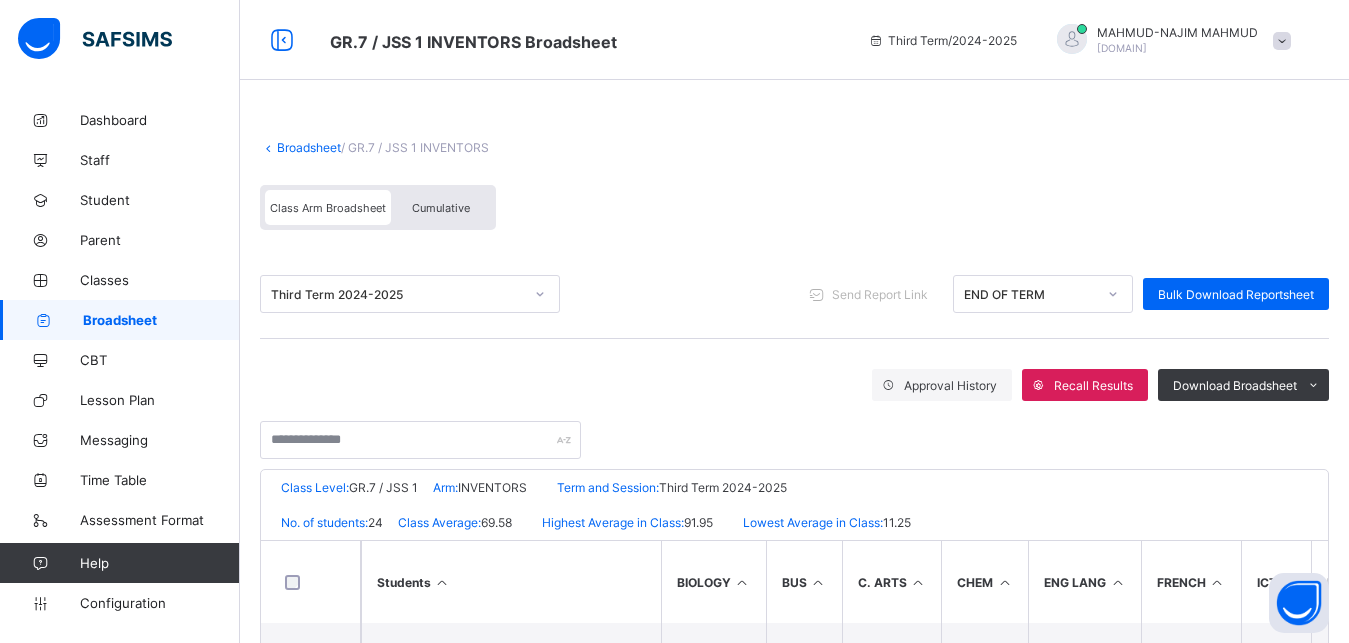 click on "Broadsheet" at bounding box center (309, 147) 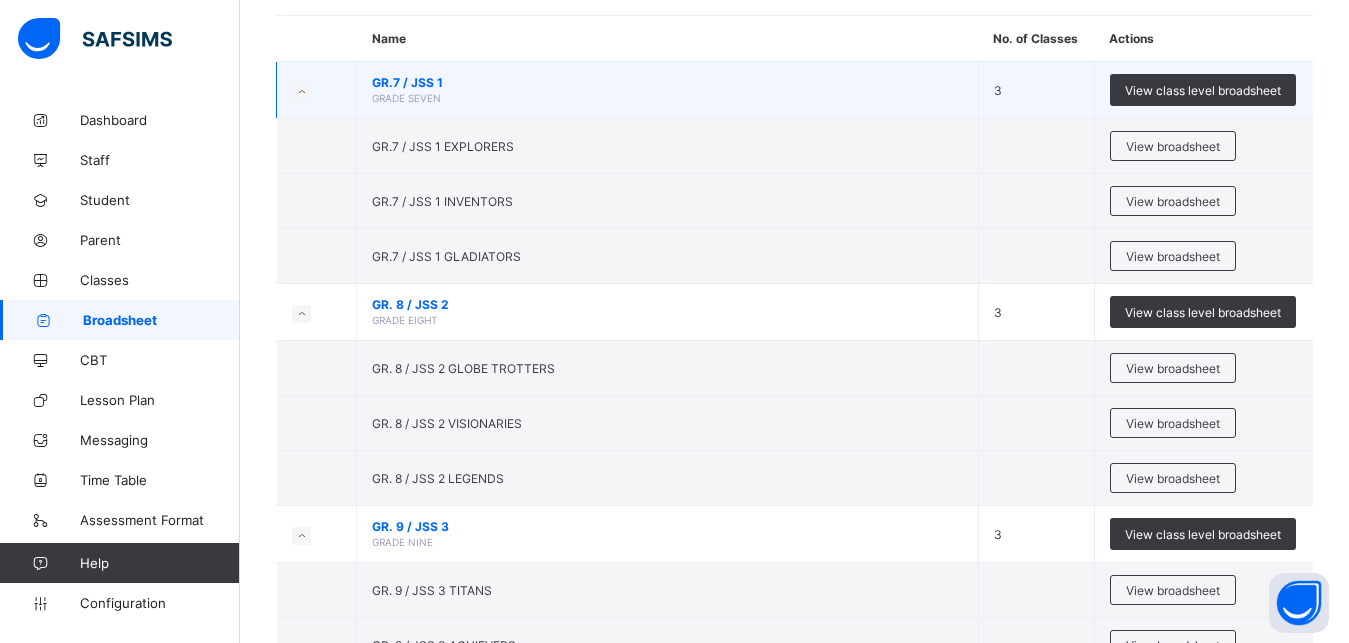scroll, scrollTop: 250, scrollLeft: 0, axis: vertical 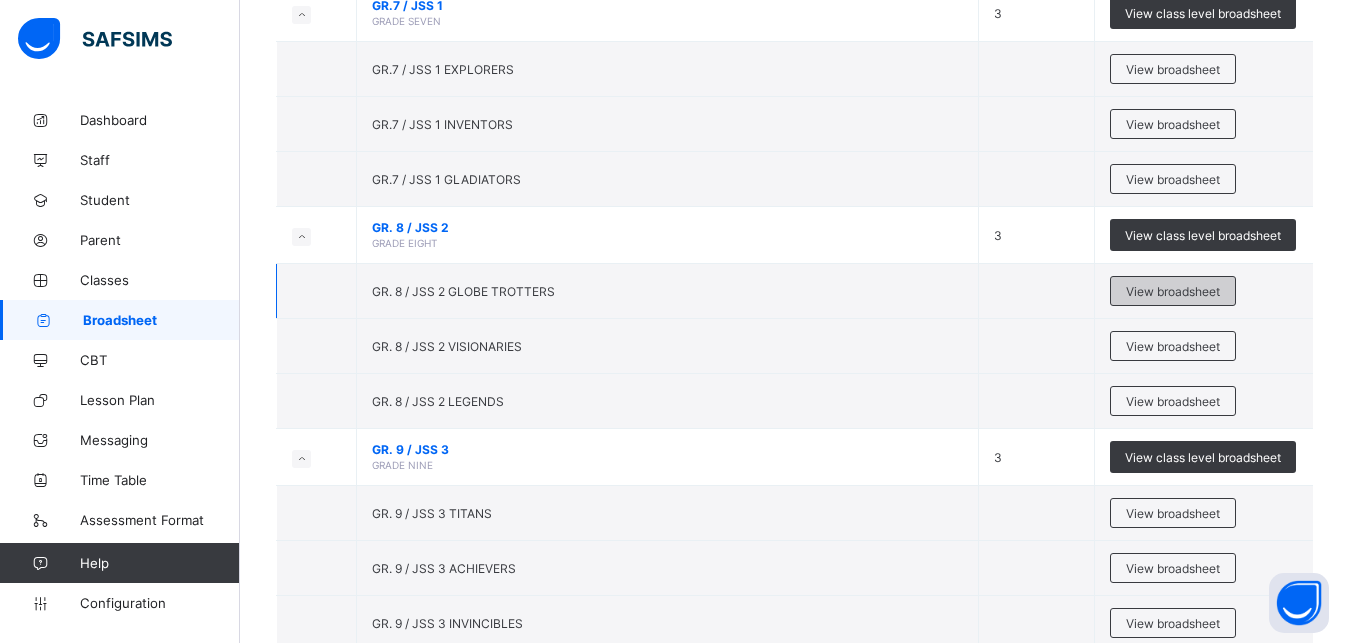 click on "View broadsheet" at bounding box center (1173, 291) 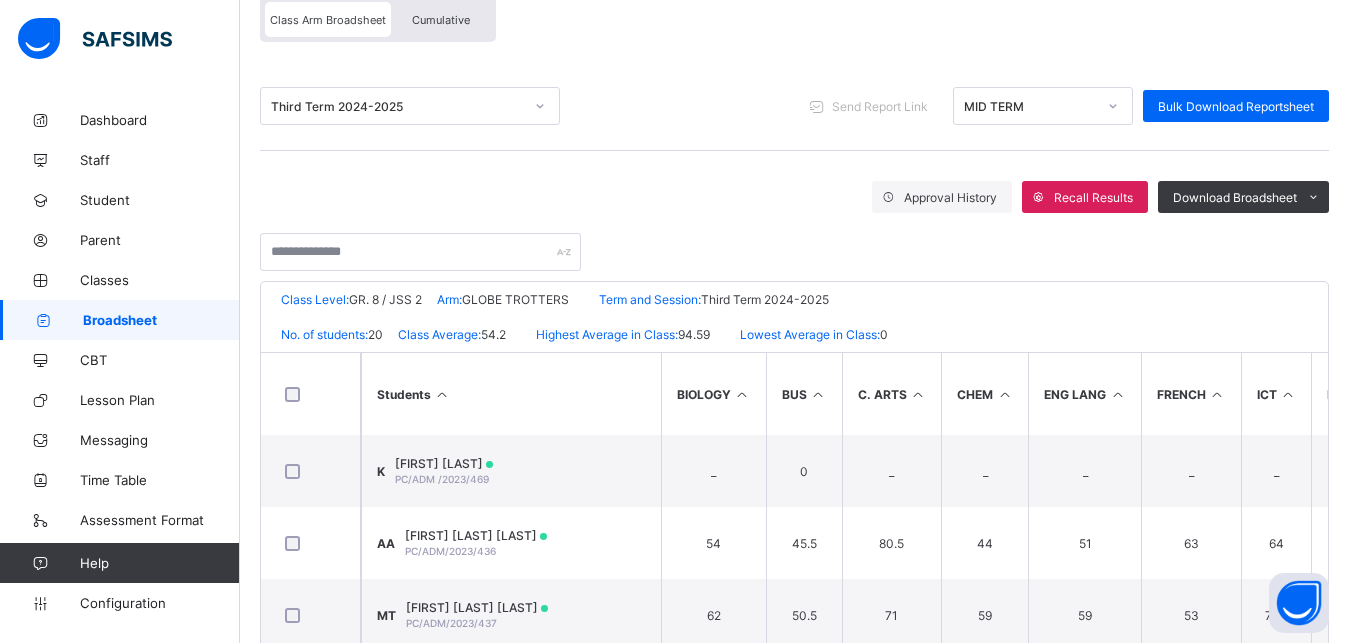 scroll, scrollTop: 237, scrollLeft: 0, axis: vertical 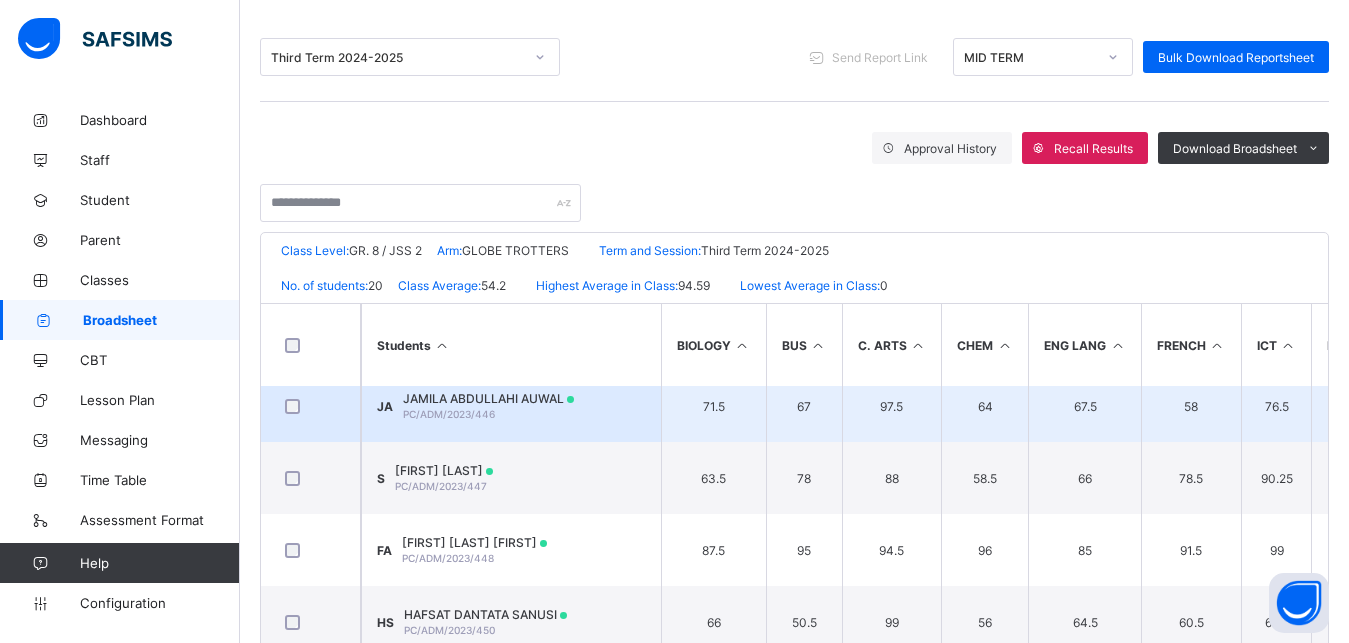 click on "JAMILA ABDULLAHI AUWAL" at bounding box center [488, 398] 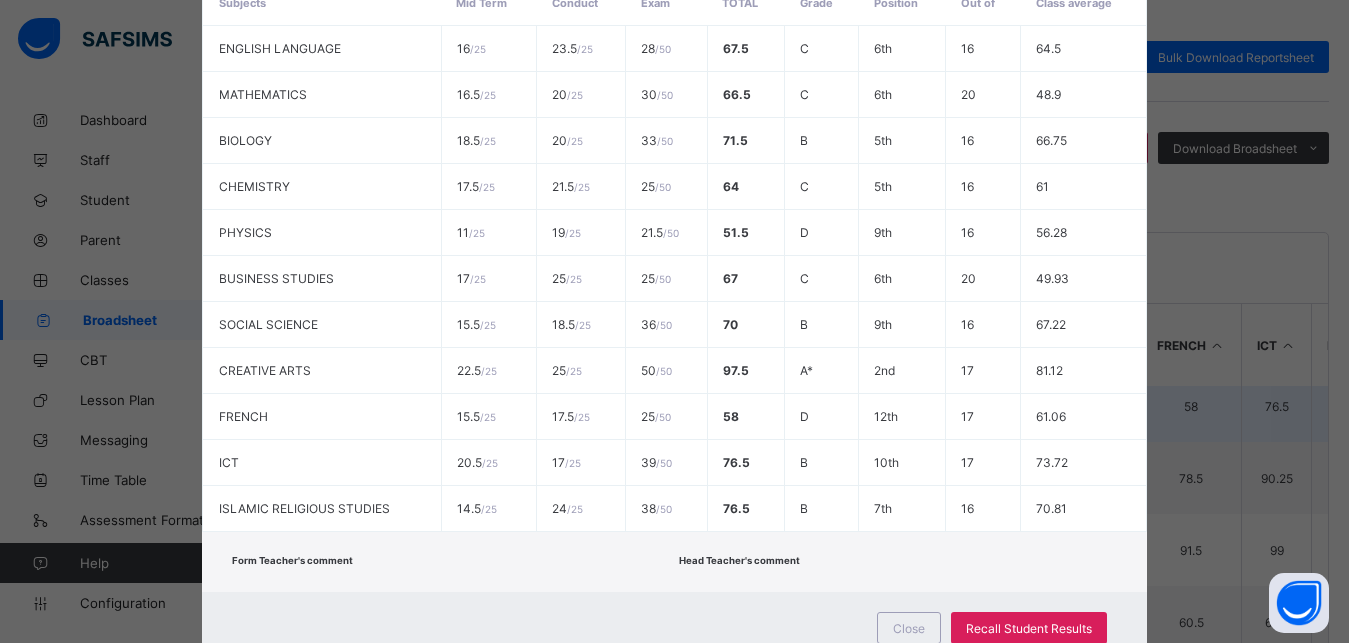 scroll, scrollTop: 0, scrollLeft: 0, axis: both 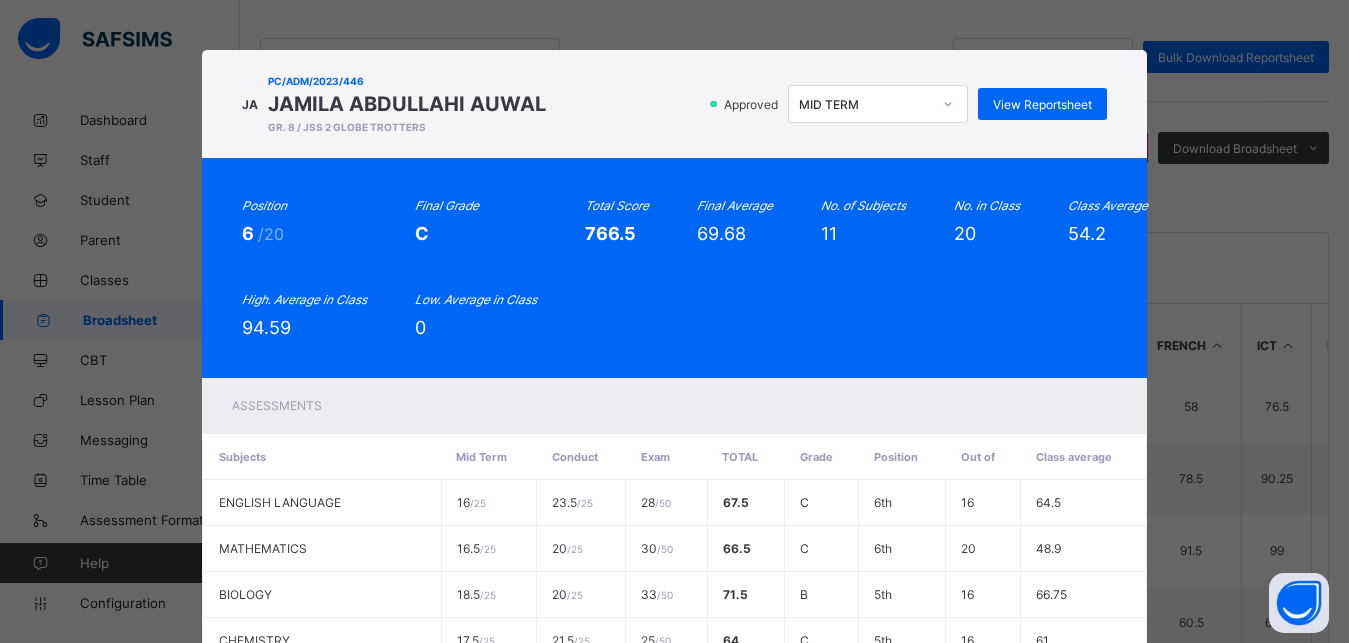 click 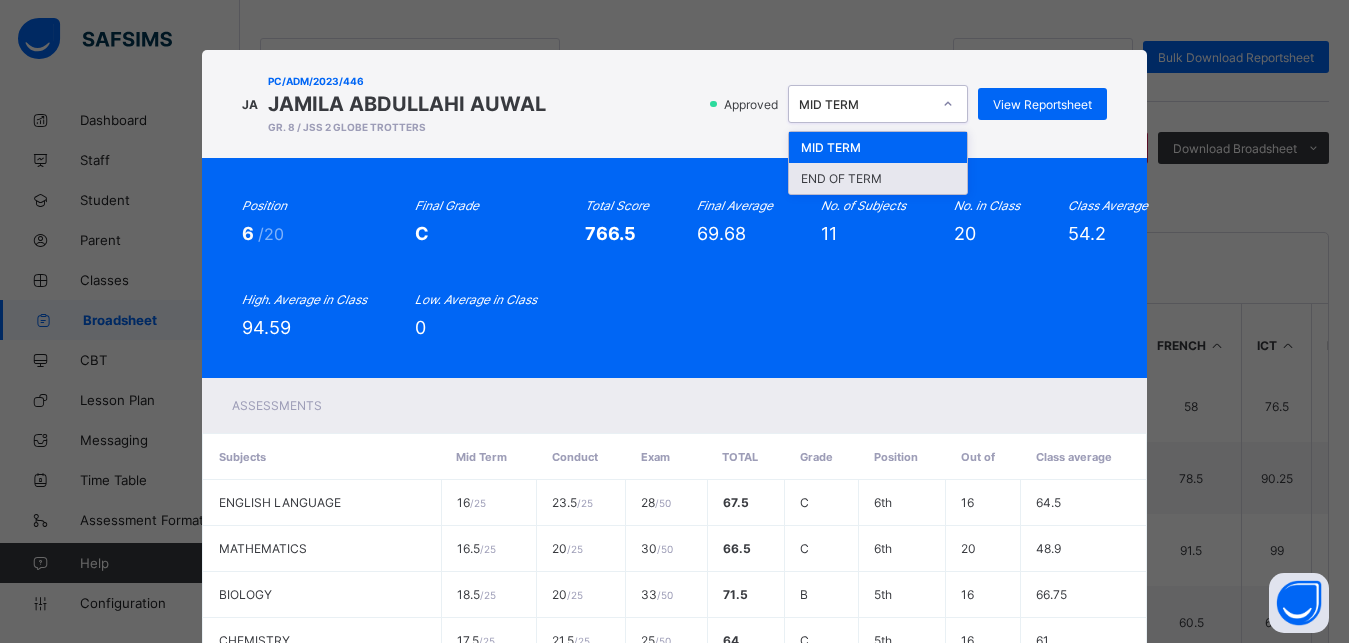 click on "END OF TERM" at bounding box center (878, 178) 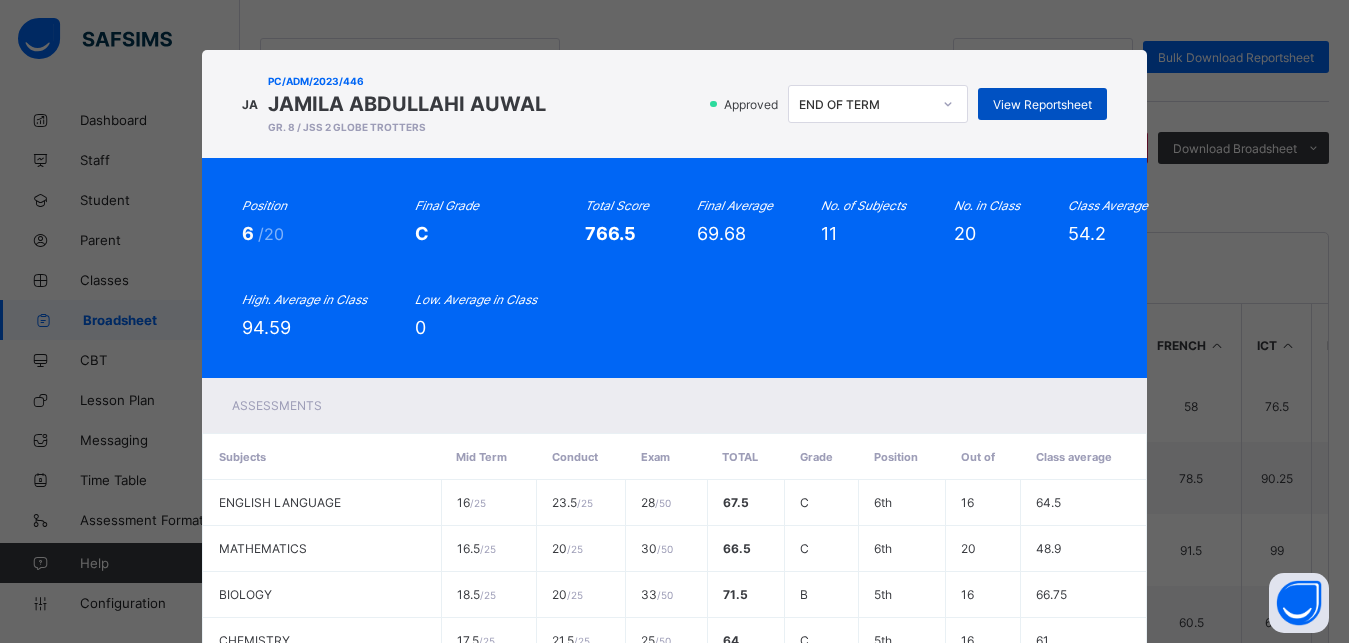 click on "View Reportsheet" at bounding box center (1042, 104) 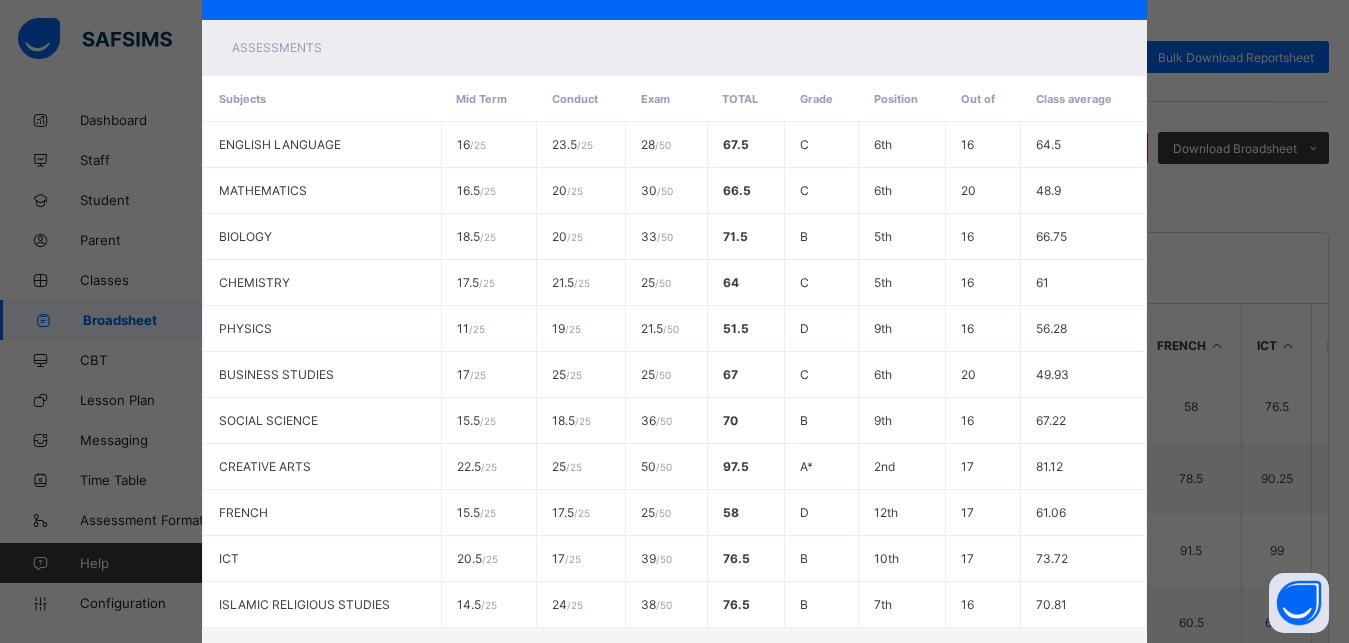 scroll, scrollTop: 525, scrollLeft: 0, axis: vertical 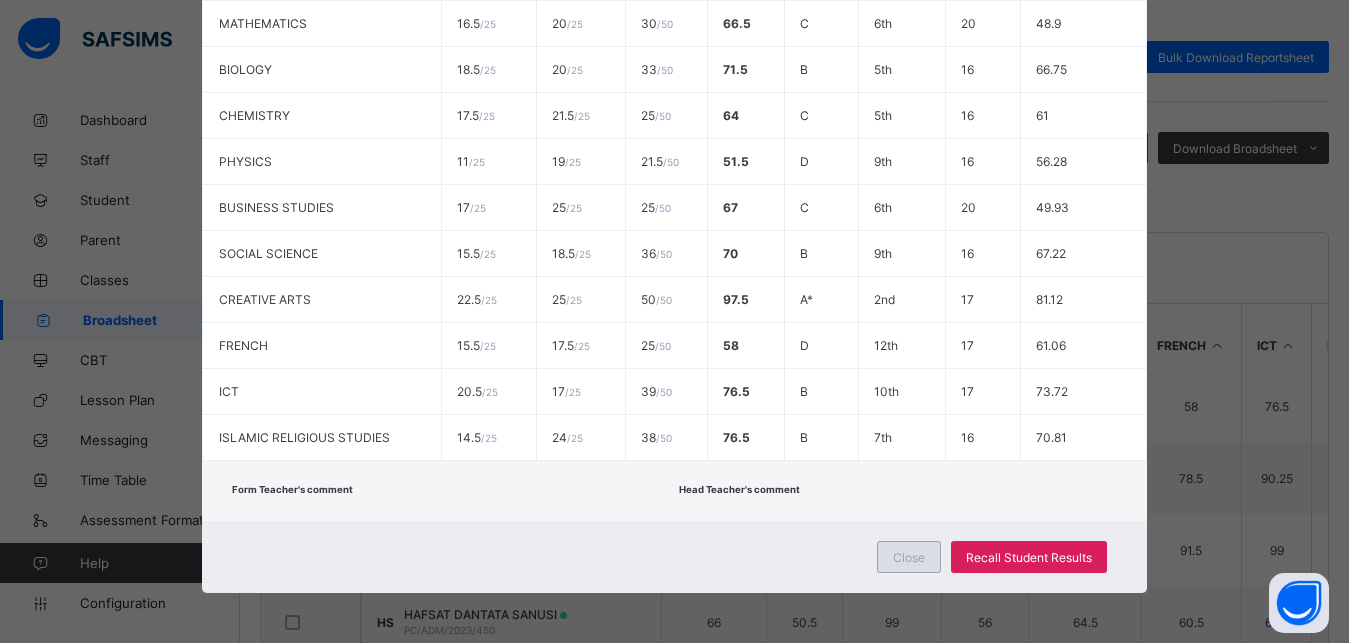 click on "Close" at bounding box center (909, 557) 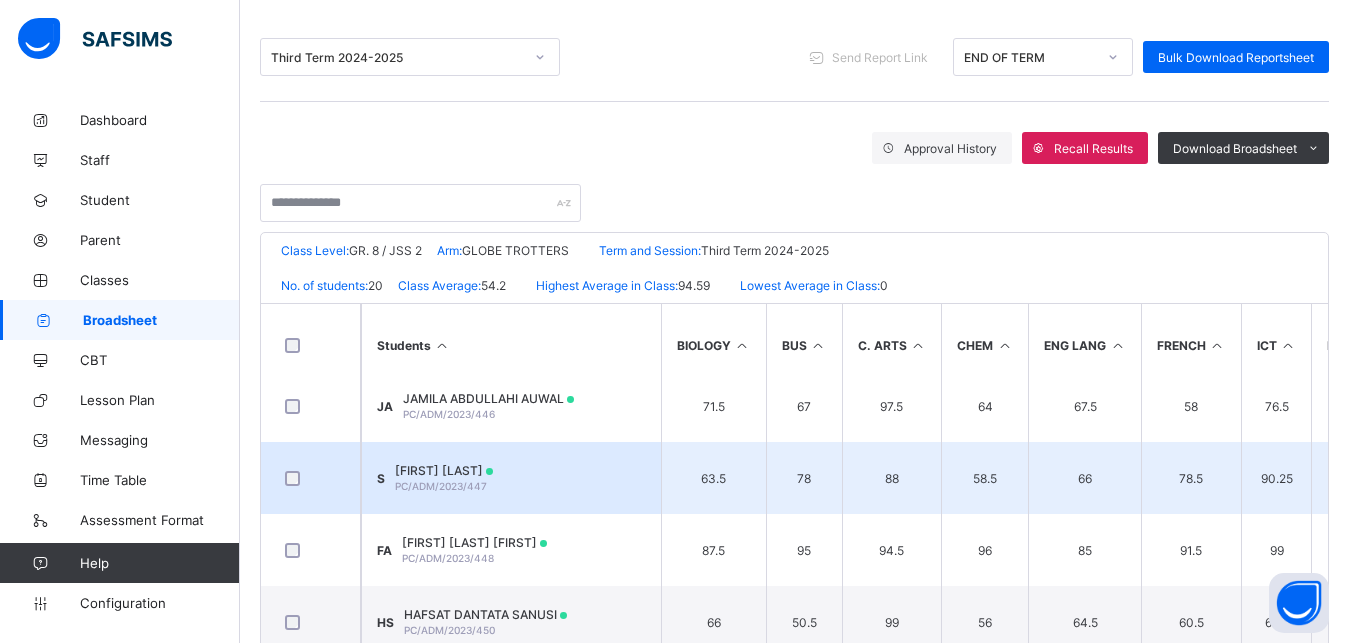 click on "S SUADAH KHAMIS    PC/ADM/2023/447" at bounding box center [511, 478] 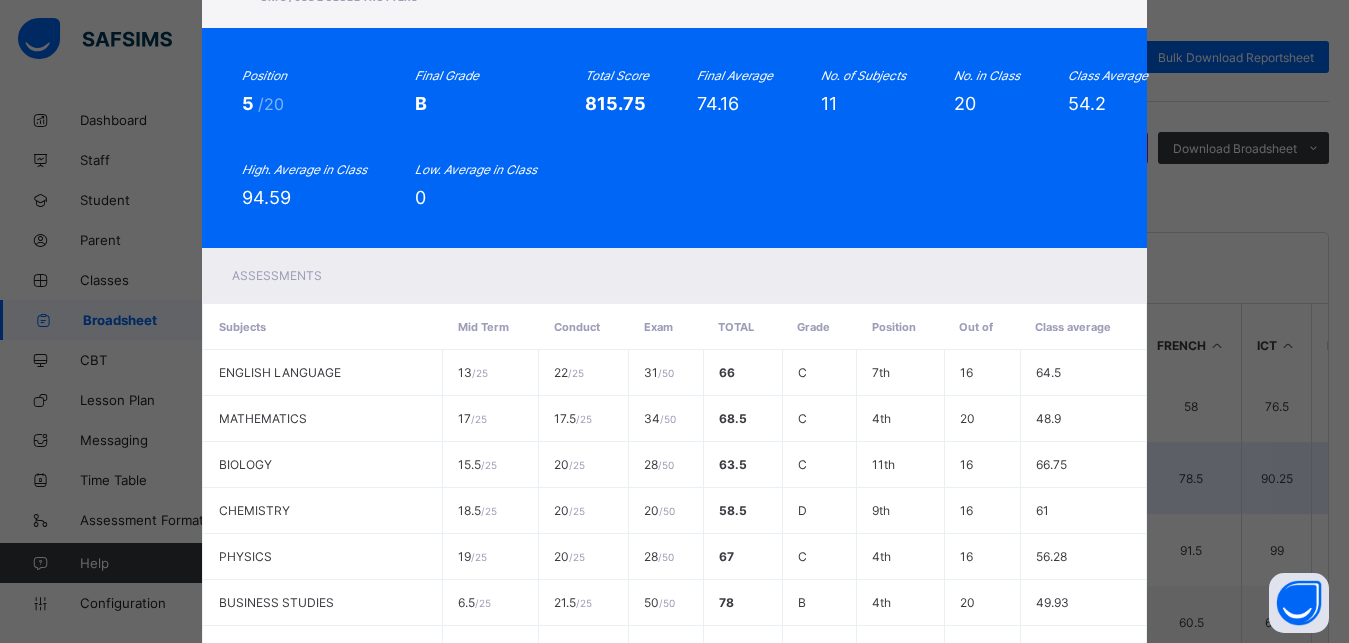 scroll, scrollTop: 0, scrollLeft: 0, axis: both 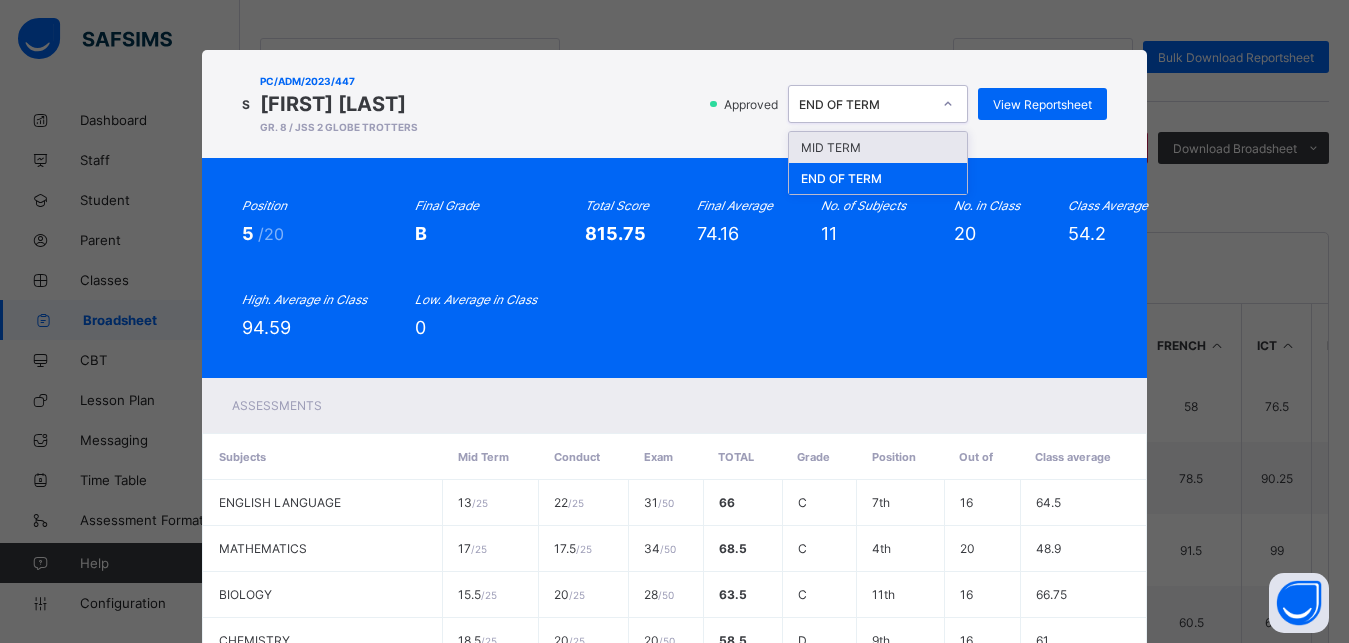 click 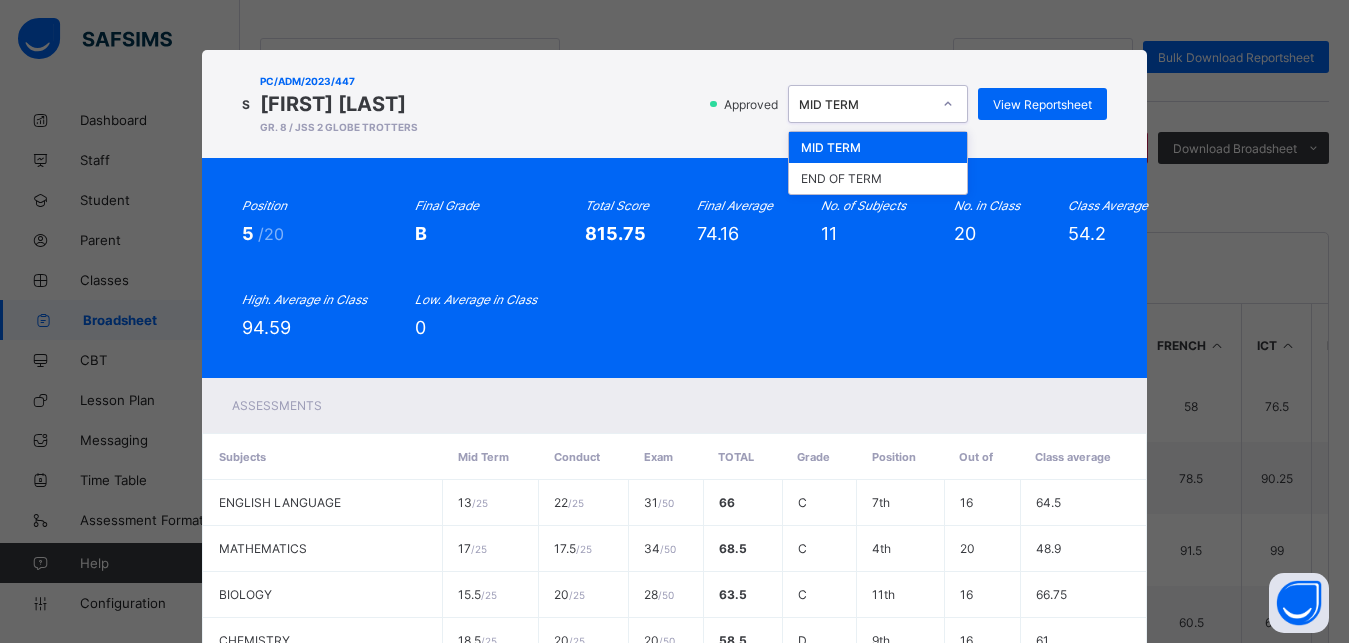 click 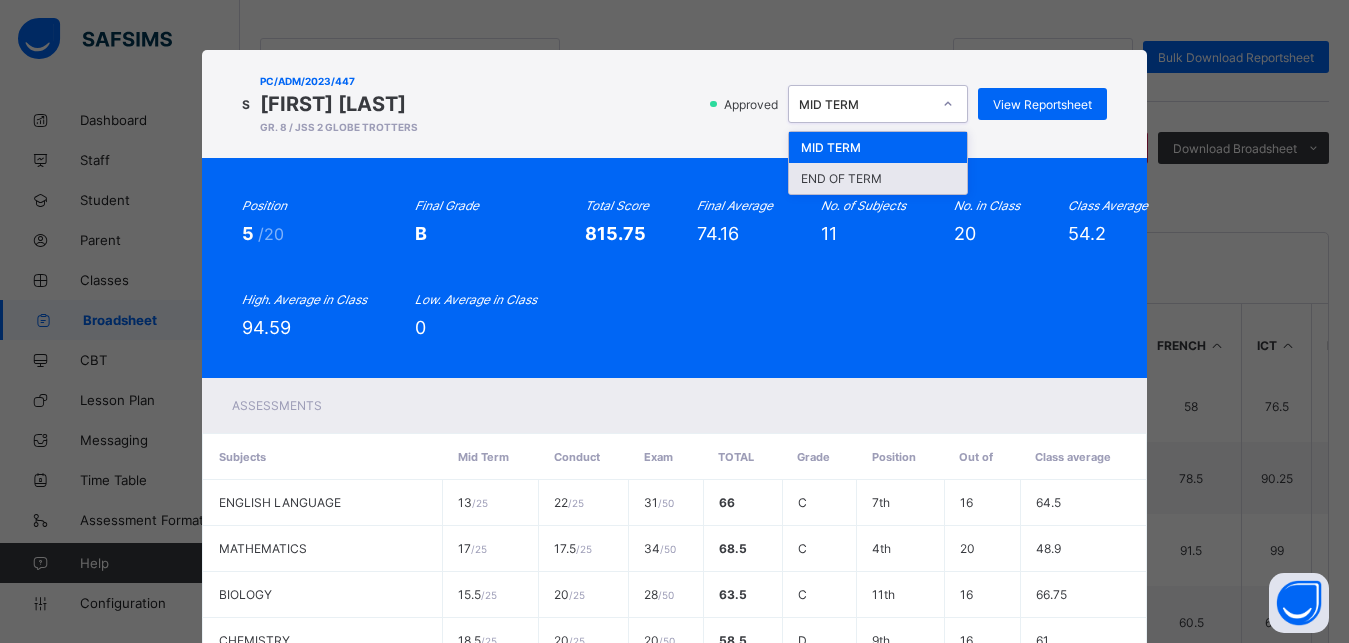 click on "END OF TERM" at bounding box center (878, 178) 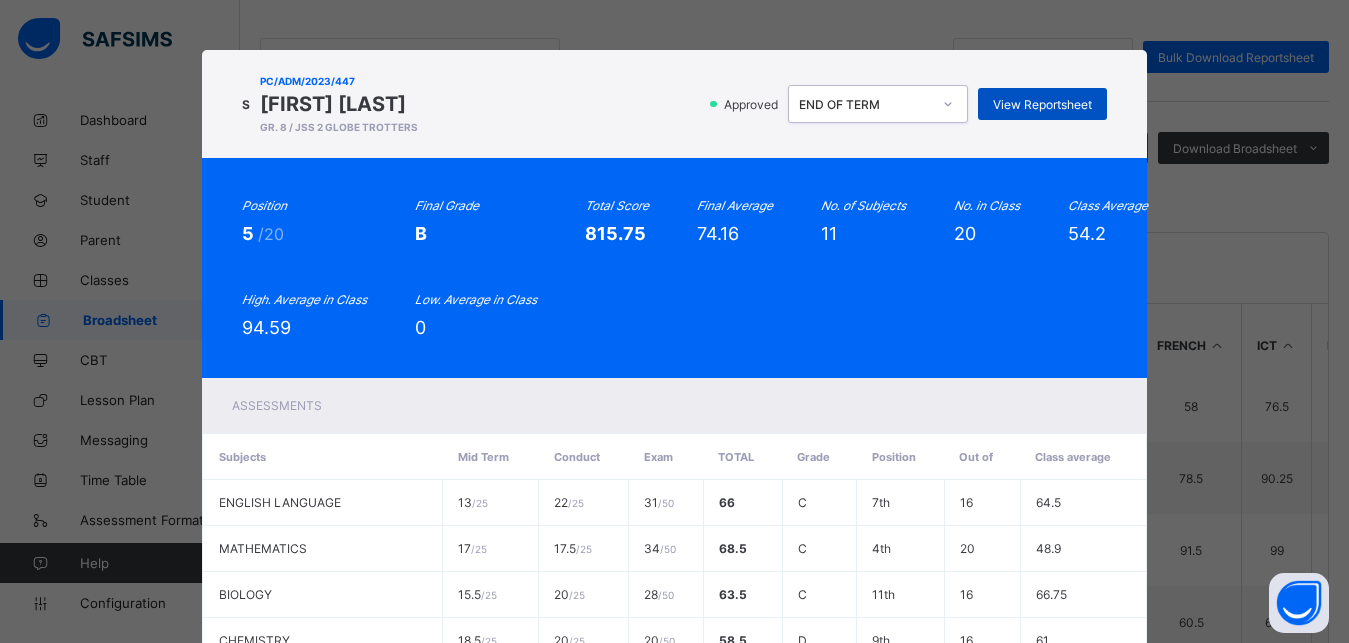 click on "View Reportsheet" at bounding box center (1042, 104) 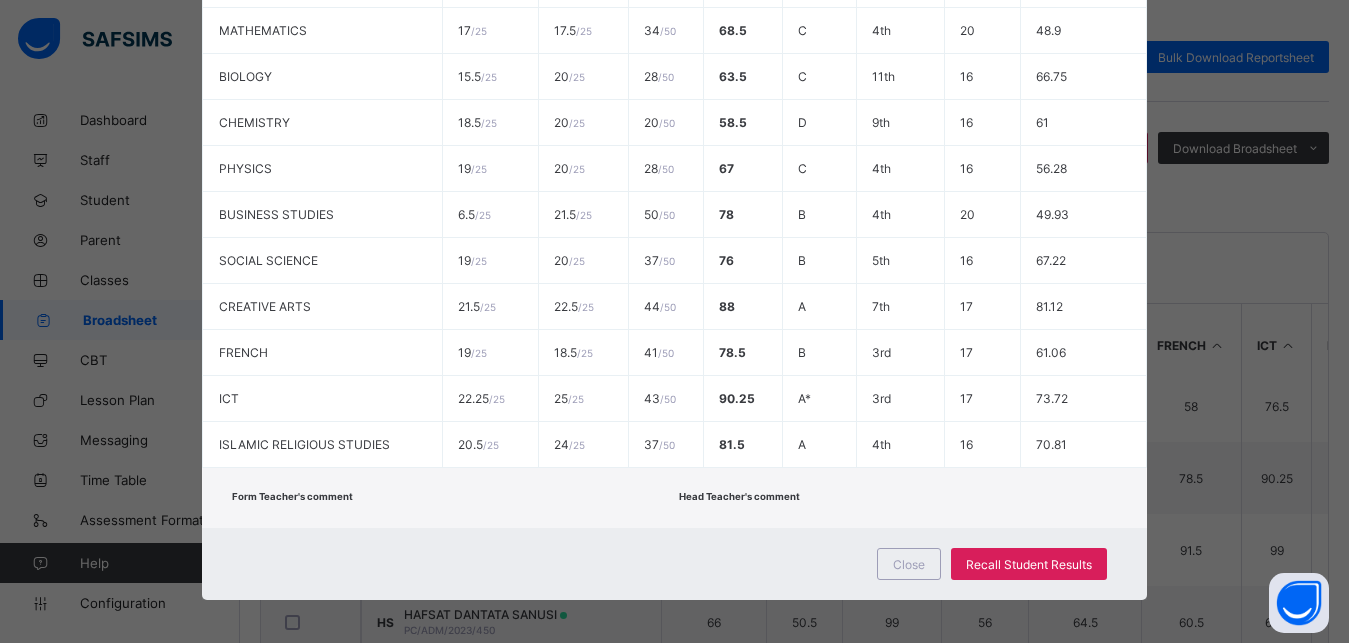 scroll, scrollTop: 525, scrollLeft: 0, axis: vertical 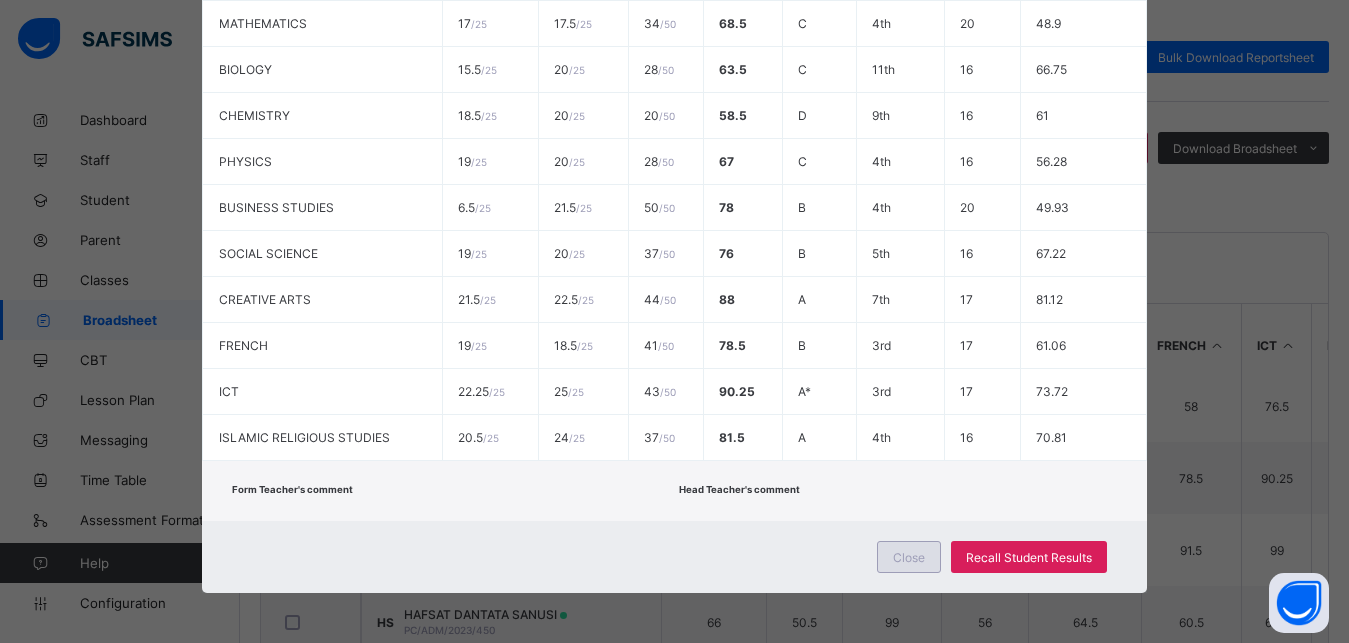 click on "Close" at bounding box center [909, 557] 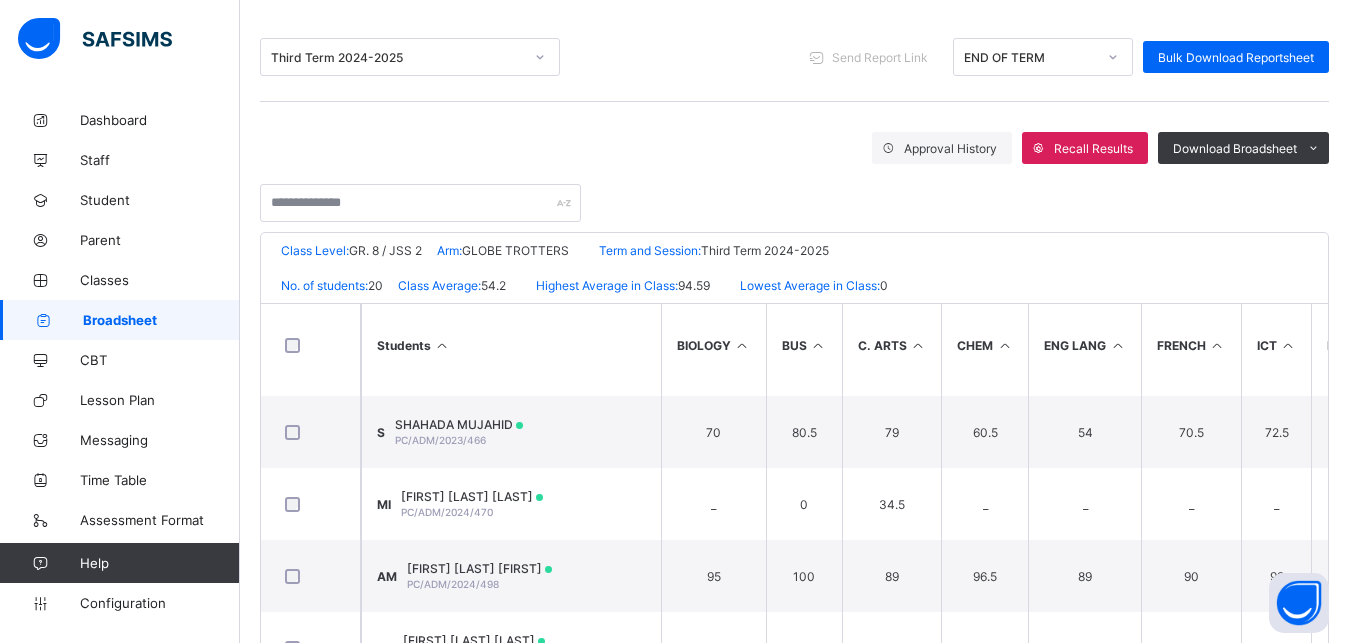 scroll, scrollTop: 1040, scrollLeft: 0, axis: vertical 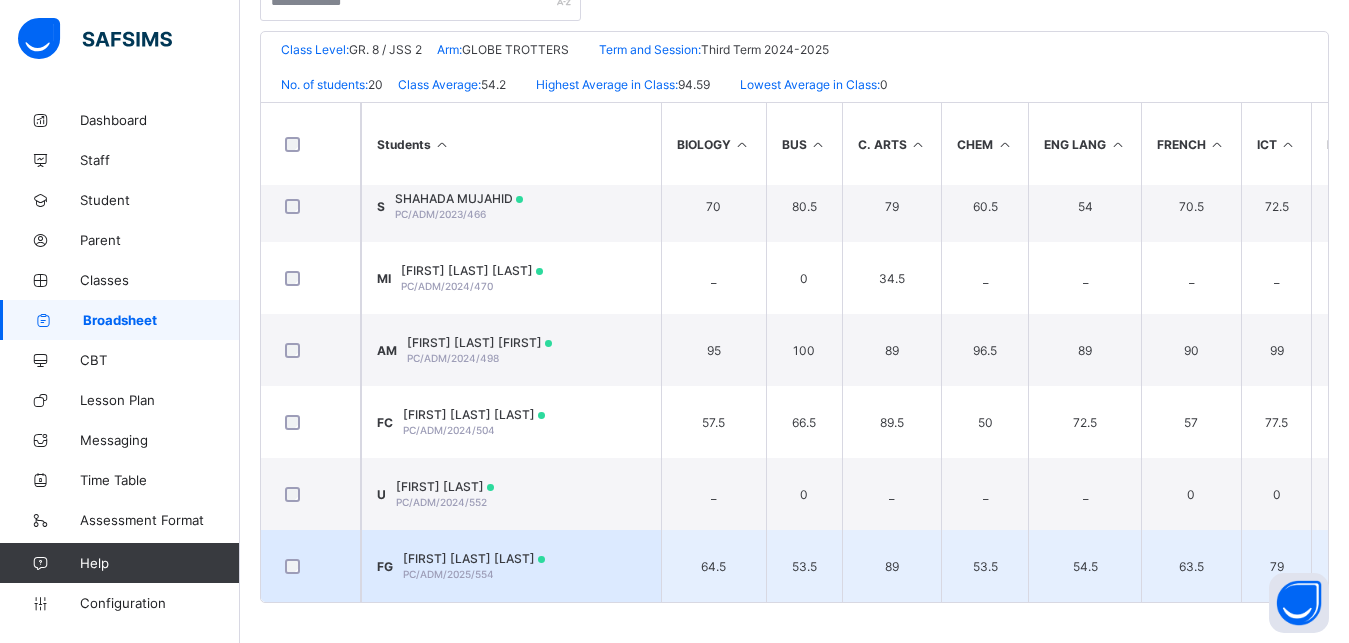 click on "FG FATIMAH BASHIR GUMEL   PC/ADM/2025/554" at bounding box center (511, 566) 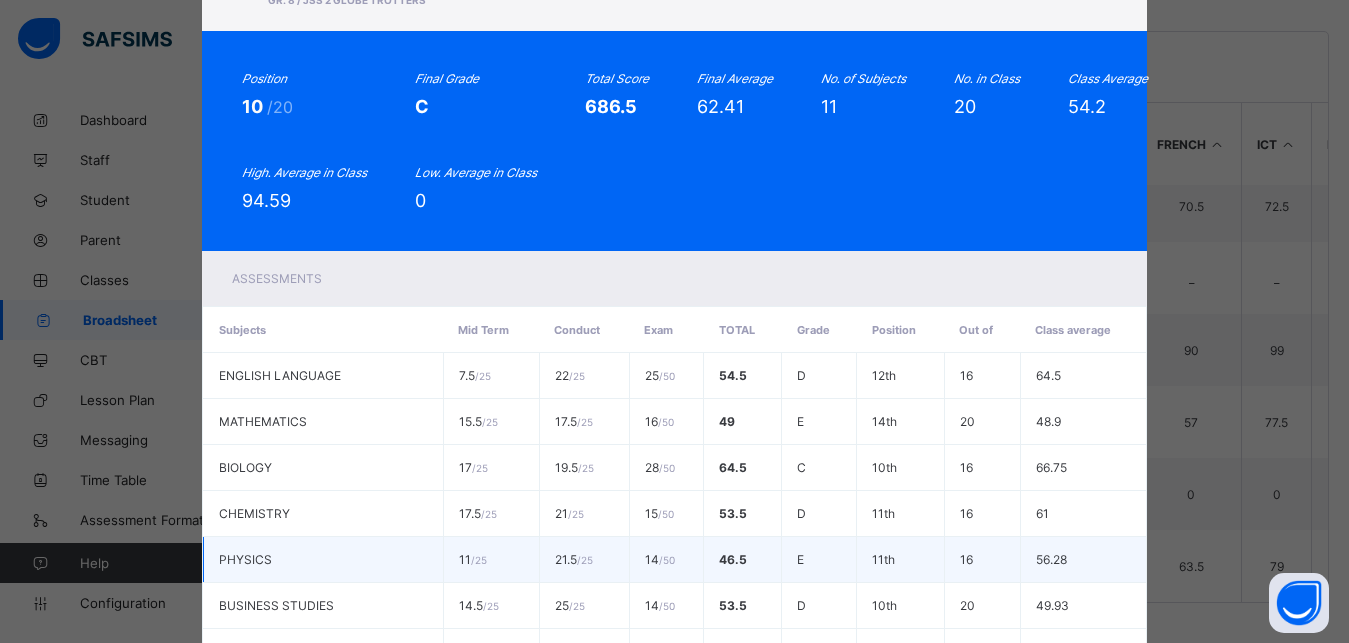scroll, scrollTop: 0, scrollLeft: 0, axis: both 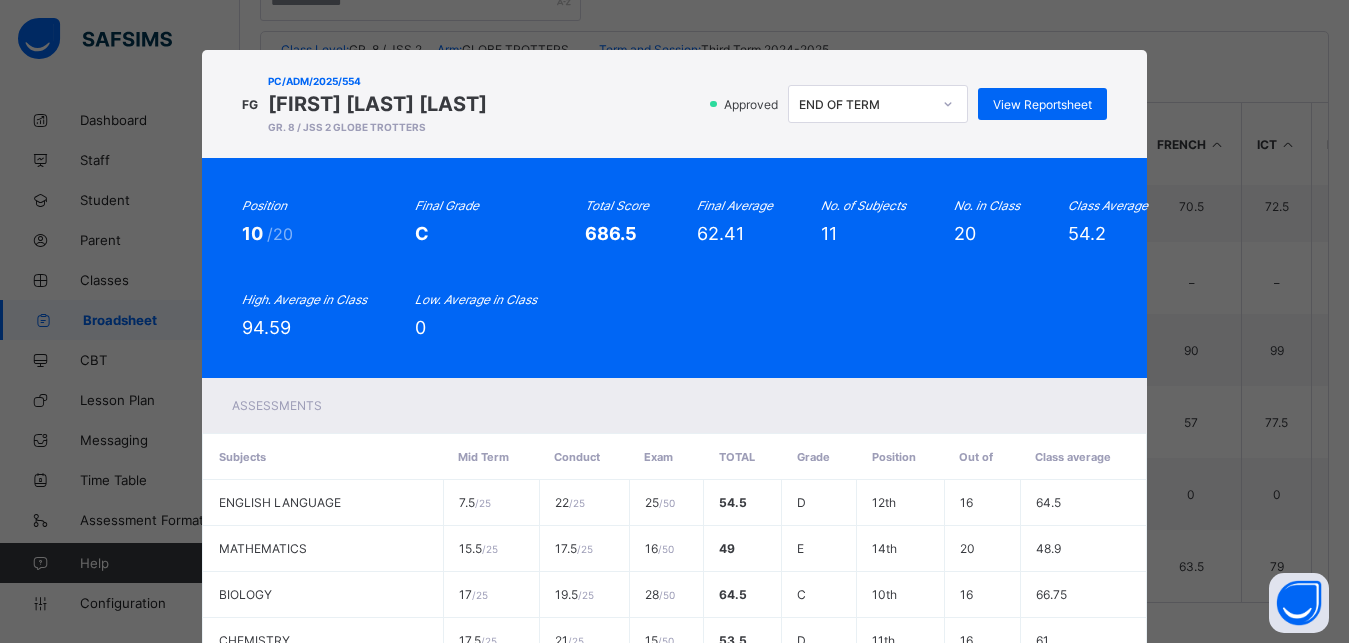 click at bounding box center [948, 104] 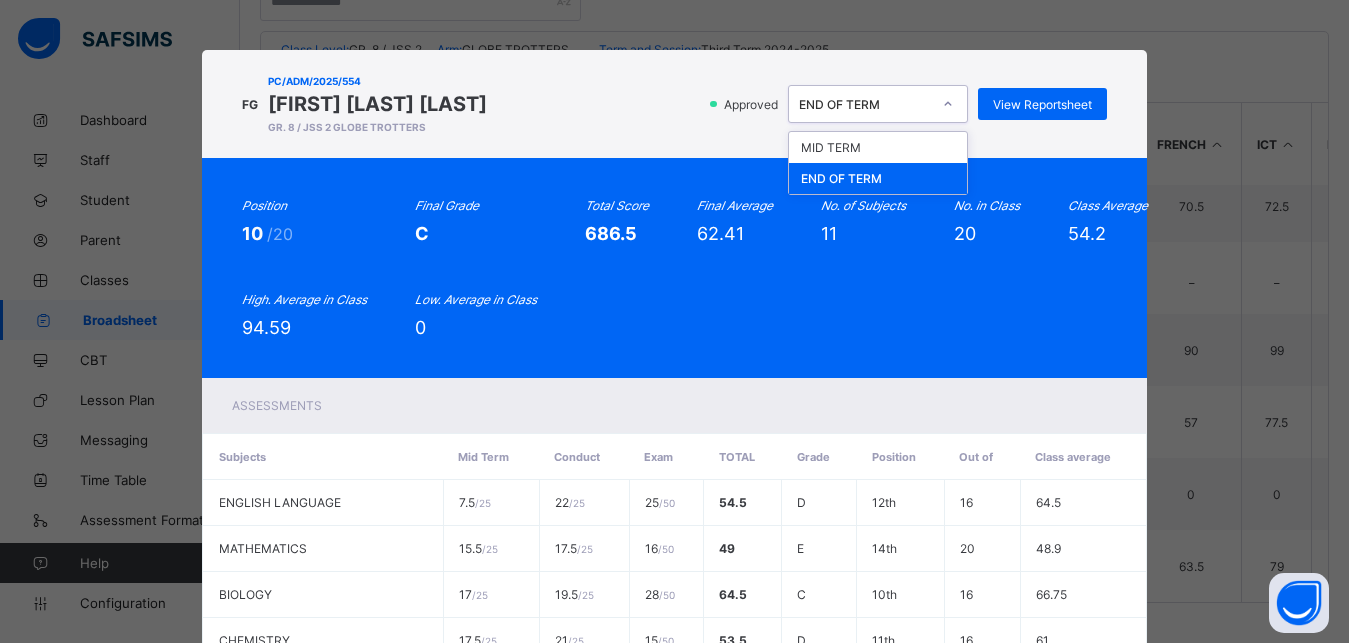 click on "END OF TERM" at bounding box center [878, 178] 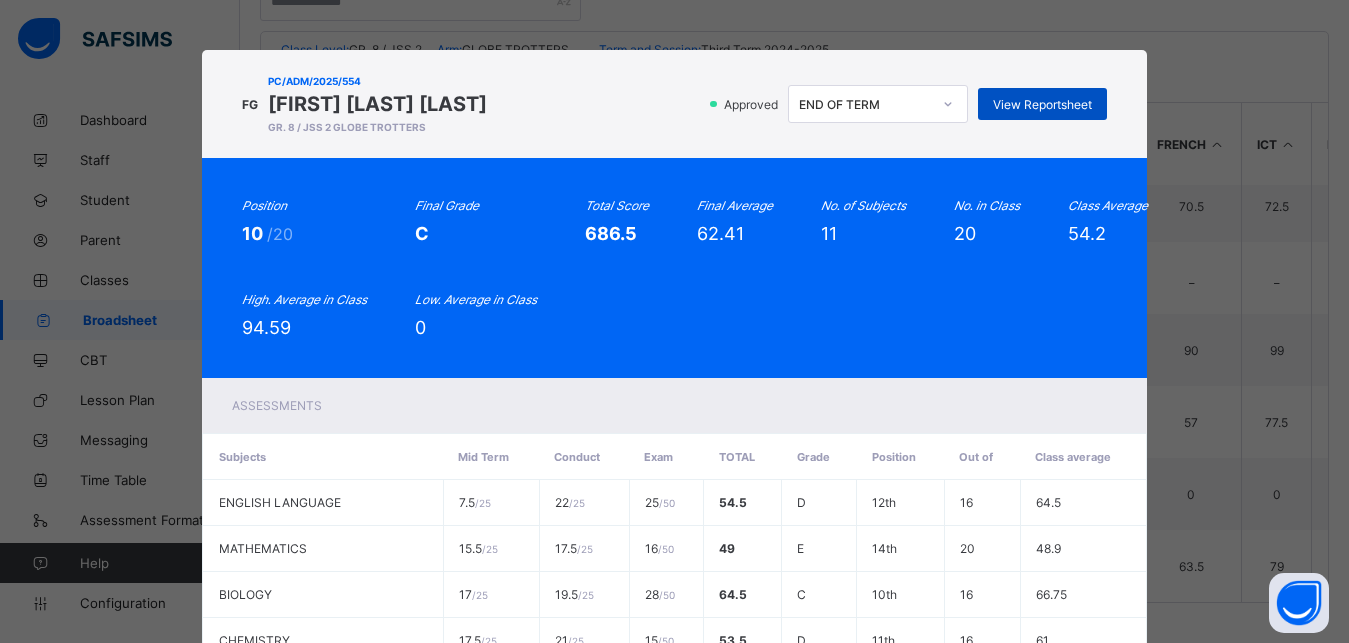 click on "View Reportsheet" at bounding box center [1042, 104] 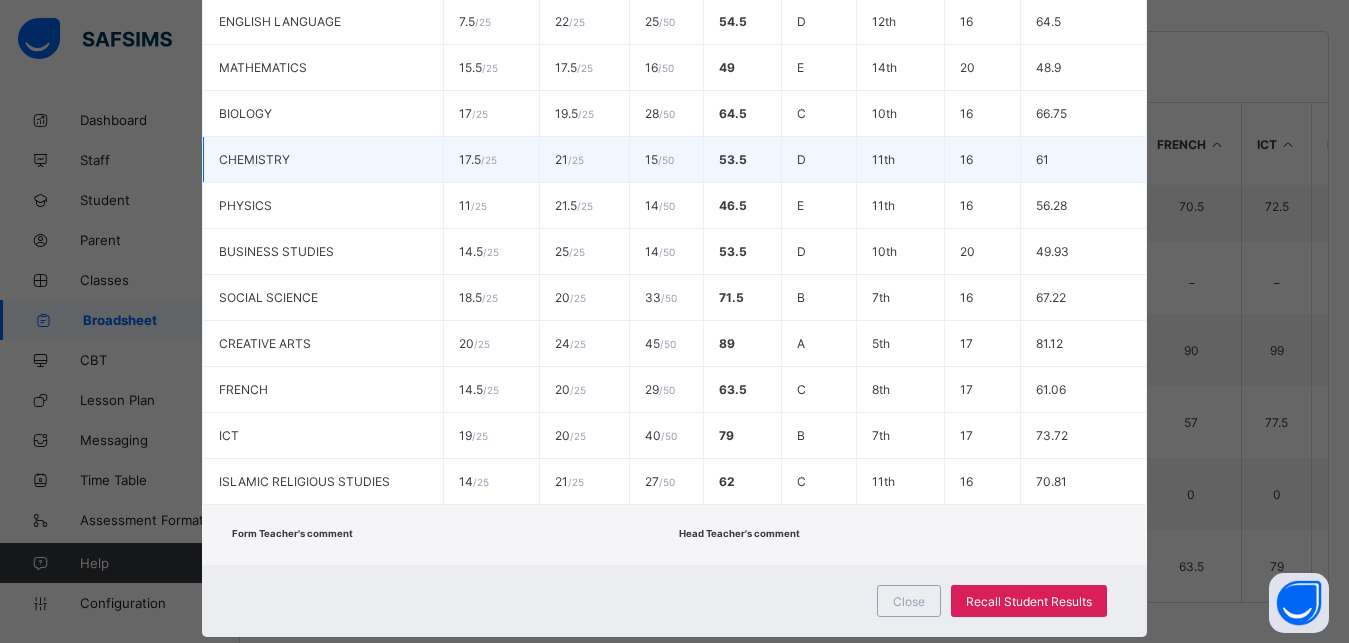 scroll, scrollTop: 525, scrollLeft: 0, axis: vertical 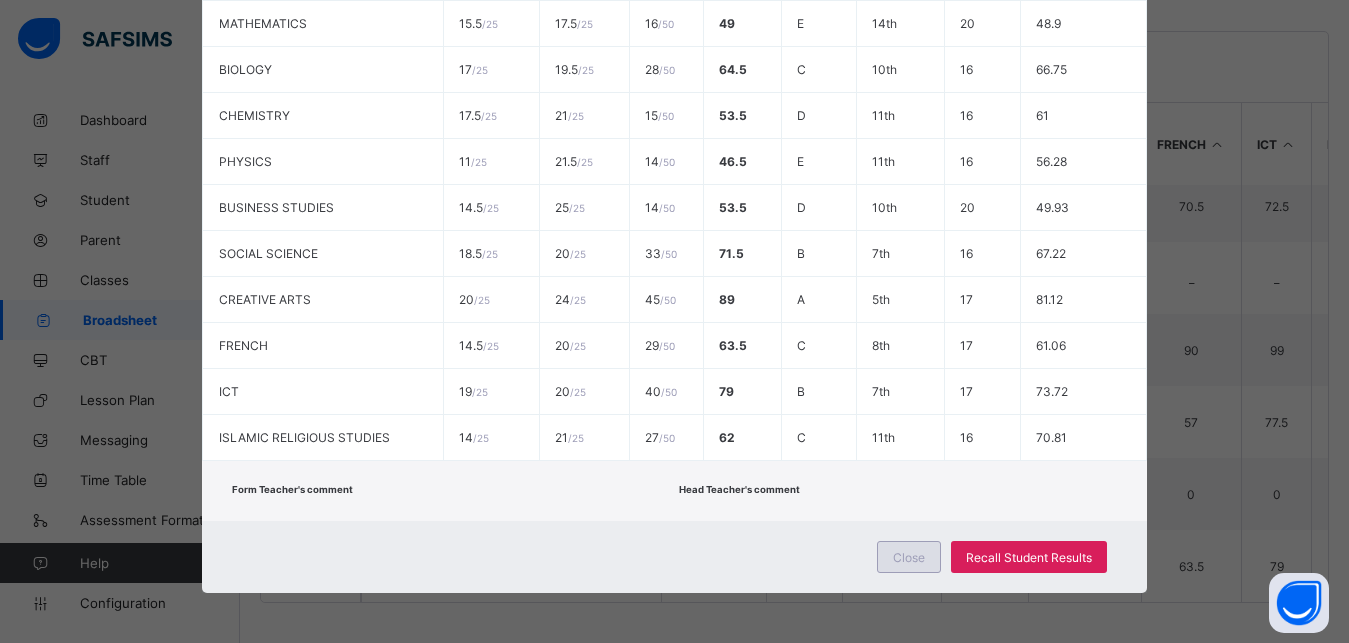 click on "Close" at bounding box center (909, 557) 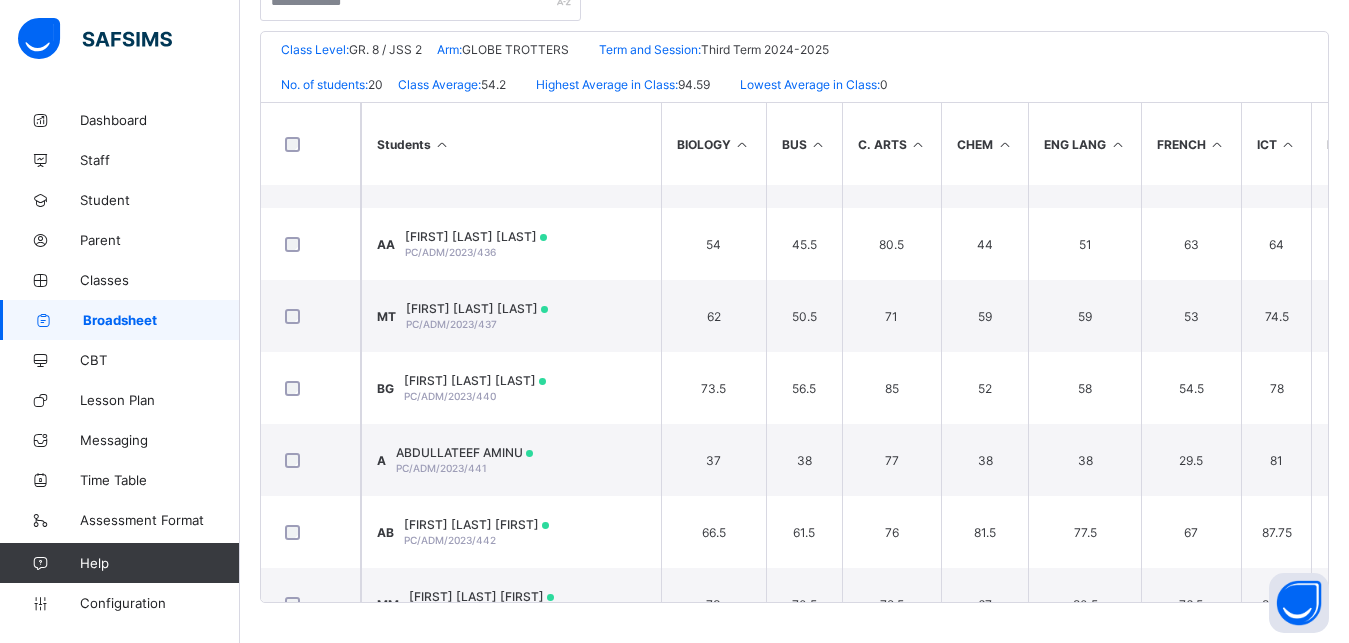 scroll, scrollTop: 0, scrollLeft: 0, axis: both 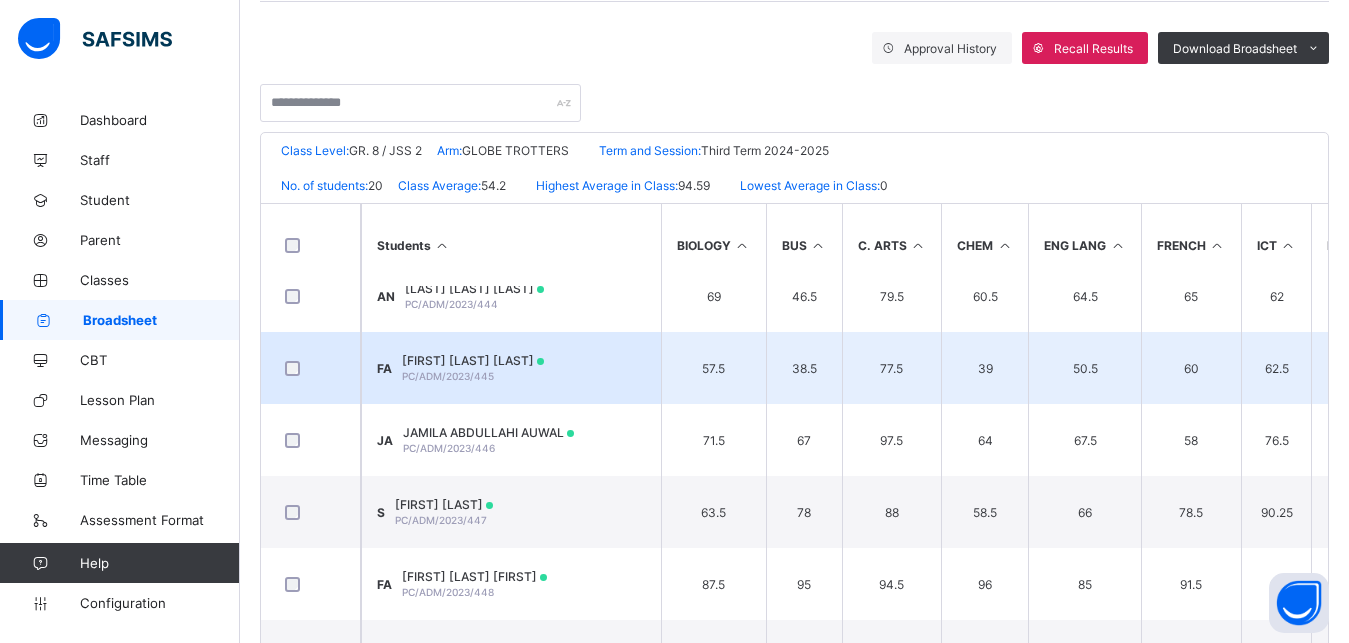click on "PC/ADM/2023/445" at bounding box center [448, 376] 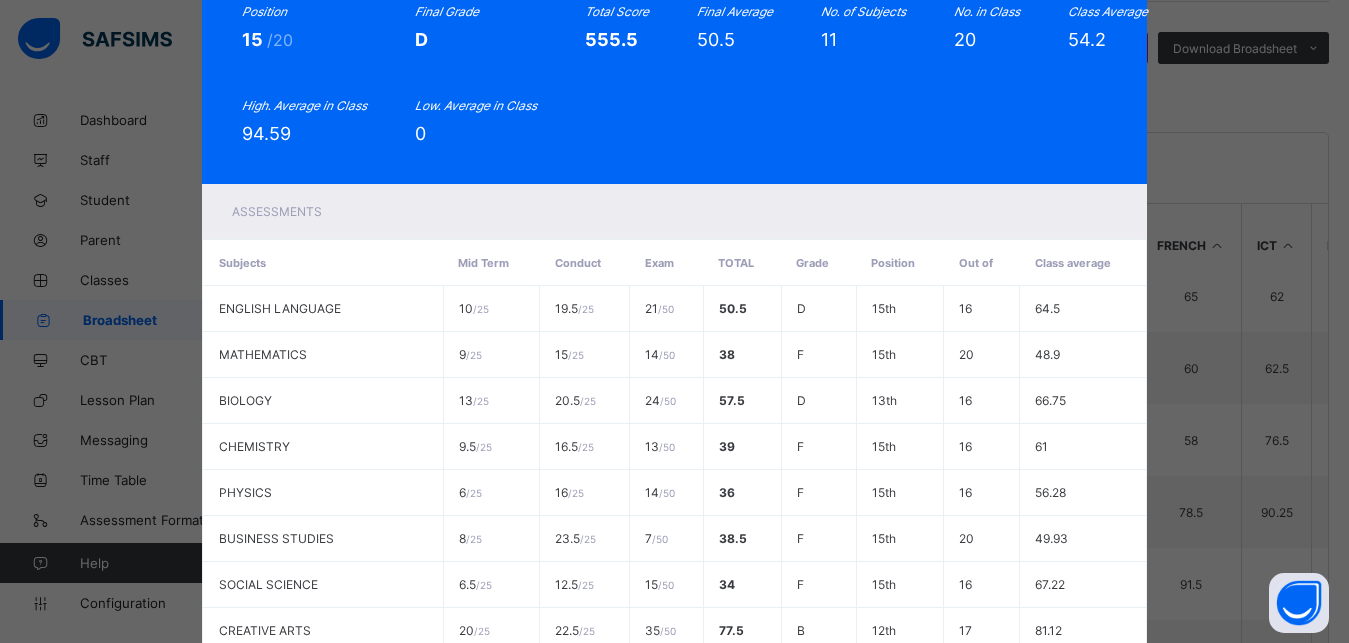 scroll, scrollTop: 0, scrollLeft: 0, axis: both 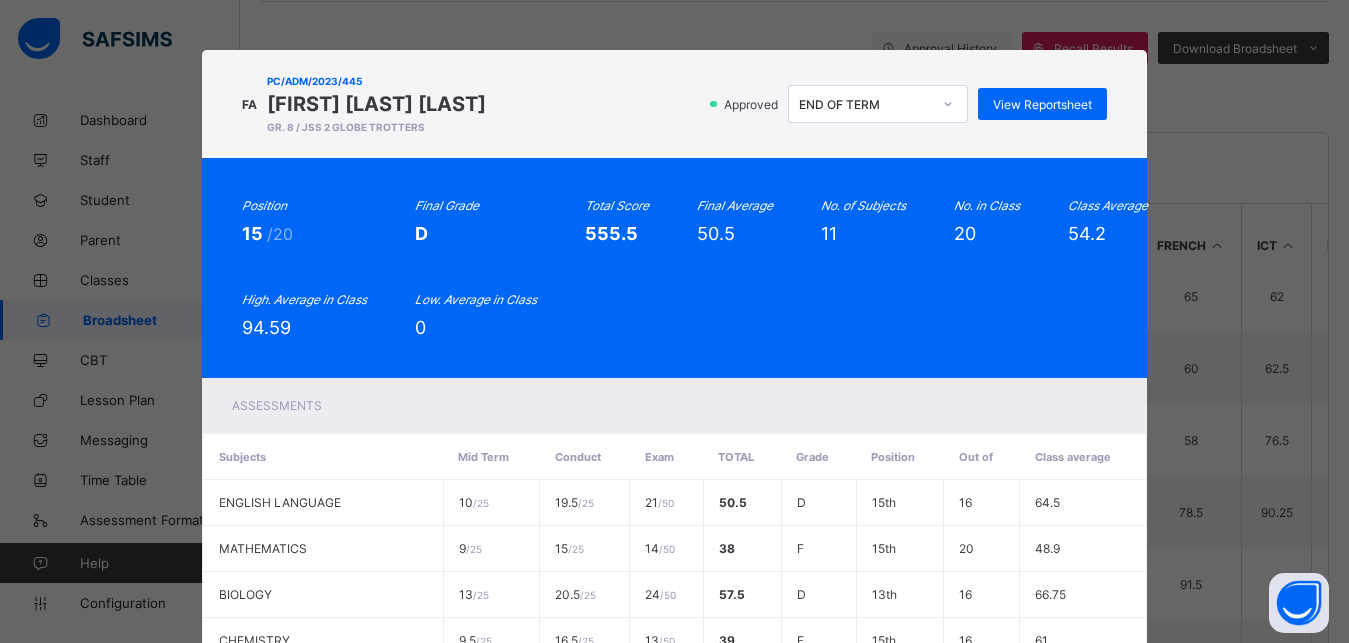 click 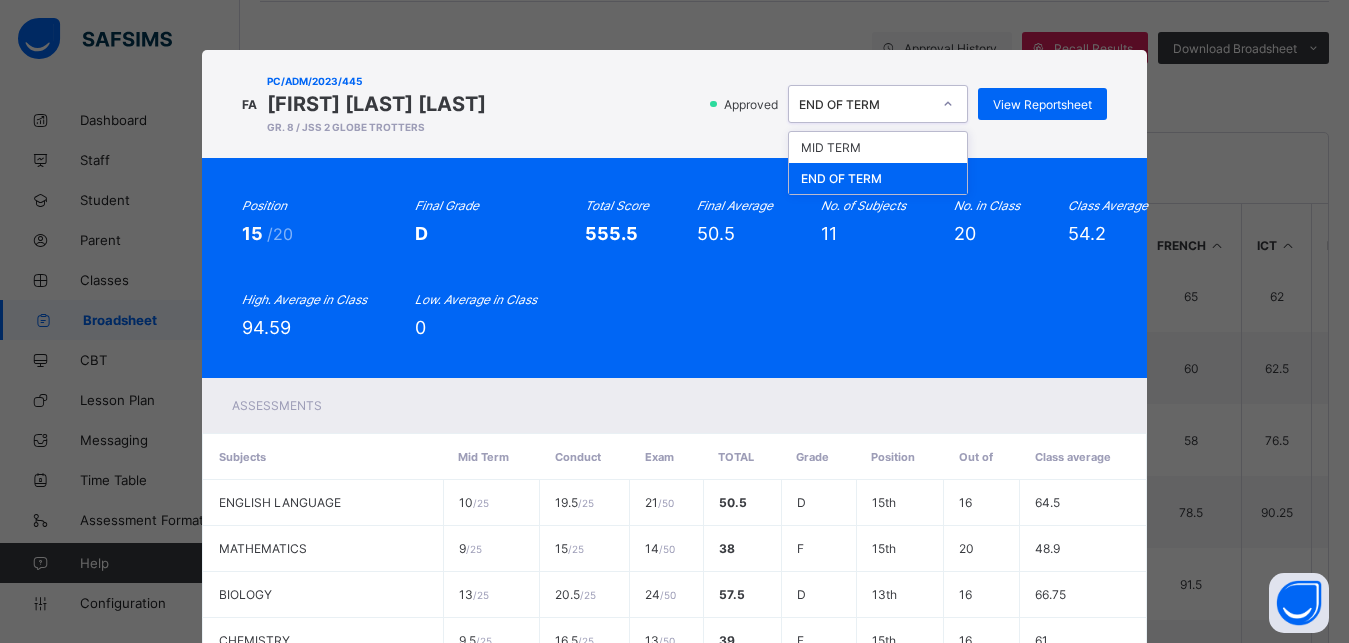 click on "END OF TERM" at bounding box center [878, 178] 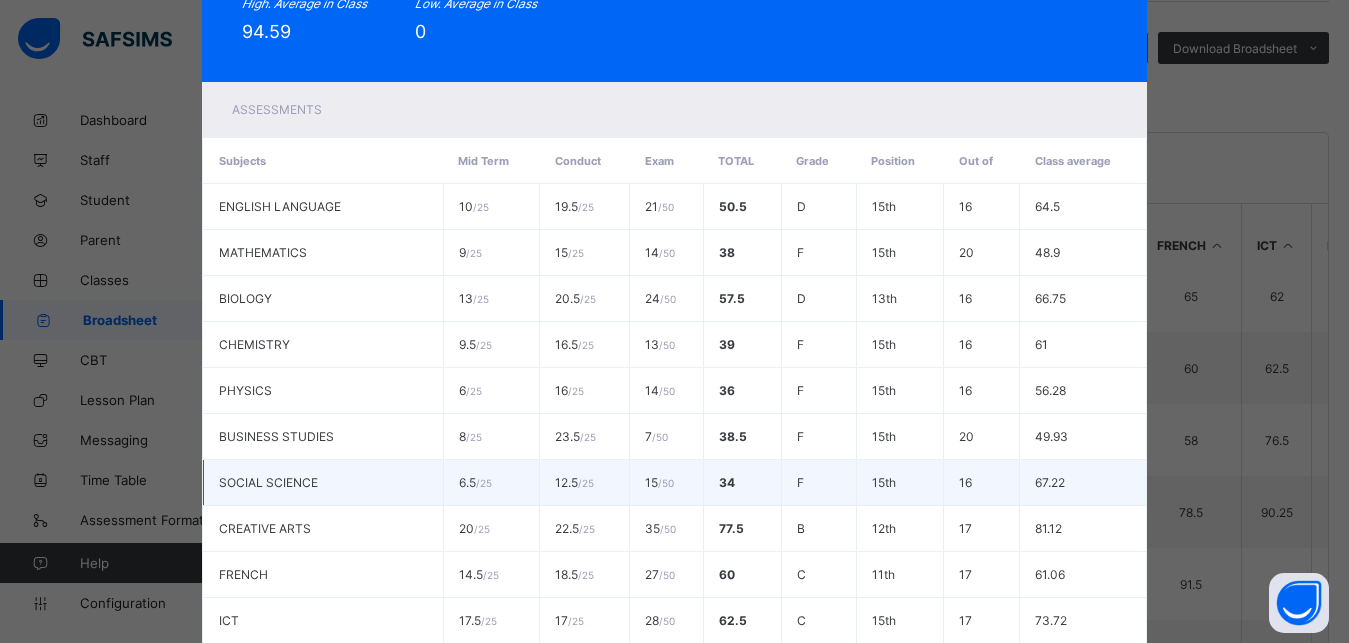 scroll, scrollTop: 0, scrollLeft: 0, axis: both 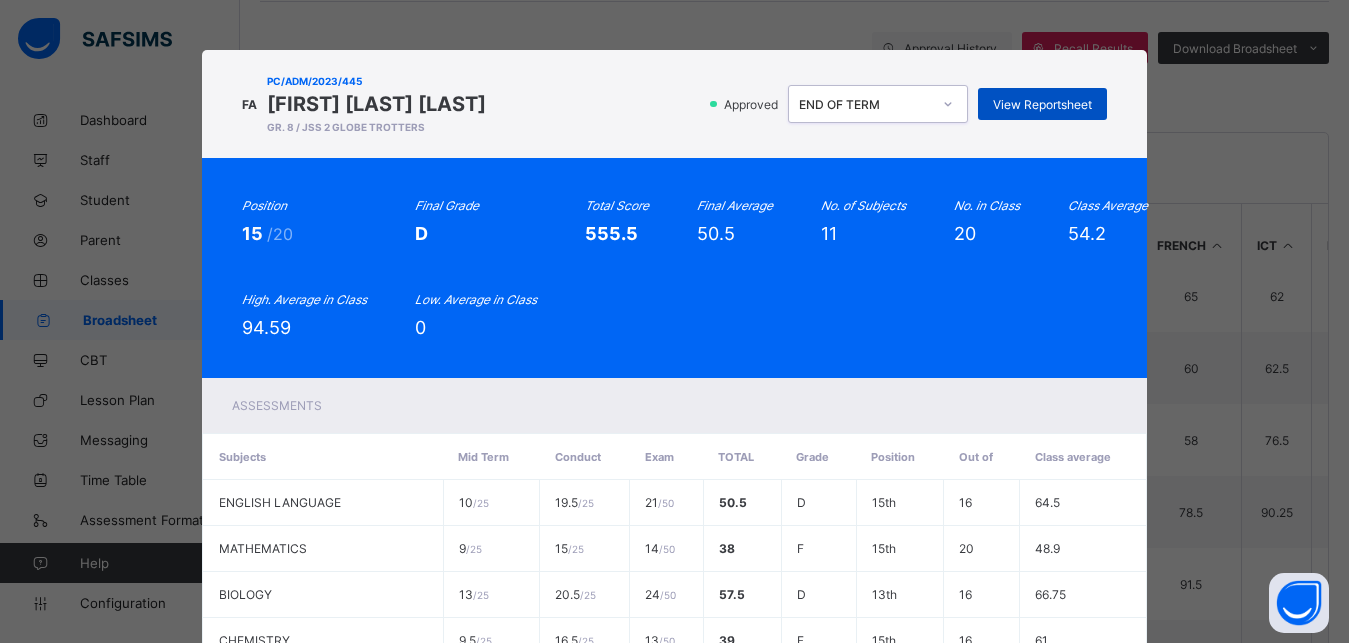click on "View Reportsheet" at bounding box center (1042, 104) 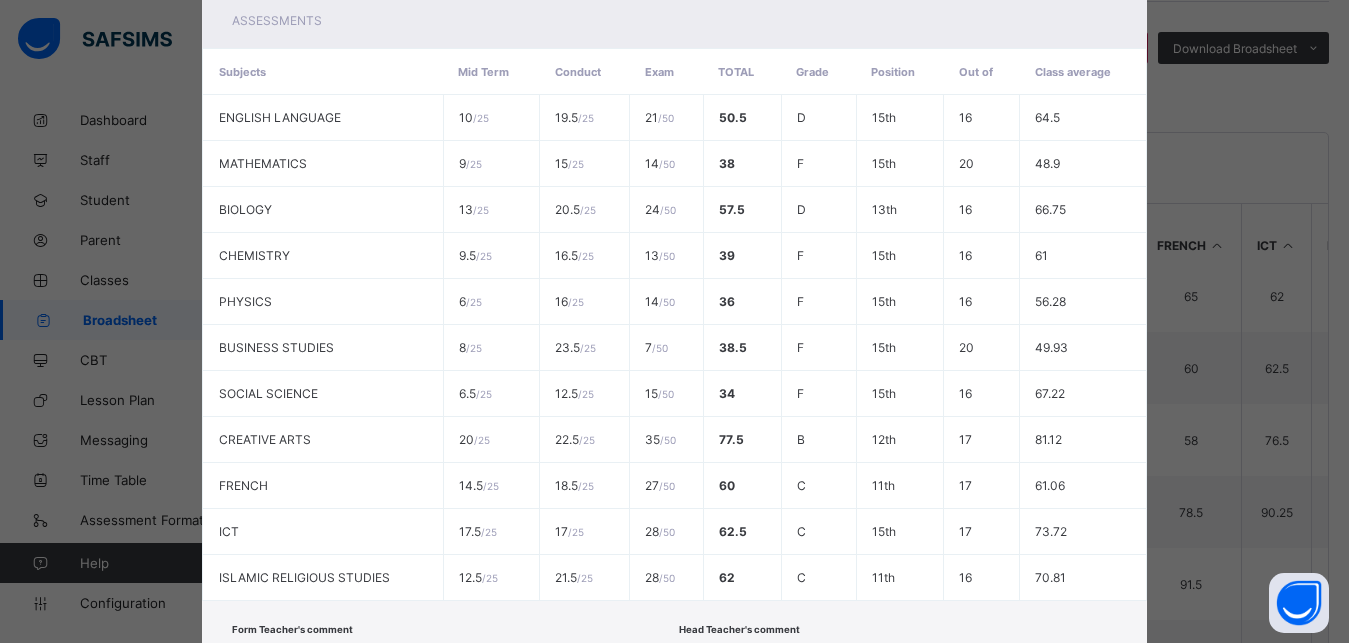 scroll, scrollTop: 525, scrollLeft: 0, axis: vertical 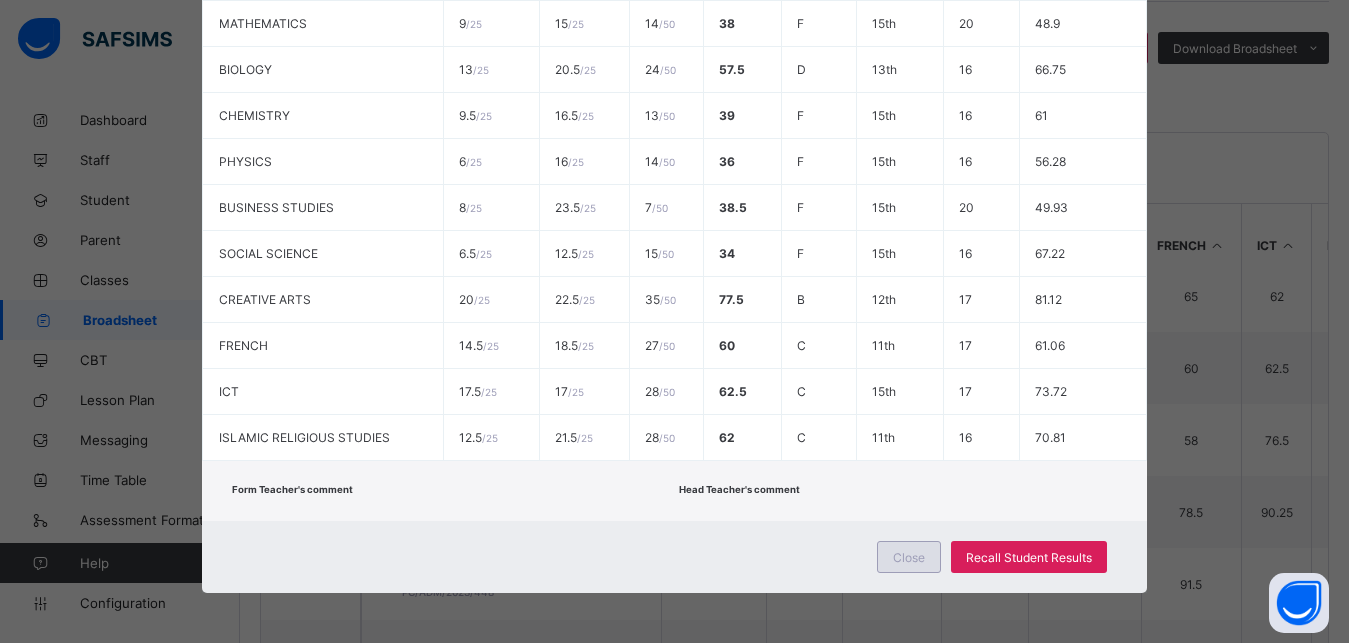 click on "Close" at bounding box center (909, 557) 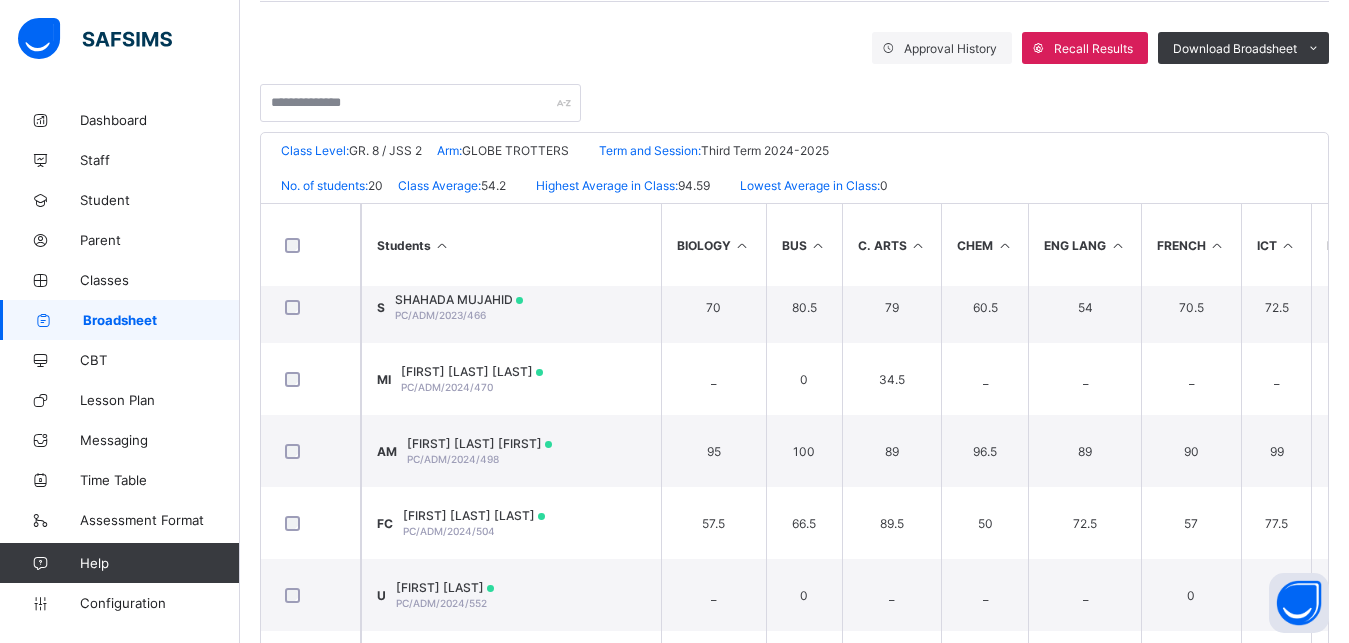 scroll, scrollTop: 1040, scrollLeft: 0, axis: vertical 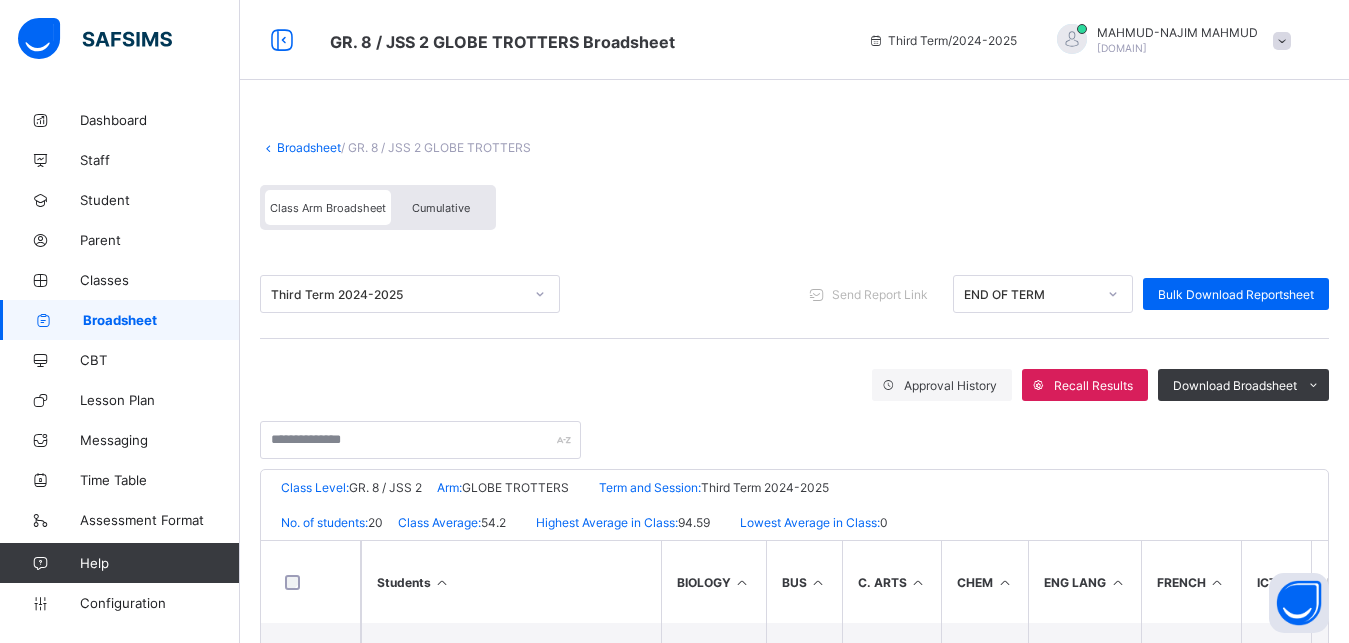 click on "Broadsheet" at bounding box center [309, 147] 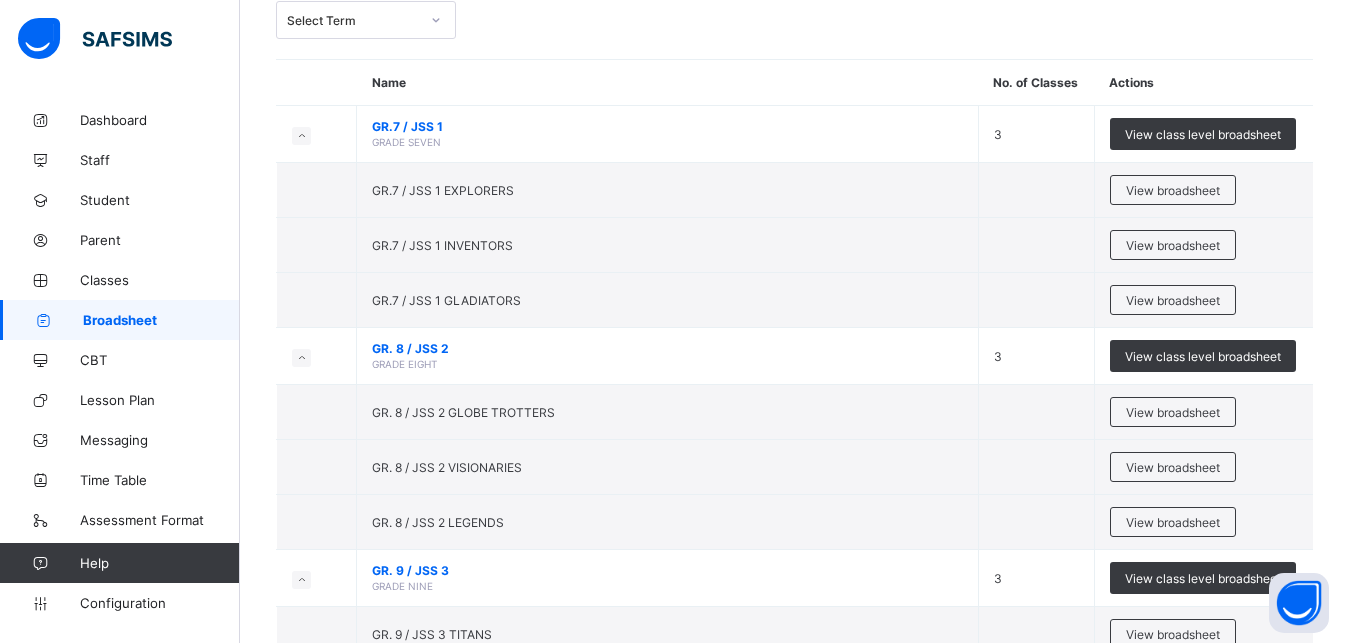 scroll, scrollTop: 169, scrollLeft: 0, axis: vertical 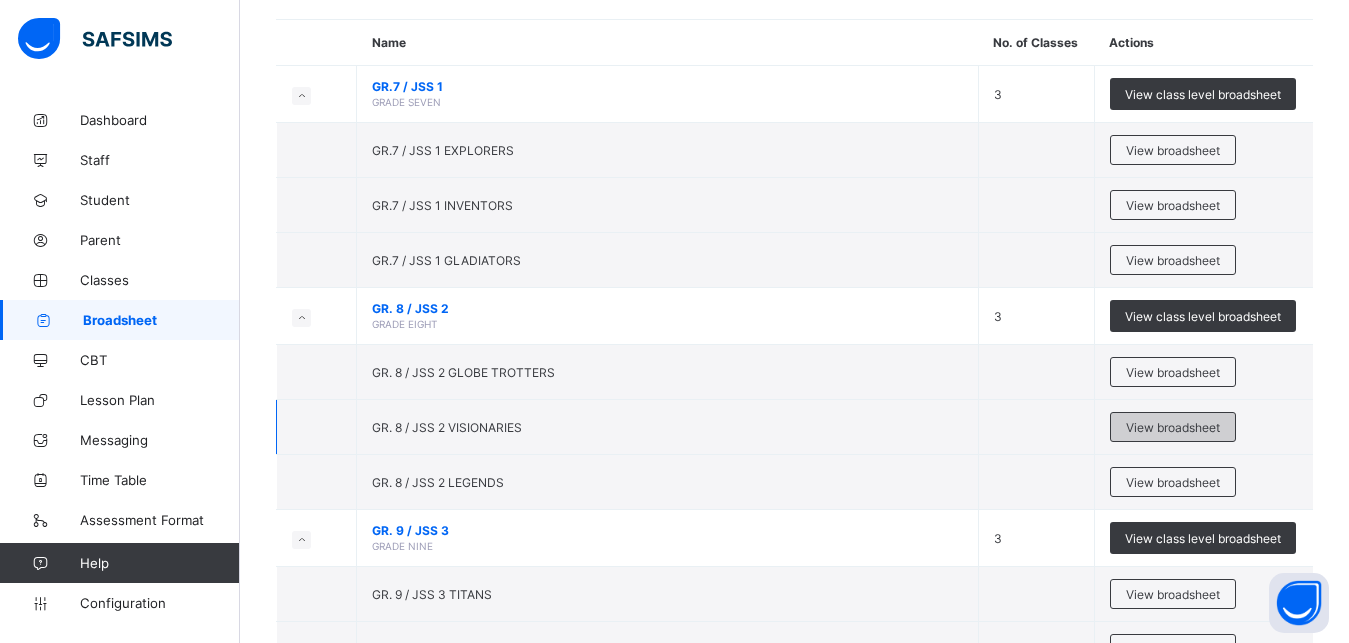 click on "View broadsheet" at bounding box center (1173, 427) 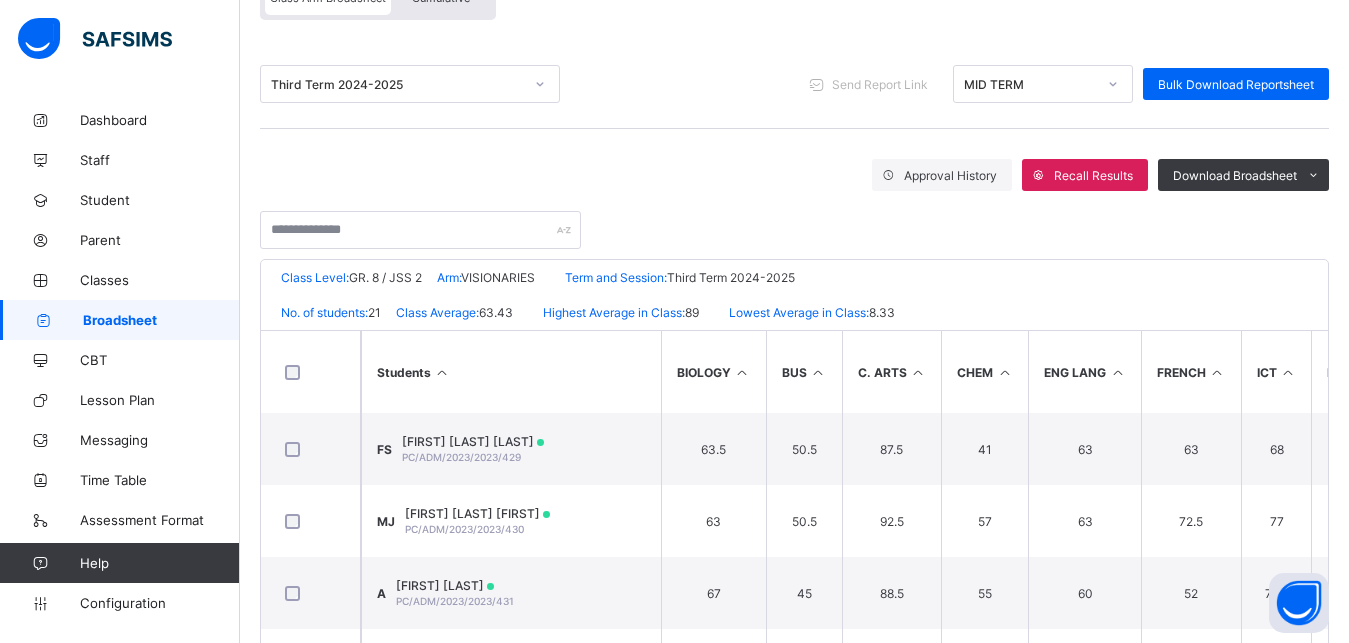 scroll, scrollTop: 276, scrollLeft: 0, axis: vertical 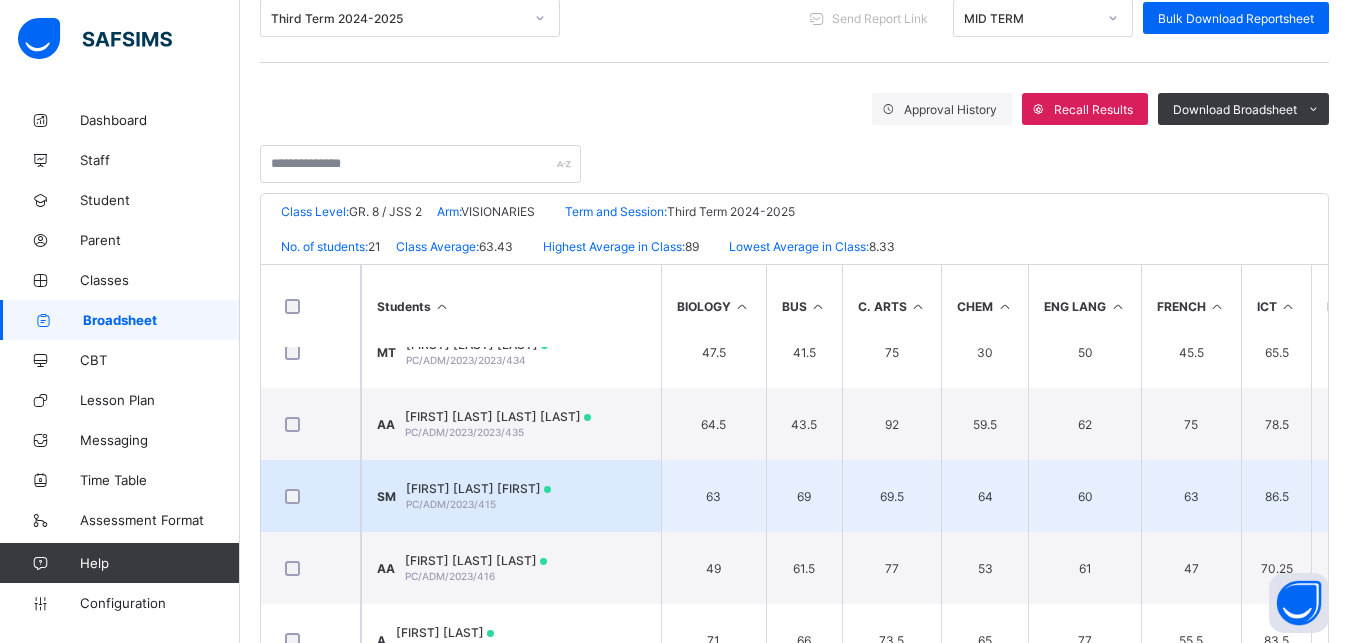 click on "SM SALISU SAMBAJO MUSBAU   PC/ADM/2023/415" at bounding box center (511, 496) 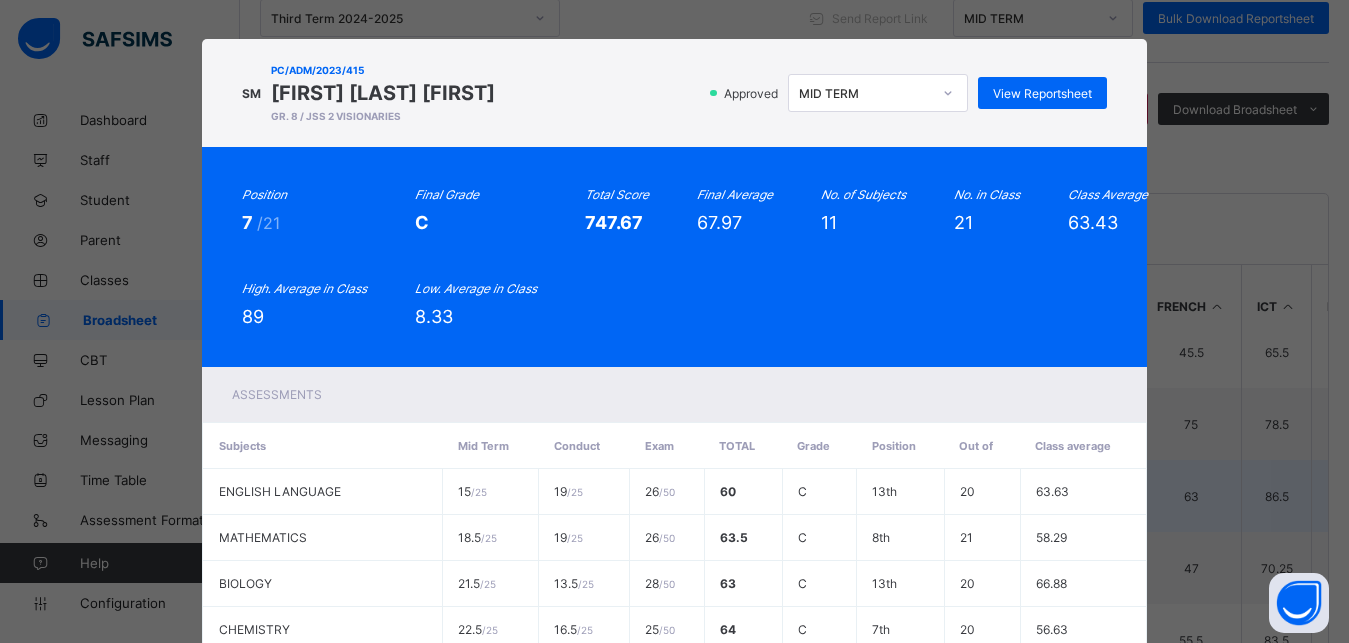 scroll, scrollTop: 0, scrollLeft: 0, axis: both 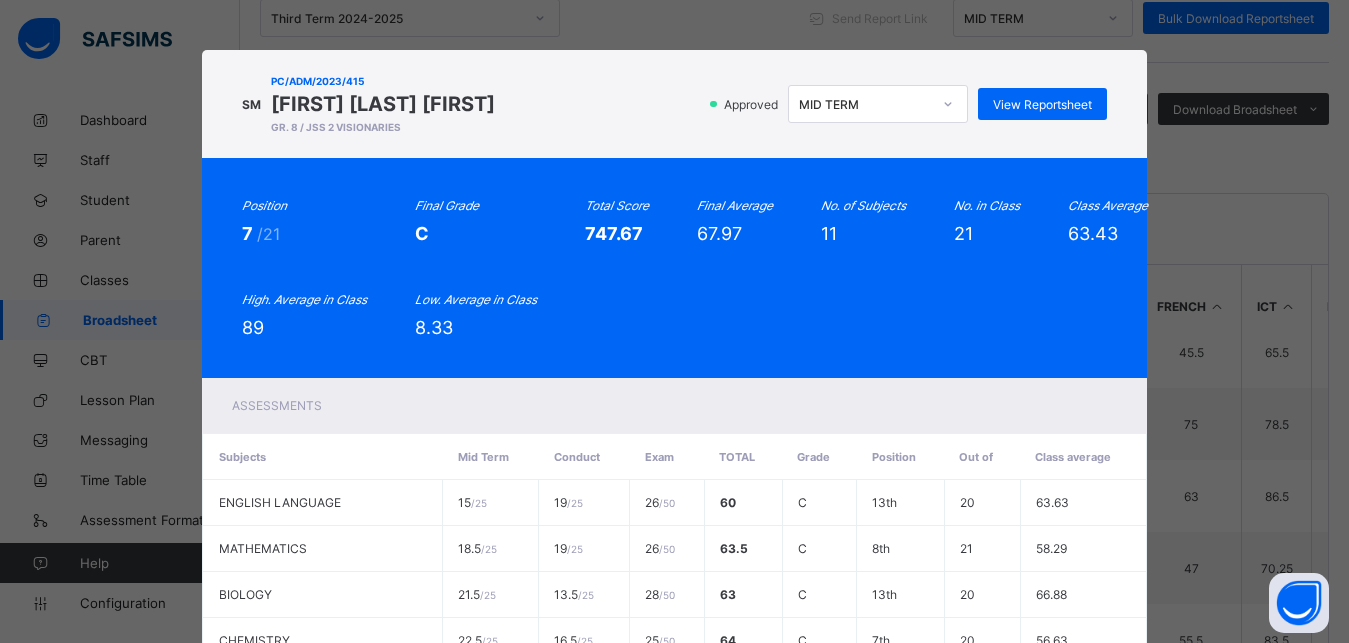 click 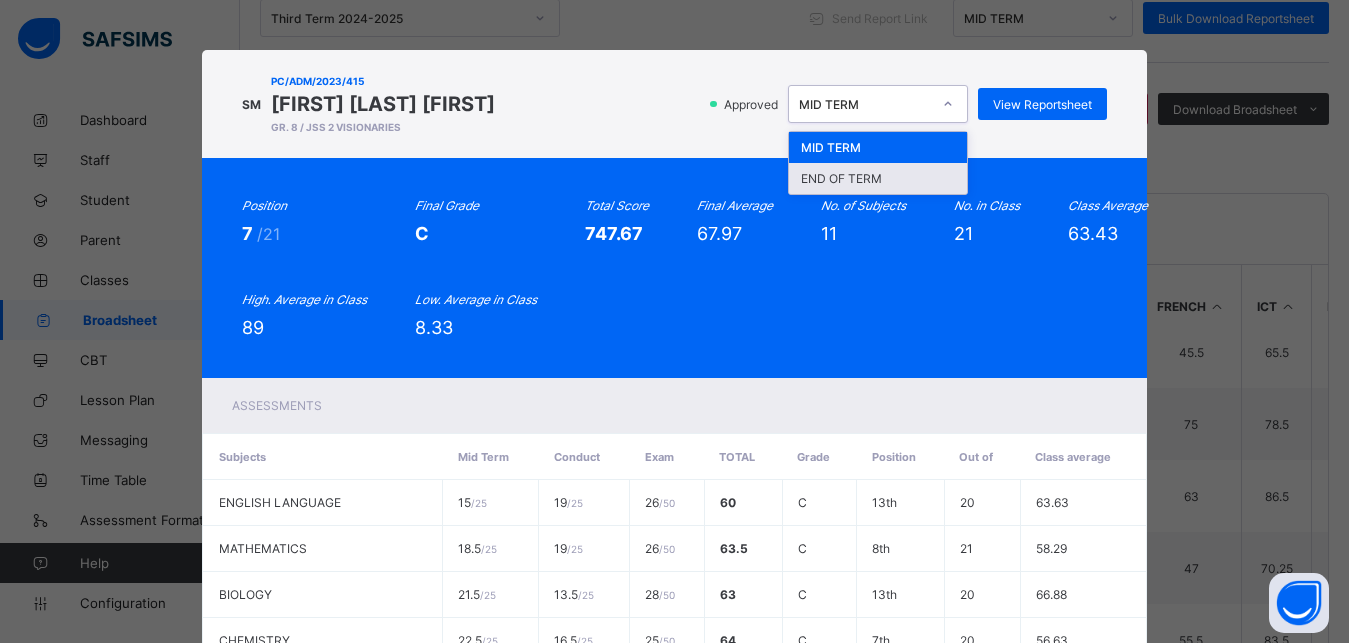 click on "END OF TERM" at bounding box center (878, 178) 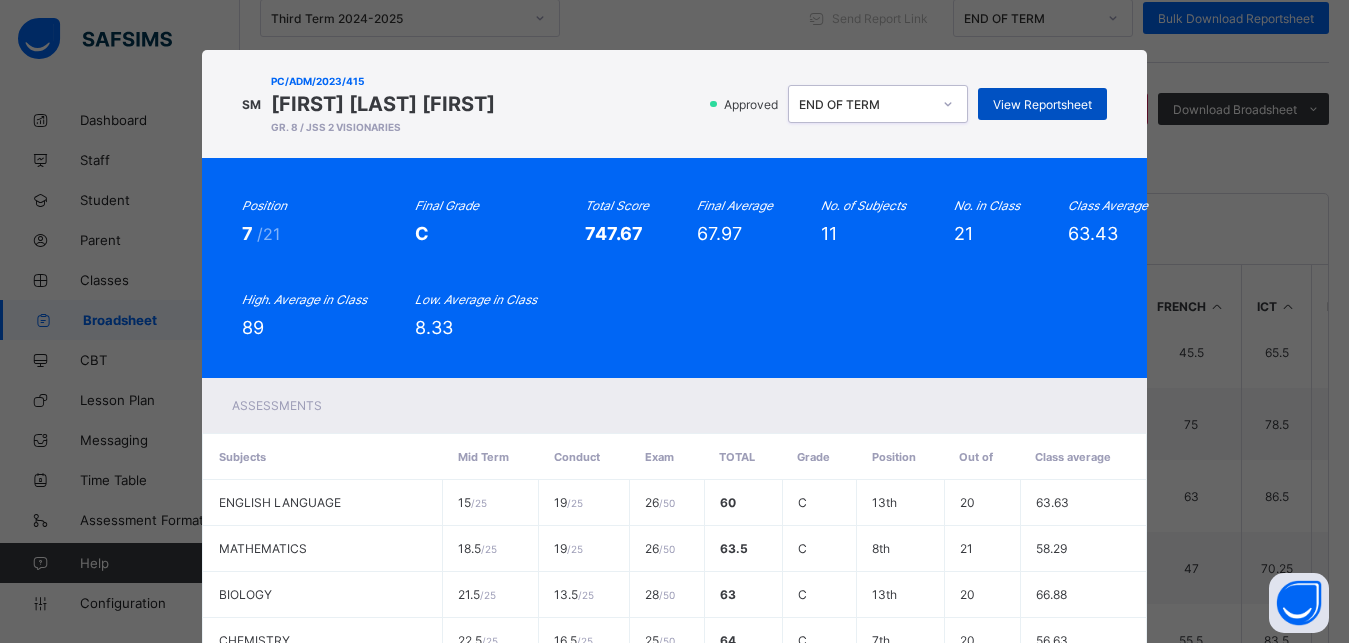 click on "View Reportsheet" at bounding box center (1042, 104) 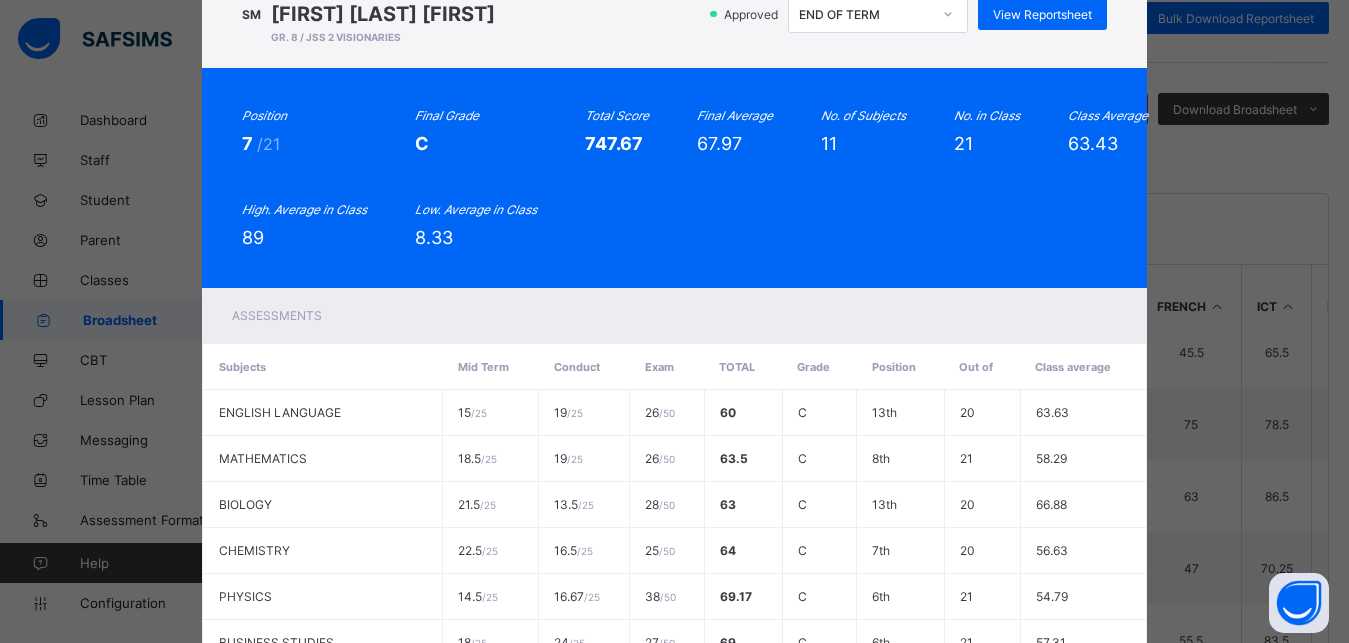 scroll, scrollTop: 525, scrollLeft: 0, axis: vertical 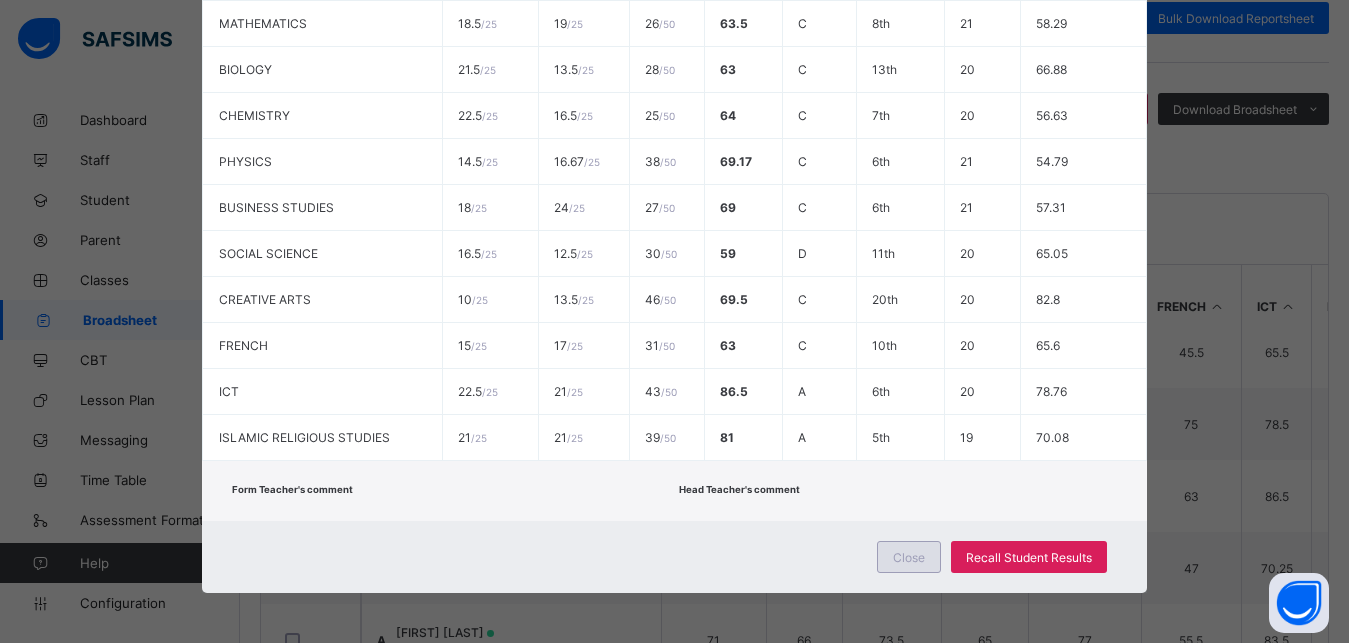 click on "Close" at bounding box center [909, 557] 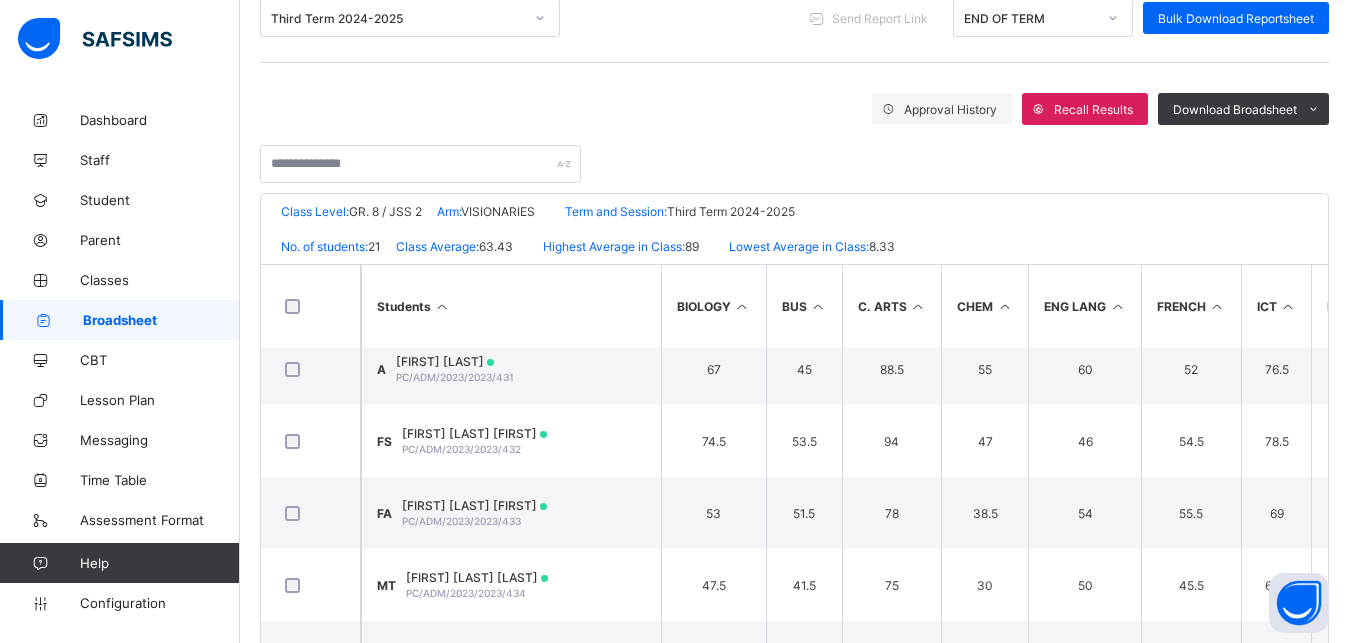 scroll, scrollTop: 0, scrollLeft: 0, axis: both 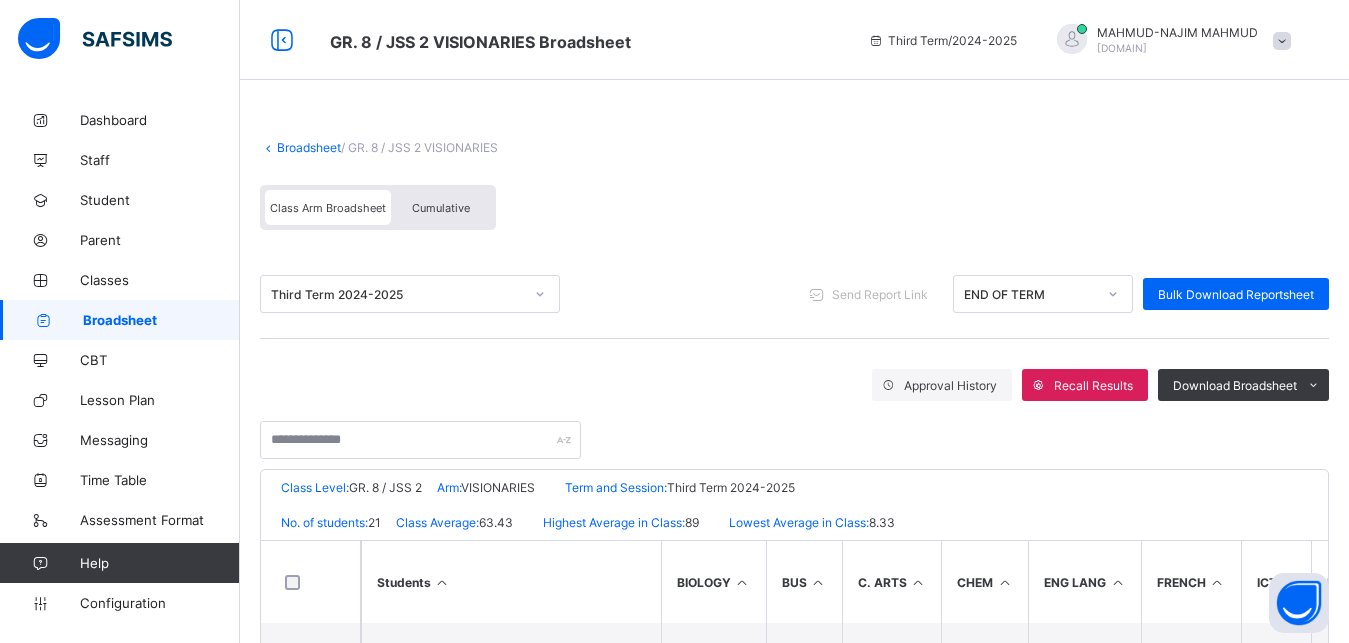 click on "Broadsheet" at bounding box center (309, 147) 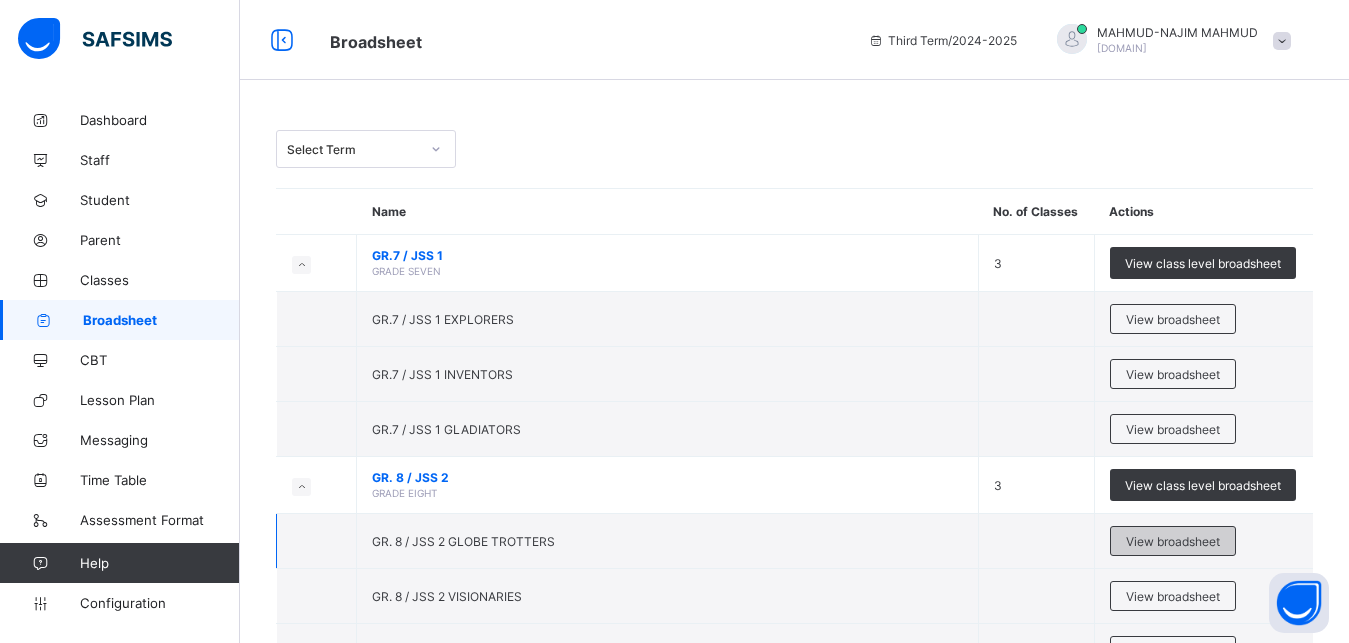 click on "View broadsheet" at bounding box center (1173, 541) 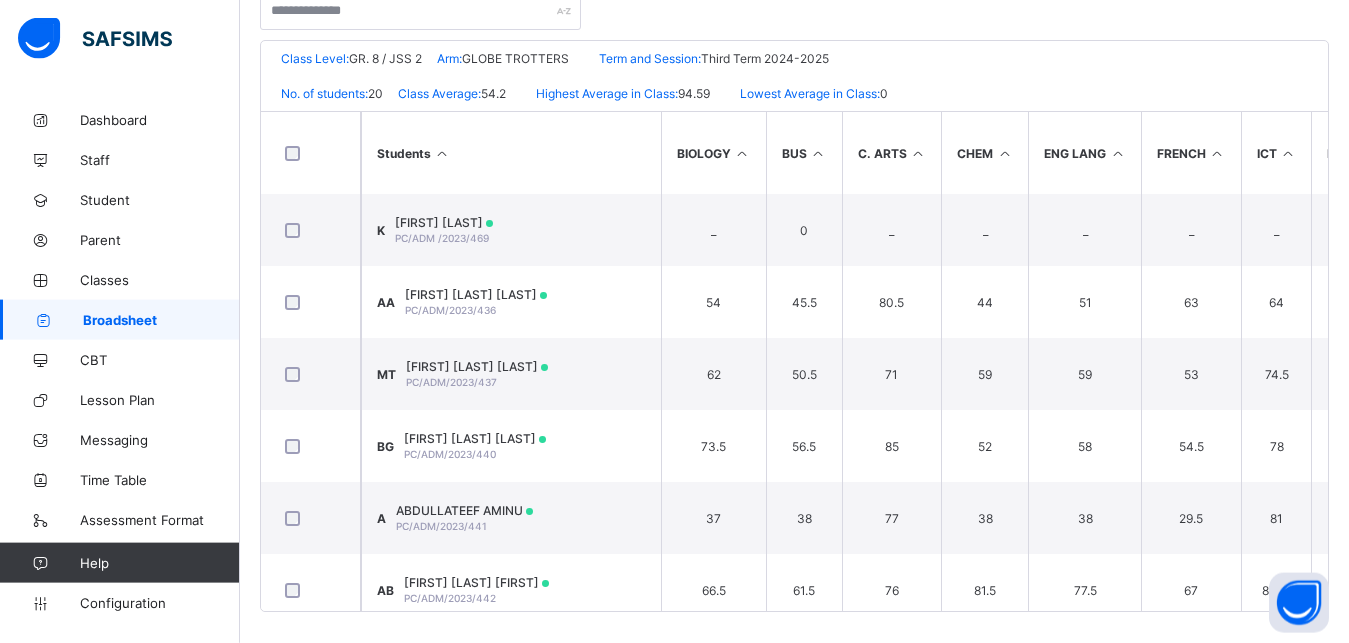 scroll, scrollTop: 438, scrollLeft: 0, axis: vertical 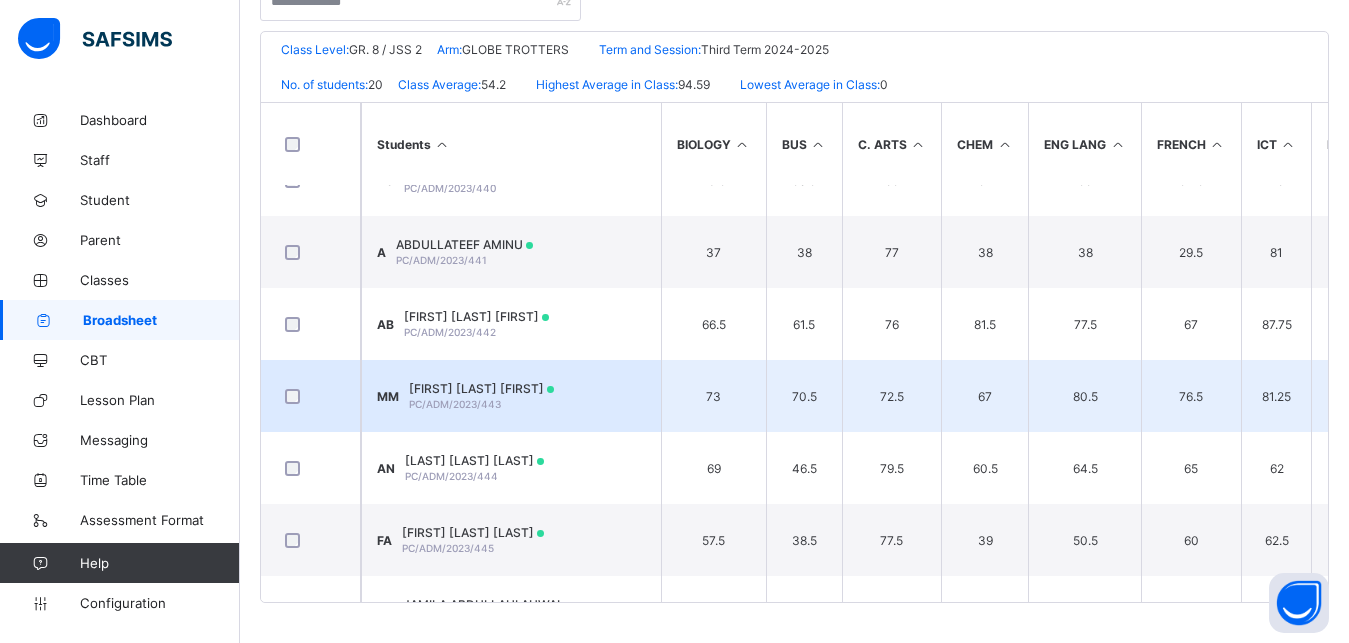 click on "[FIRST] [LAST] [LAST]" at bounding box center [481, 388] 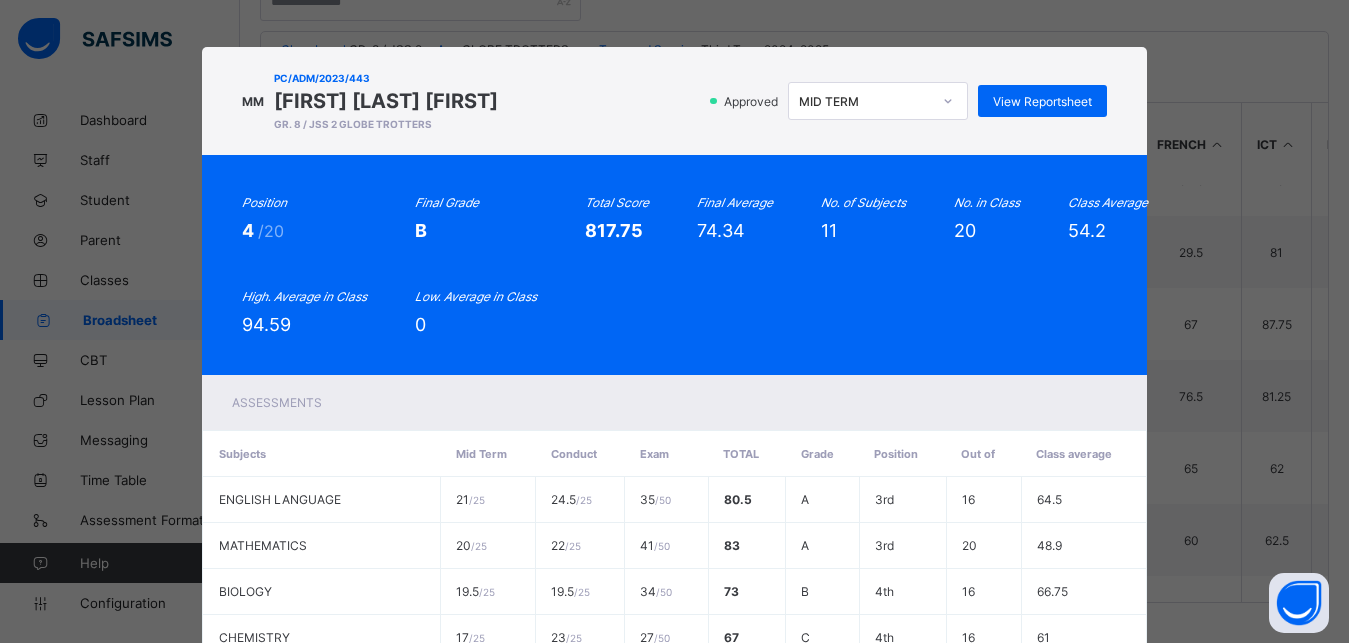 scroll, scrollTop: 0, scrollLeft: 0, axis: both 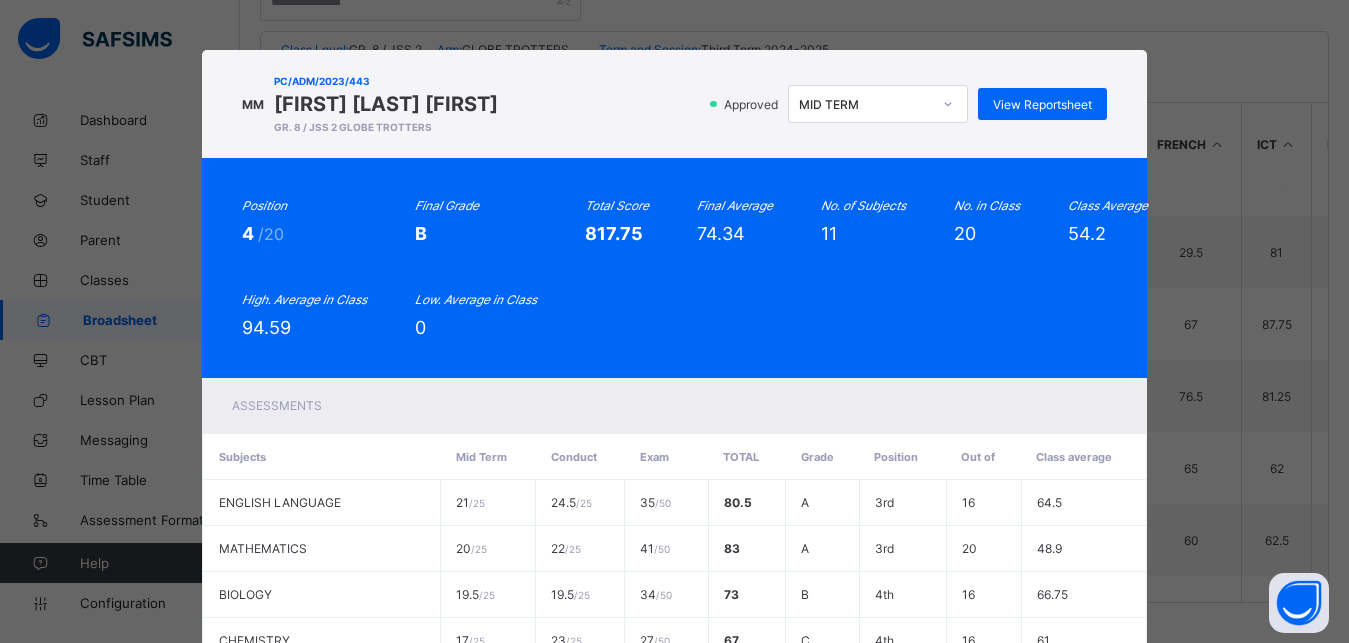 click 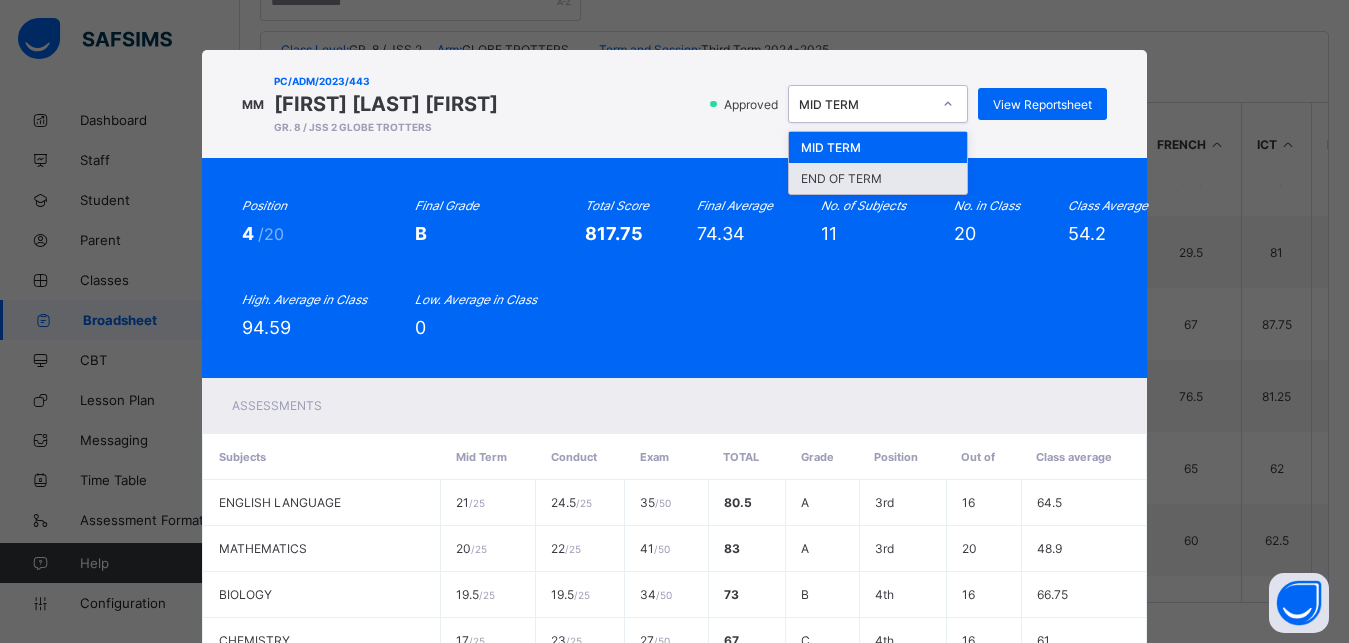 click on "END OF TERM" at bounding box center [878, 178] 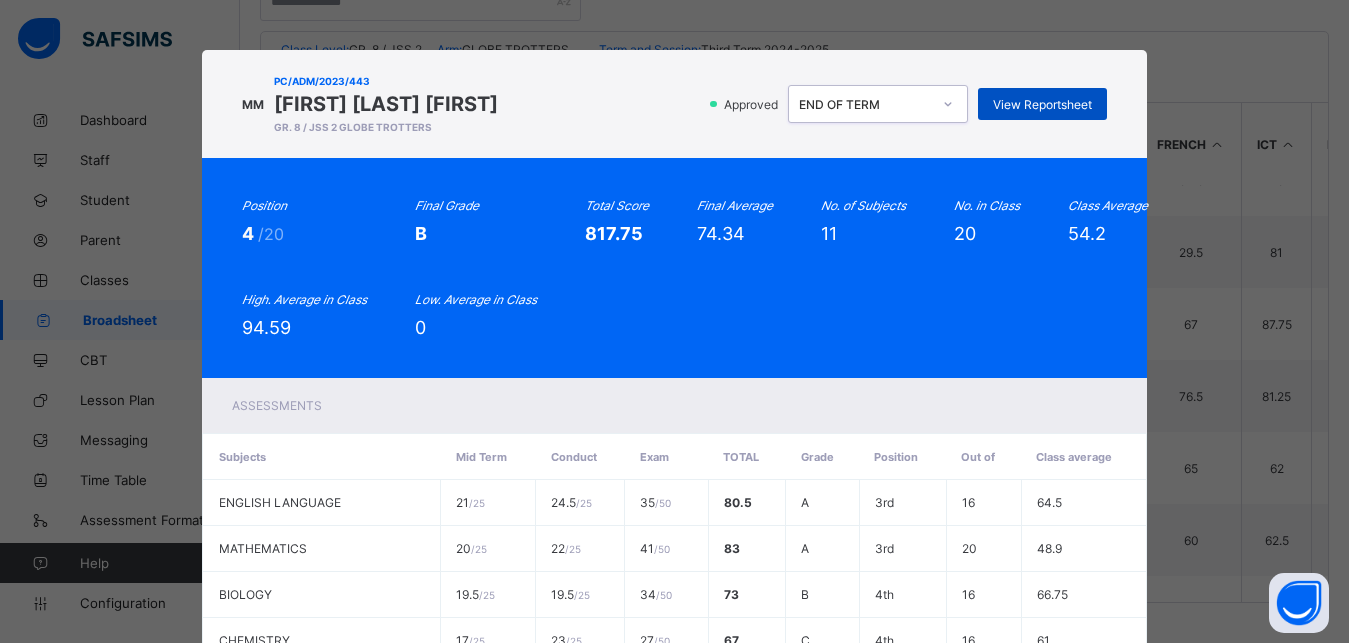 click on "View Reportsheet" at bounding box center [1042, 104] 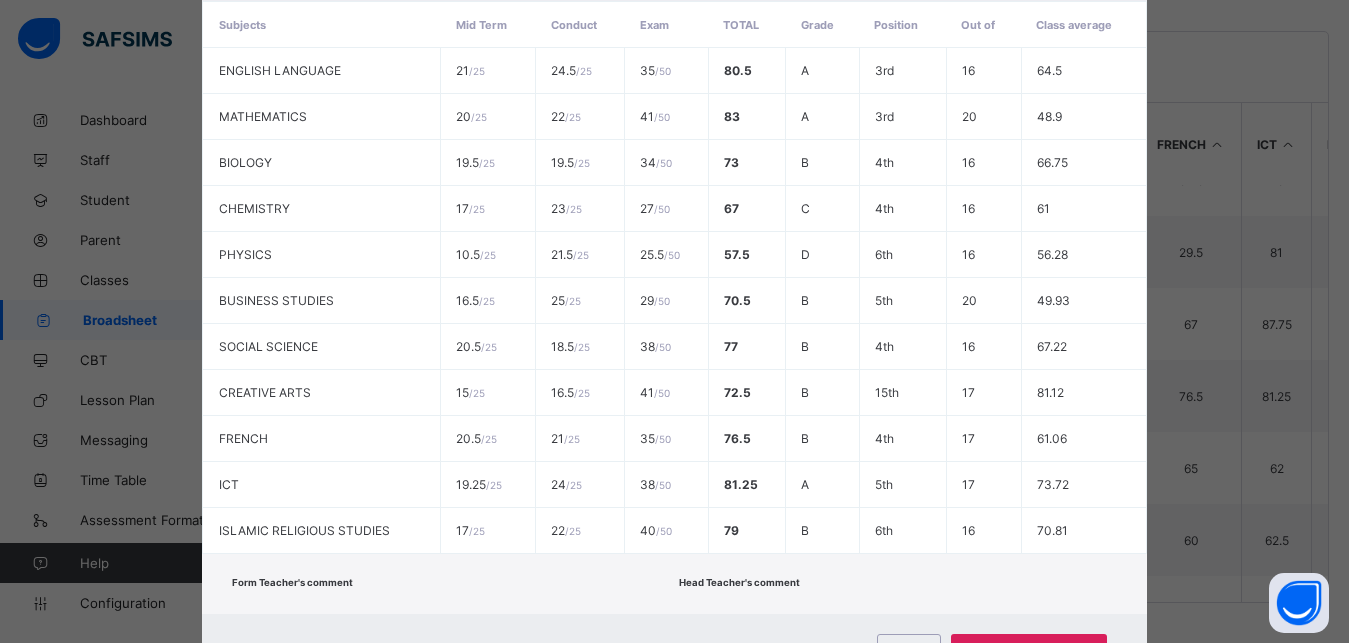 scroll, scrollTop: 525, scrollLeft: 0, axis: vertical 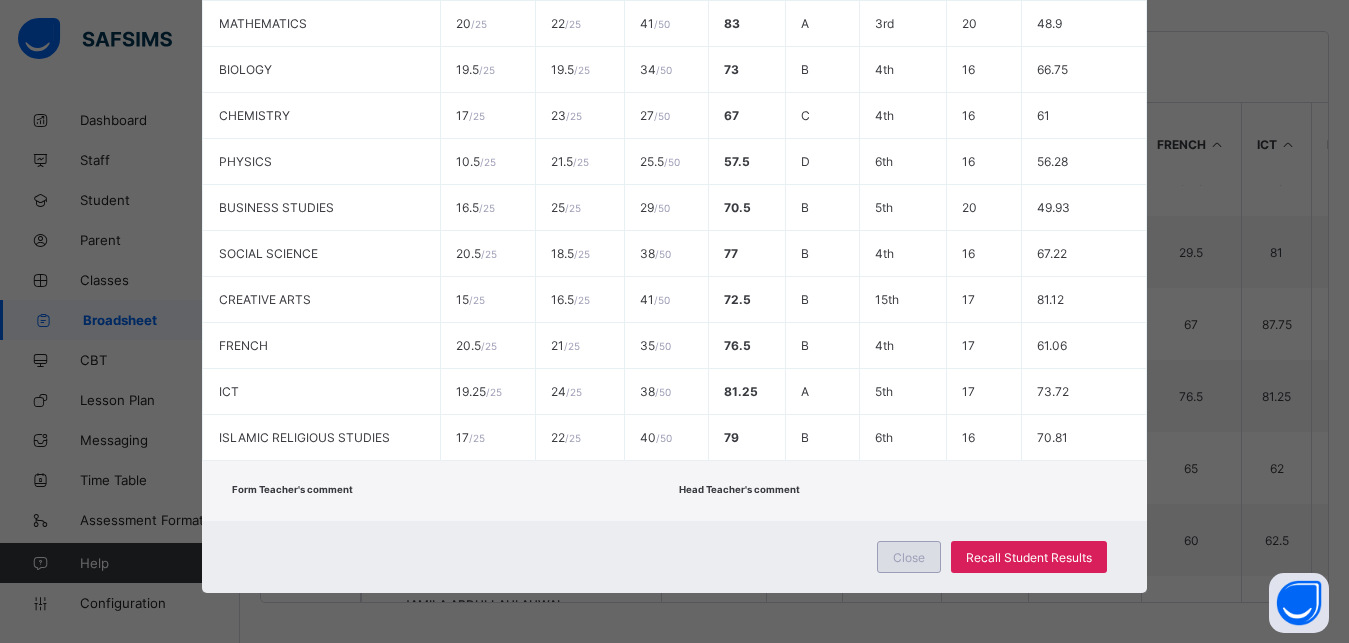 click on "Close" at bounding box center [909, 557] 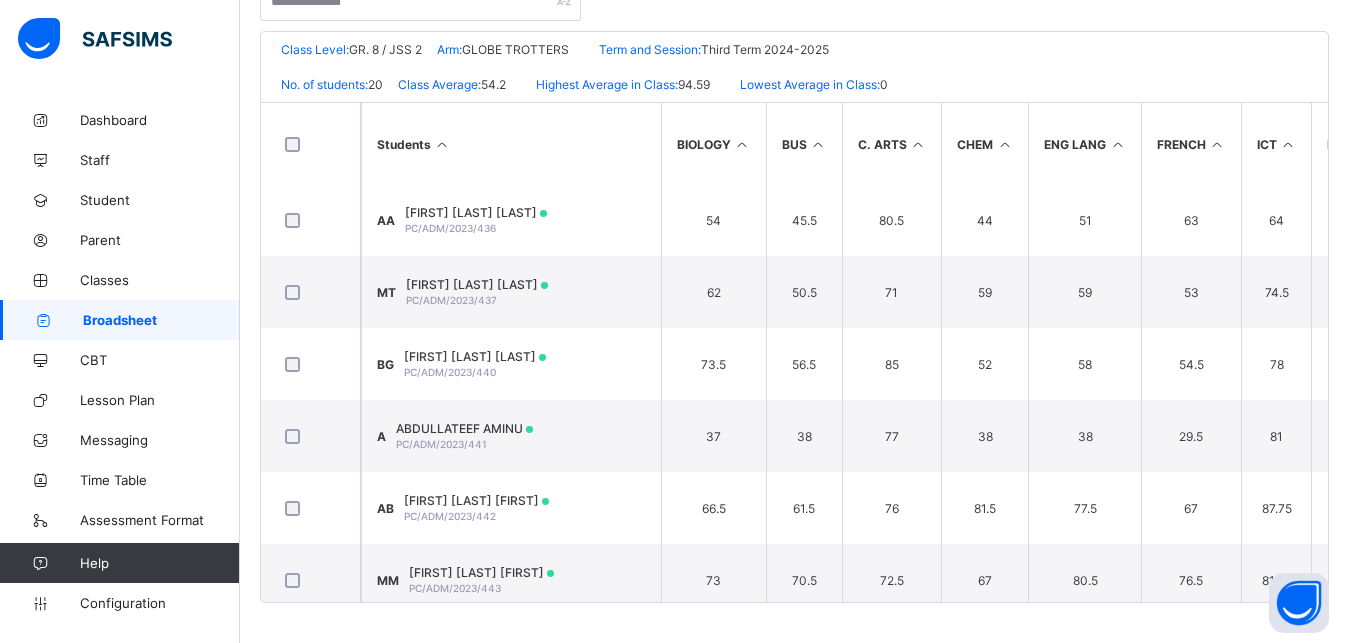scroll, scrollTop: 0, scrollLeft: 0, axis: both 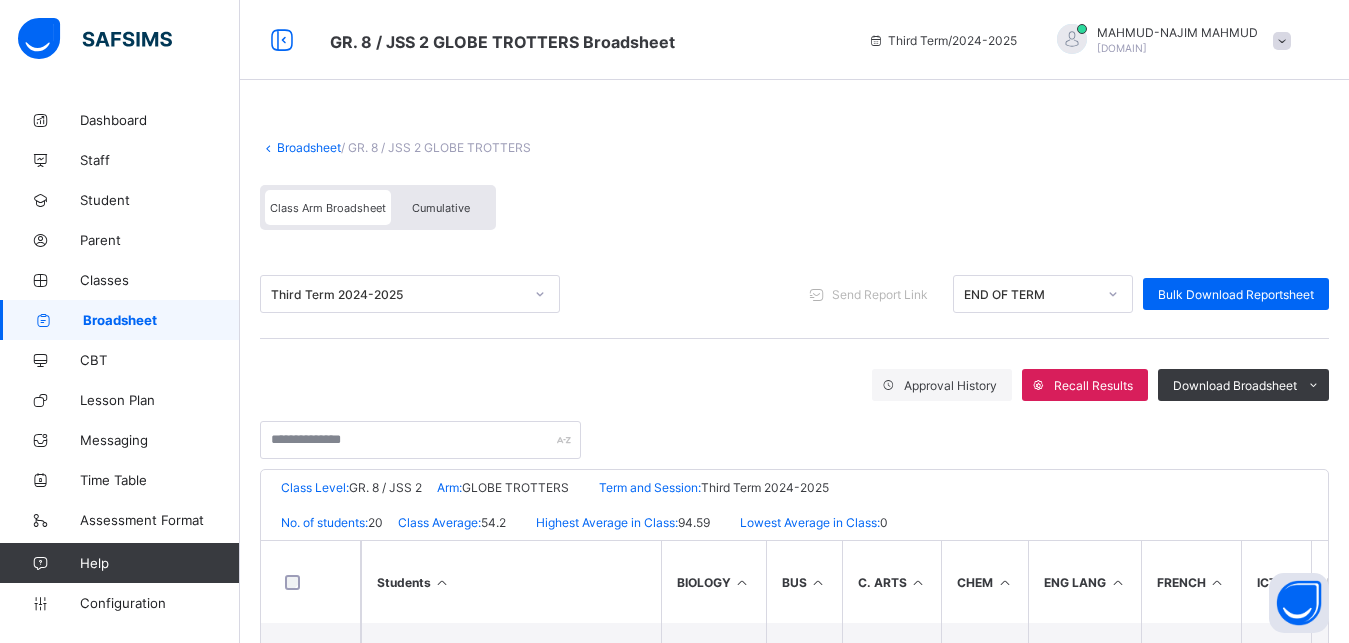 click on "Broadsheet" at bounding box center (309, 147) 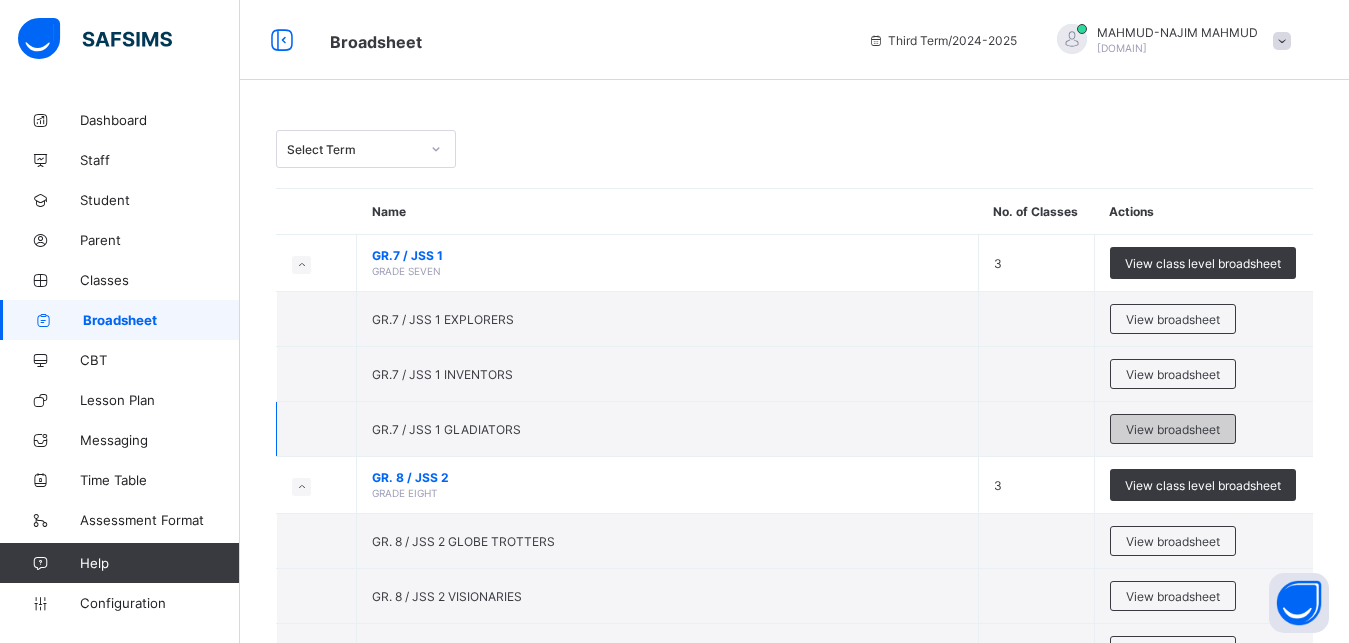 click on "View broadsheet" at bounding box center (1173, 429) 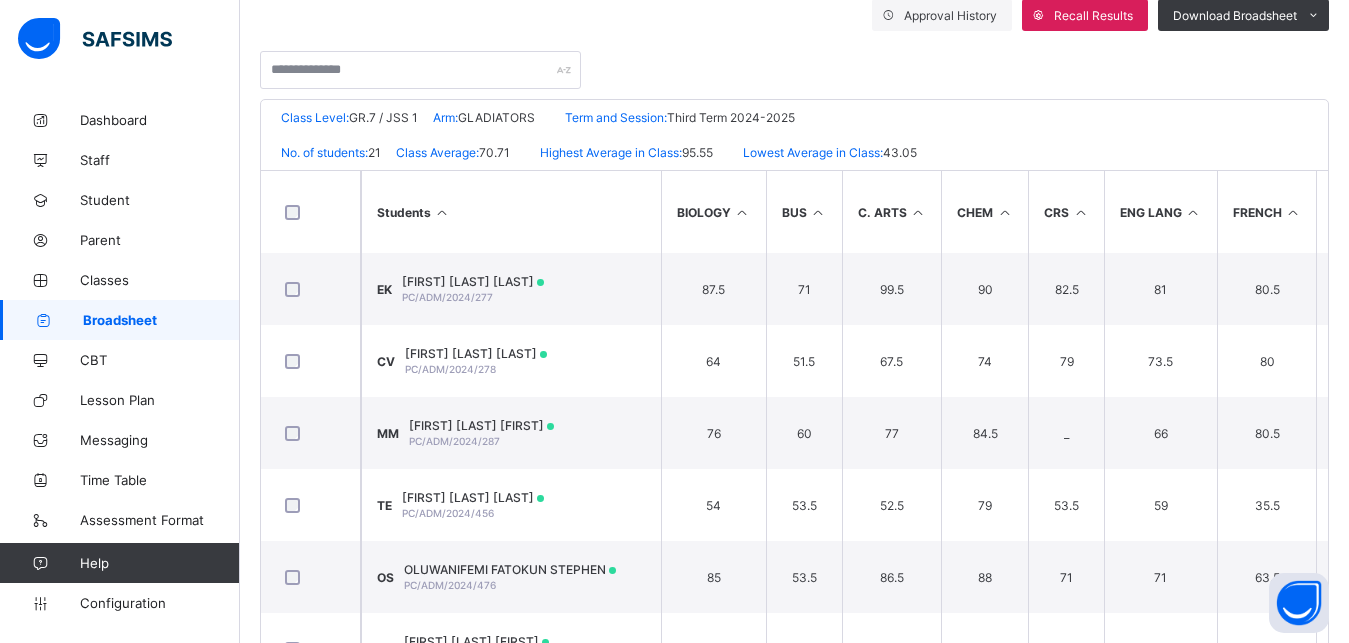 scroll, scrollTop: 438, scrollLeft: 0, axis: vertical 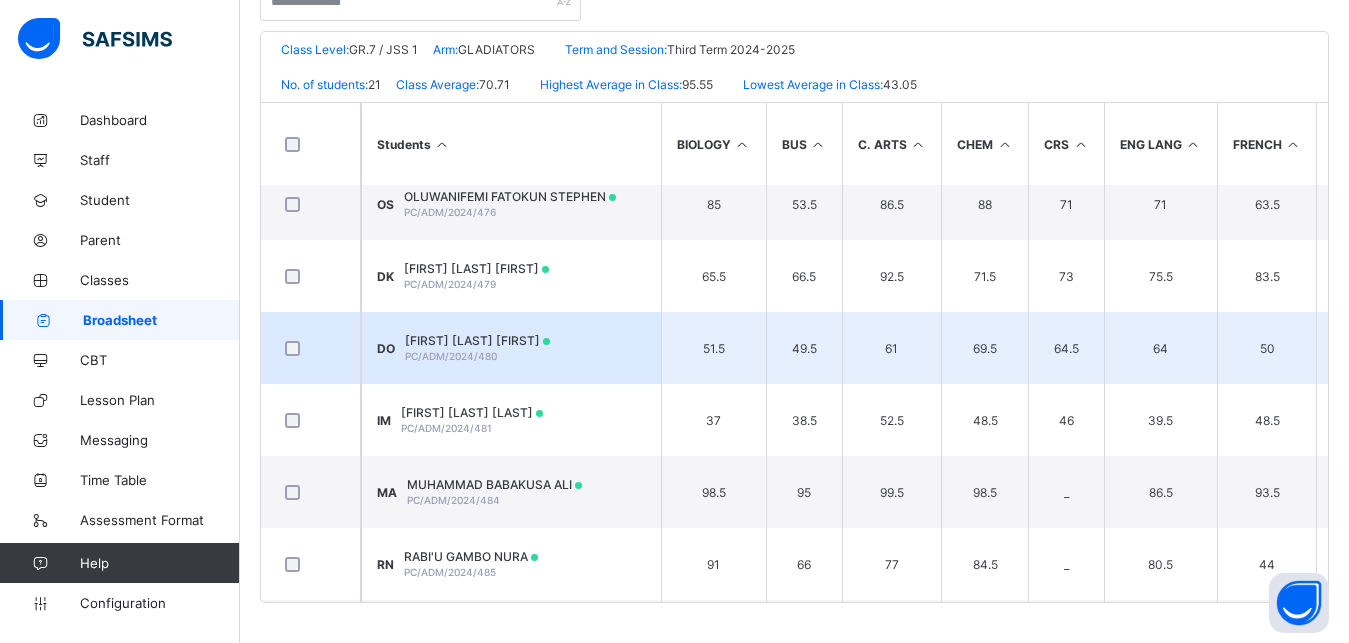 click on "DAVID ADU OLUWASHEMILORE   PC/ADM/2024/480" at bounding box center (477, 348) 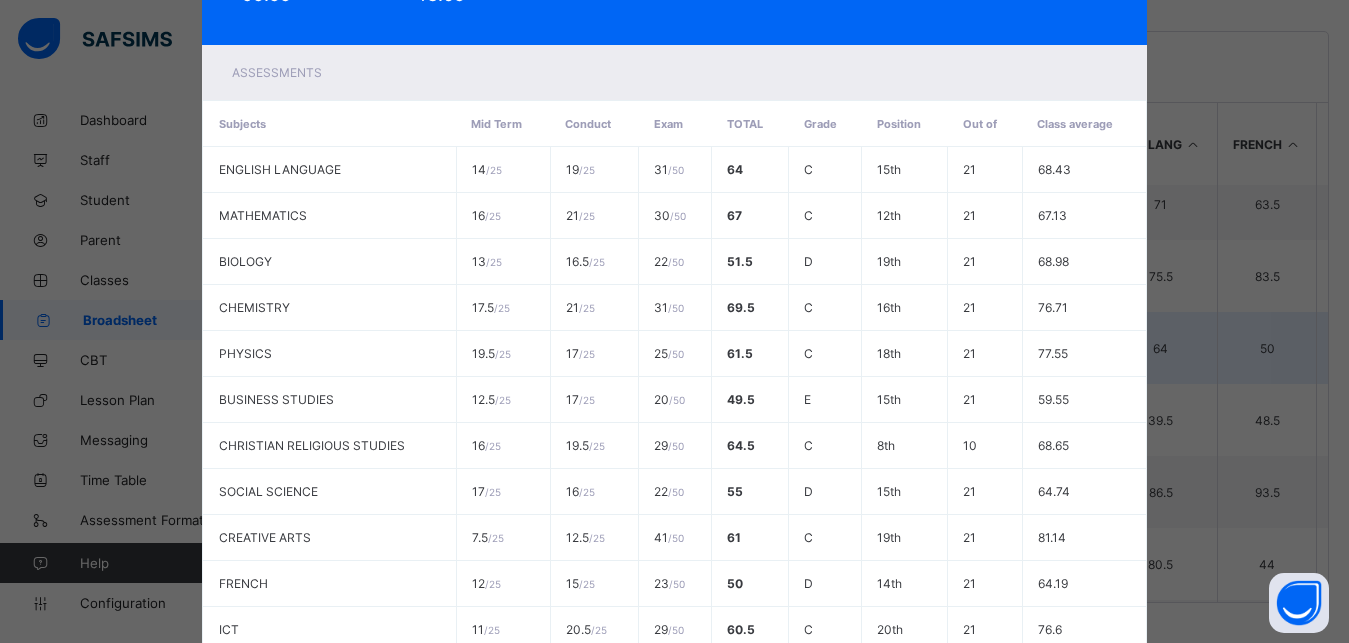 scroll, scrollTop: 0, scrollLeft: 0, axis: both 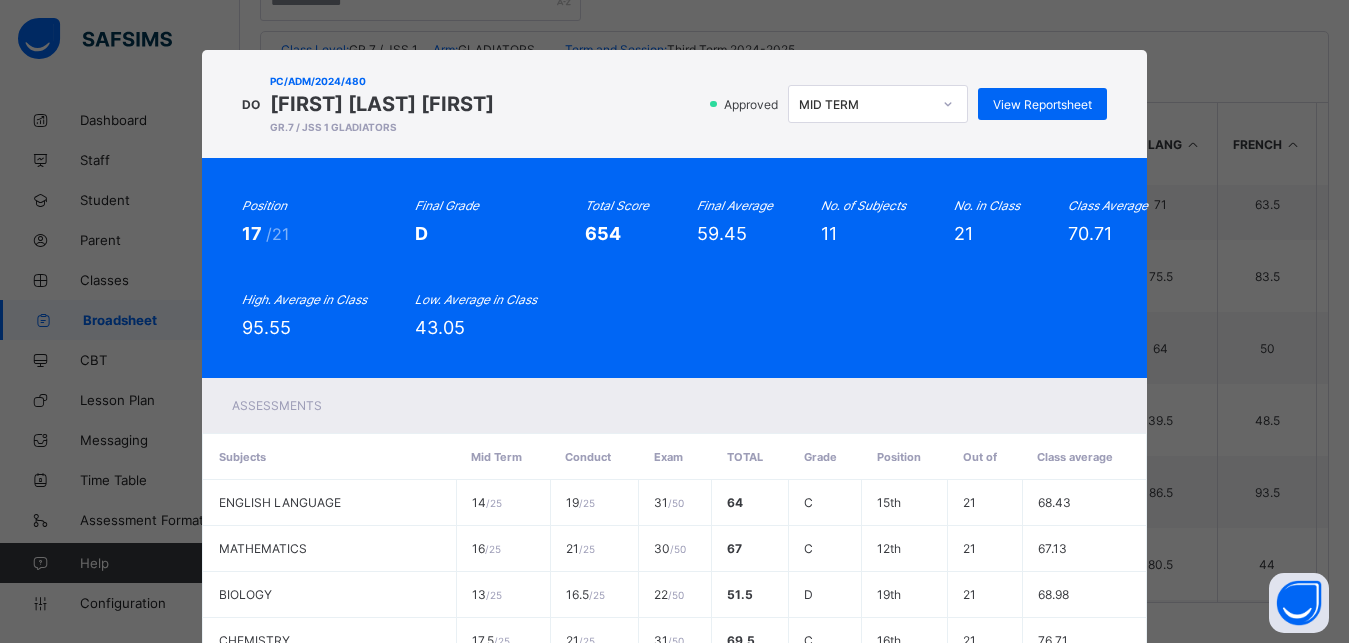 click 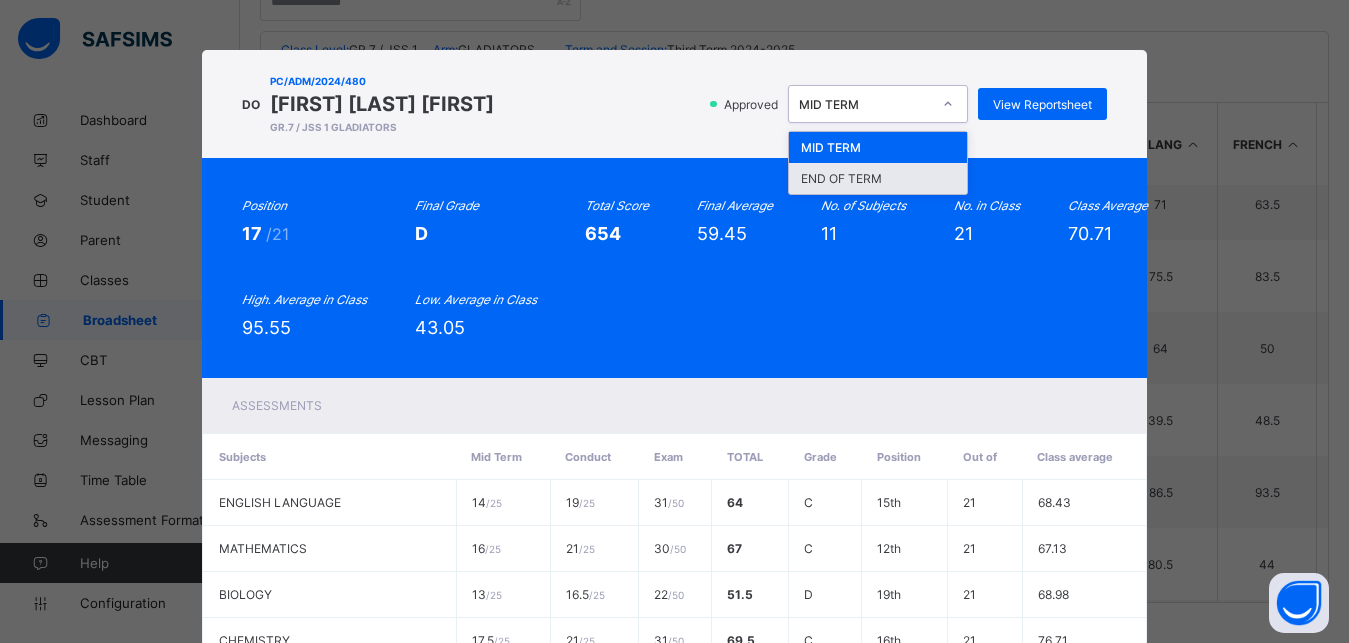 click on "END OF TERM" at bounding box center (878, 178) 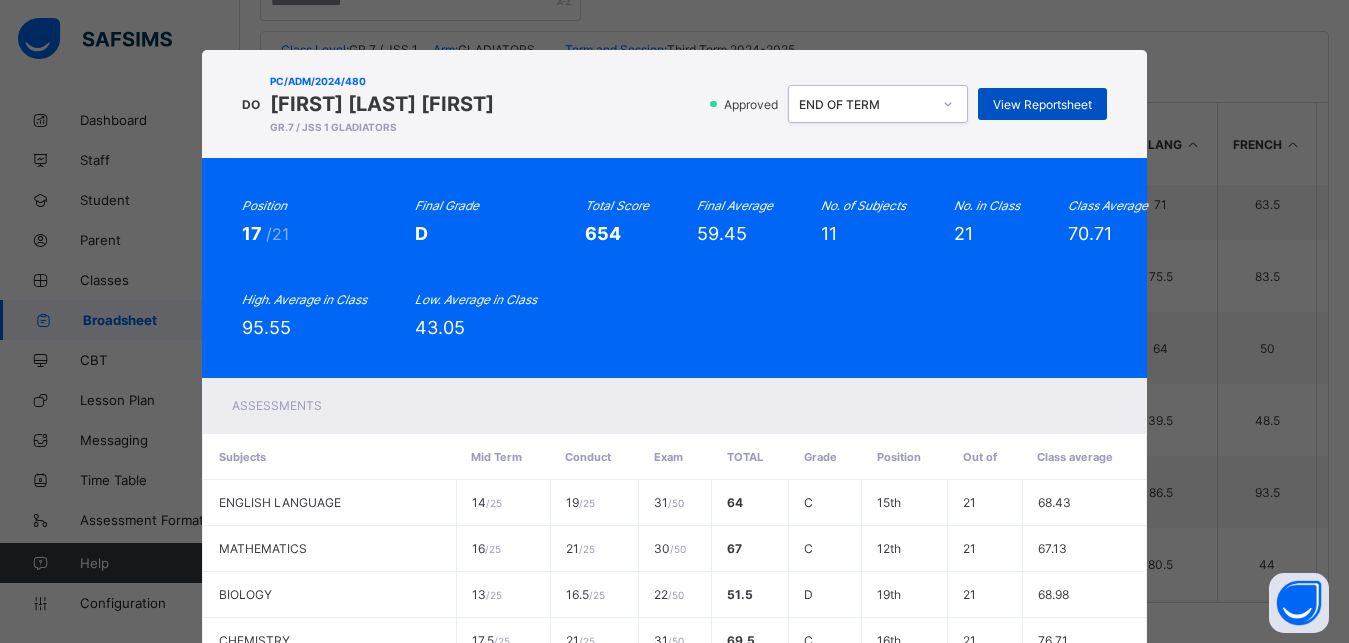 click on "View Reportsheet" at bounding box center [1042, 104] 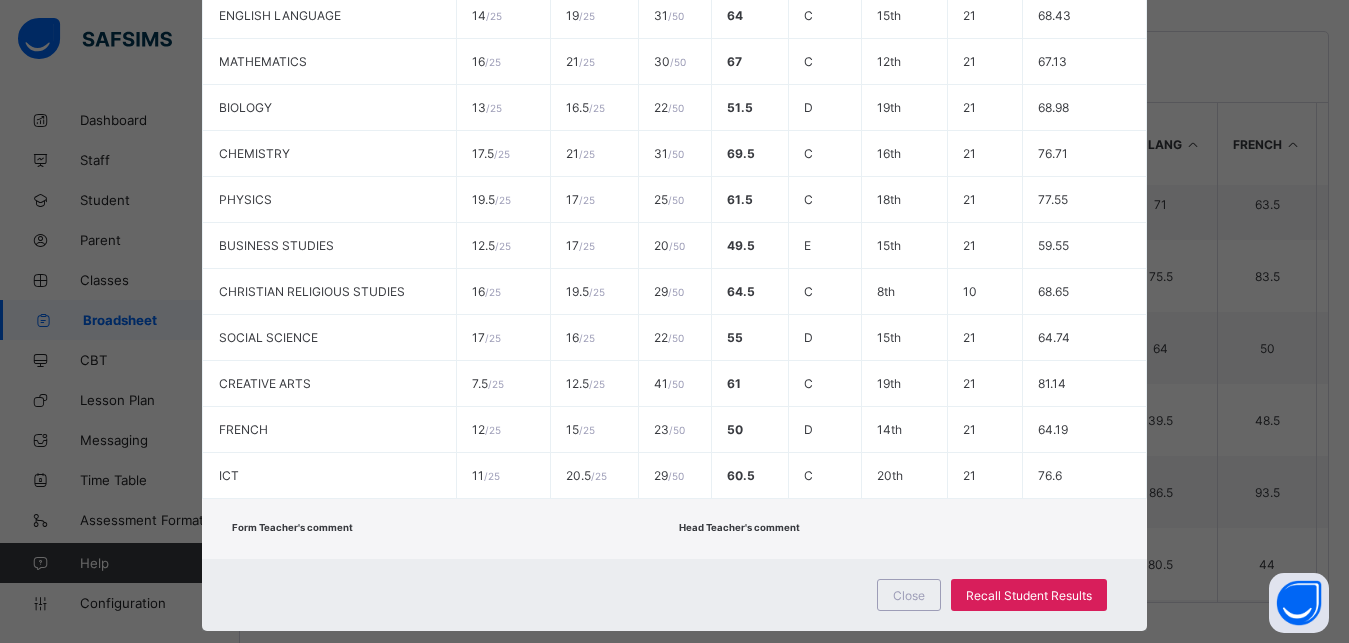 scroll, scrollTop: 525, scrollLeft: 0, axis: vertical 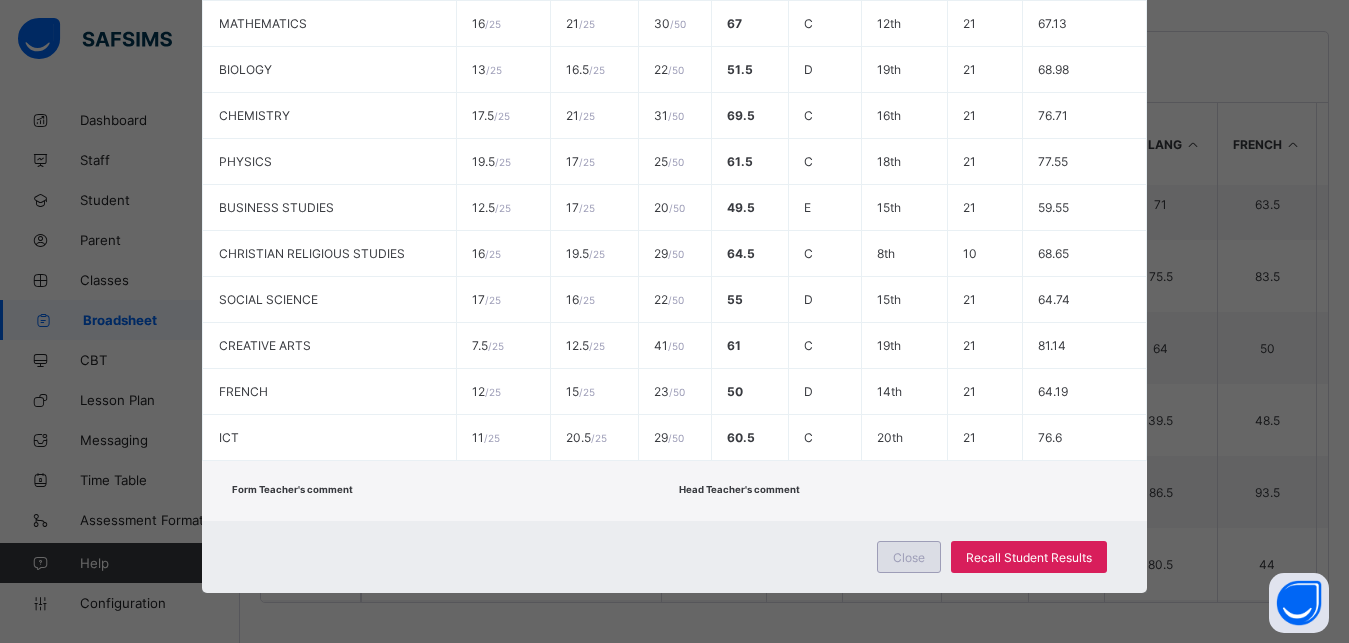 click on "Close" at bounding box center (909, 557) 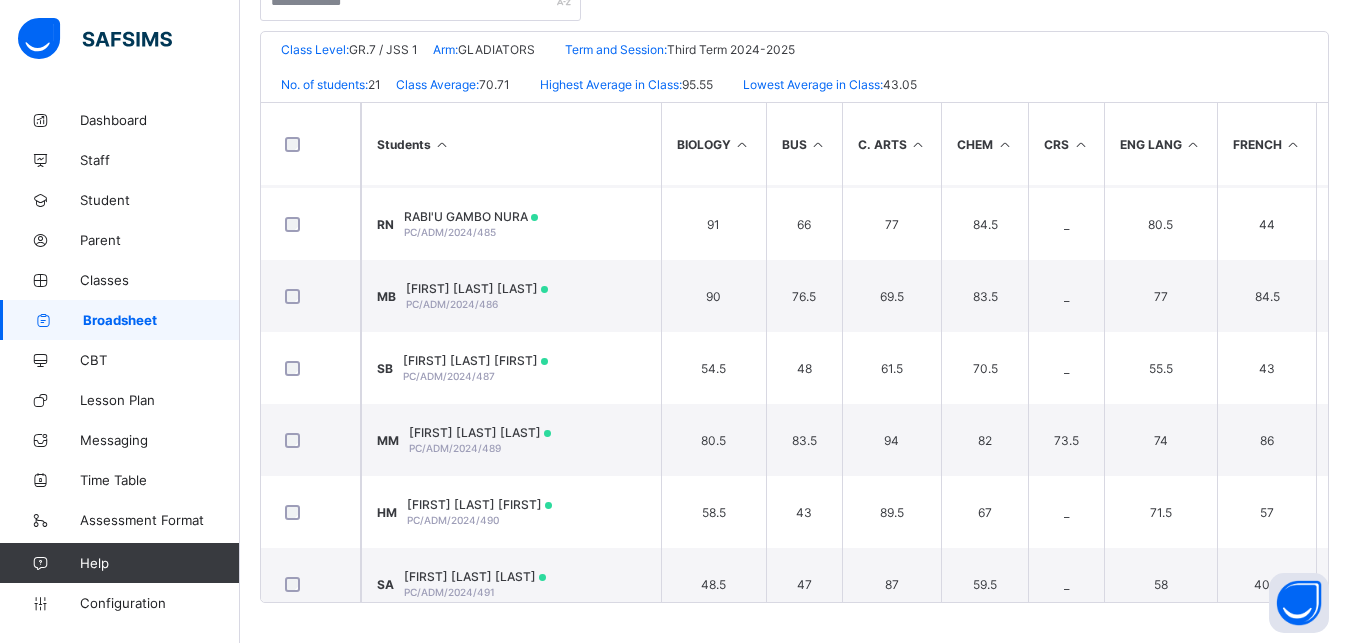 scroll, scrollTop: 653, scrollLeft: 0, axis: vertical 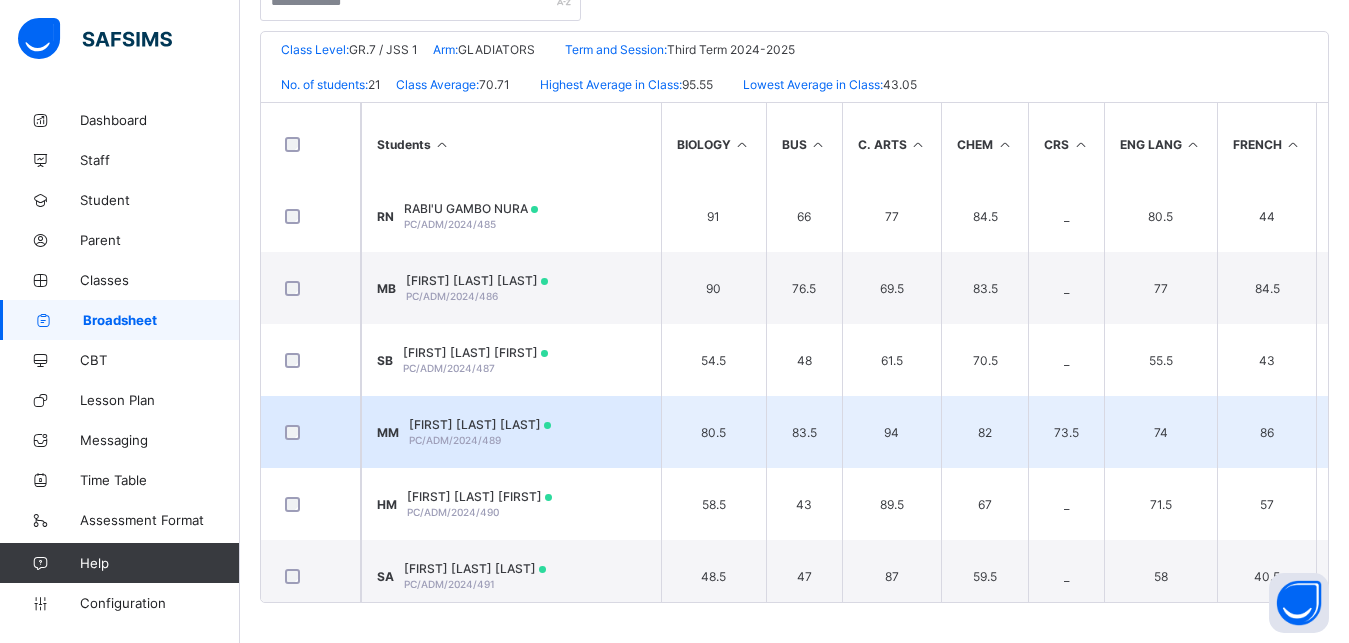 click on "[FIRST] [LAST] [LAST]" at bounding box center [480, 424] 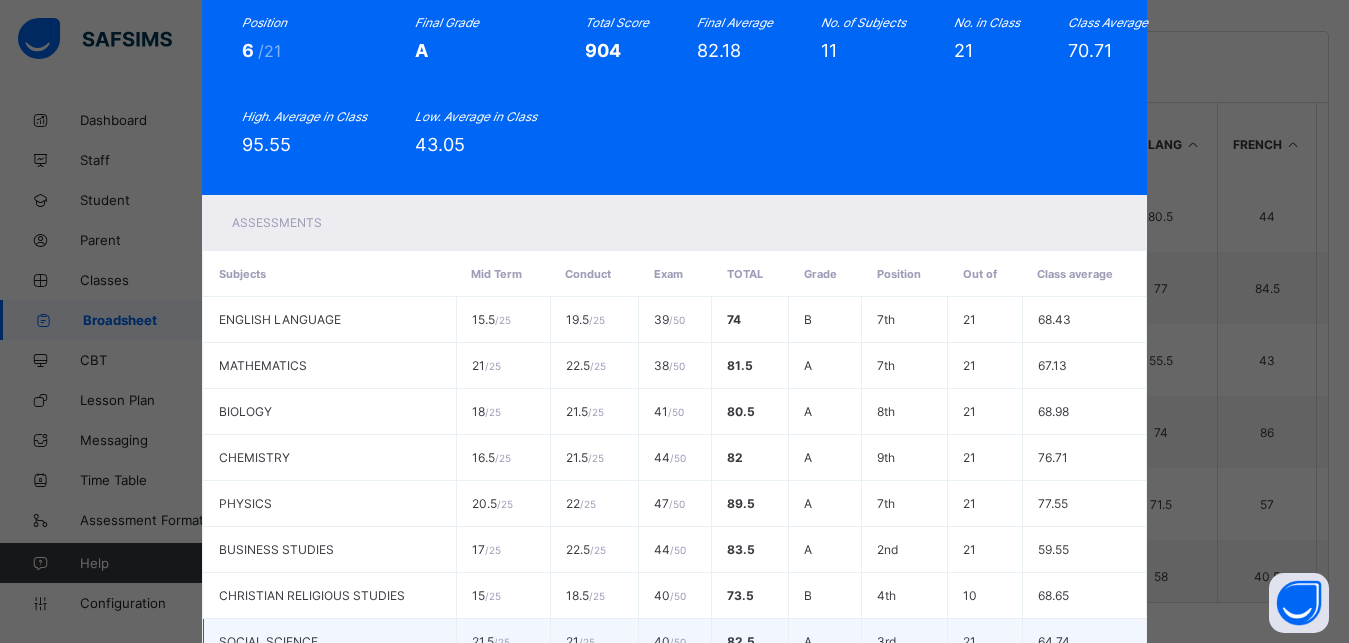 scroll, scrollTop: 0, scrollLeft: 0, axis: both 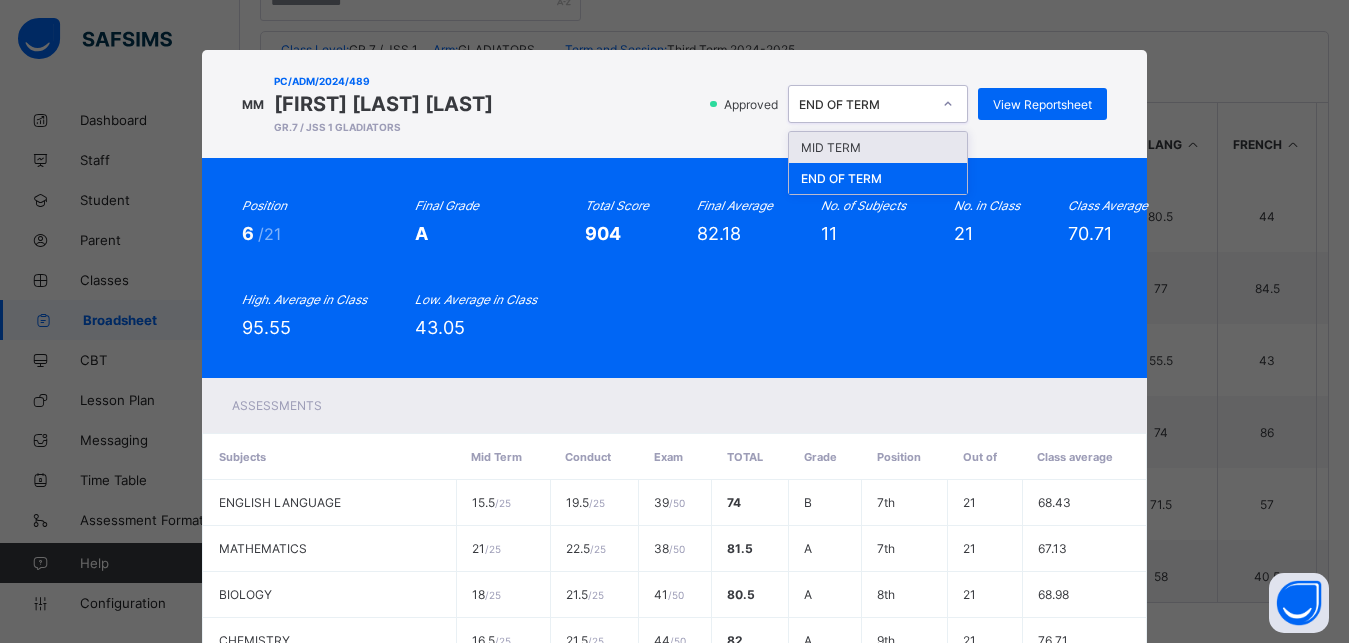 click at bounding box center (948, 104) 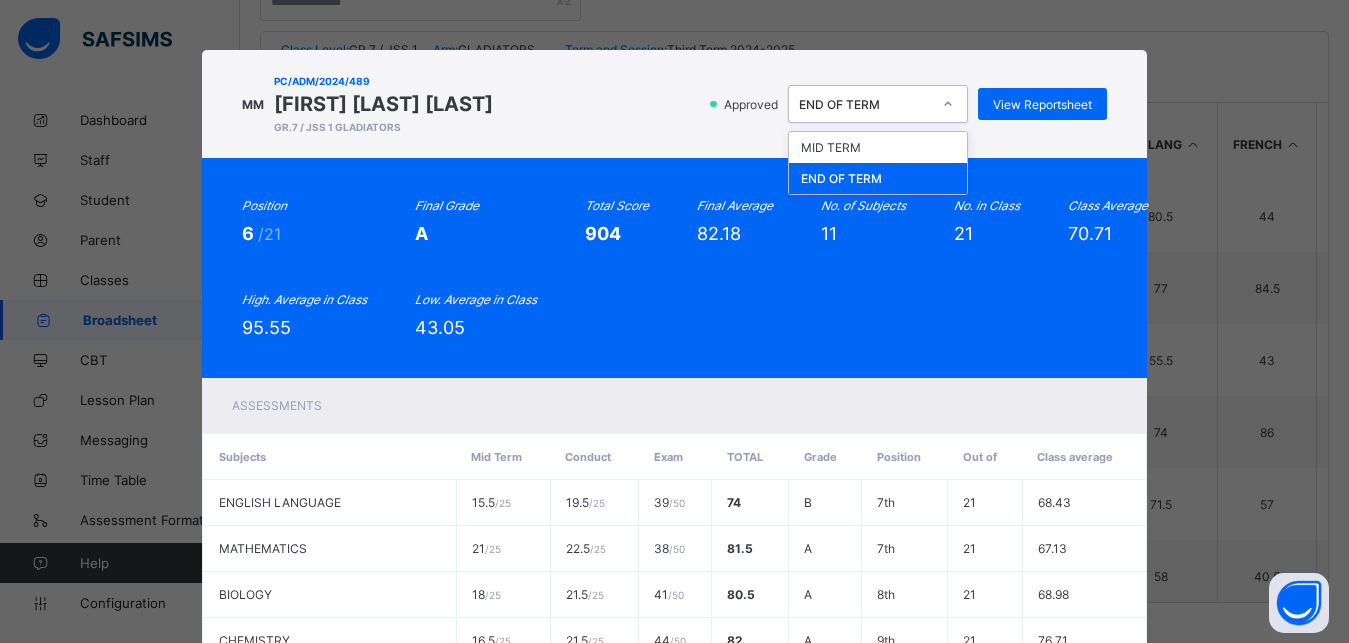 click on "END OF TERM" at bounding box center [878, 178] 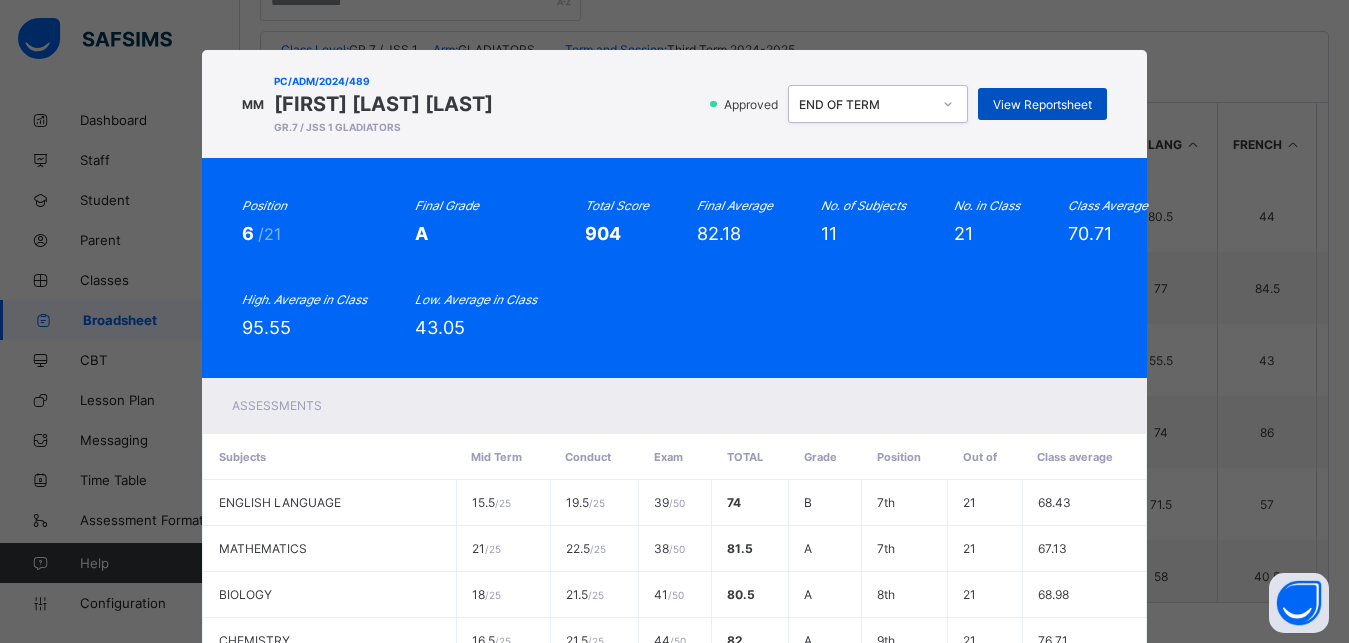 click on "View Reportsheet" at bounding box center (1042, 104) 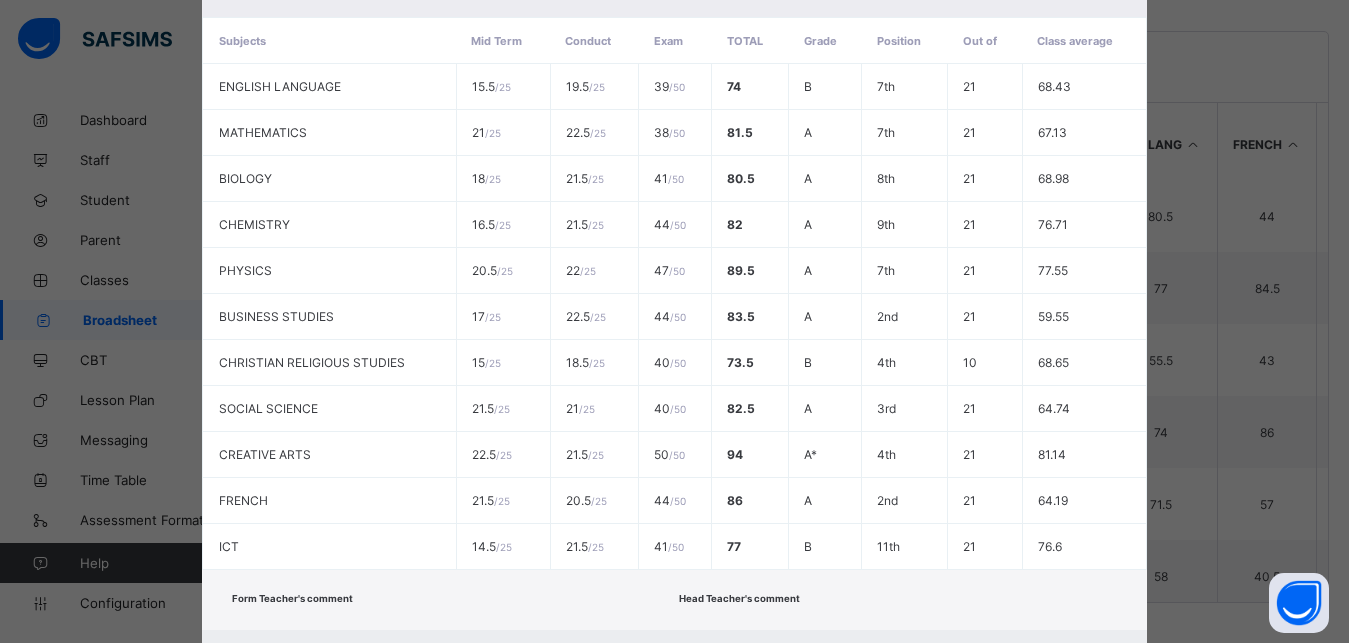 scroll, scrollTop: 525, scrollLeft: 0, axis: vertical 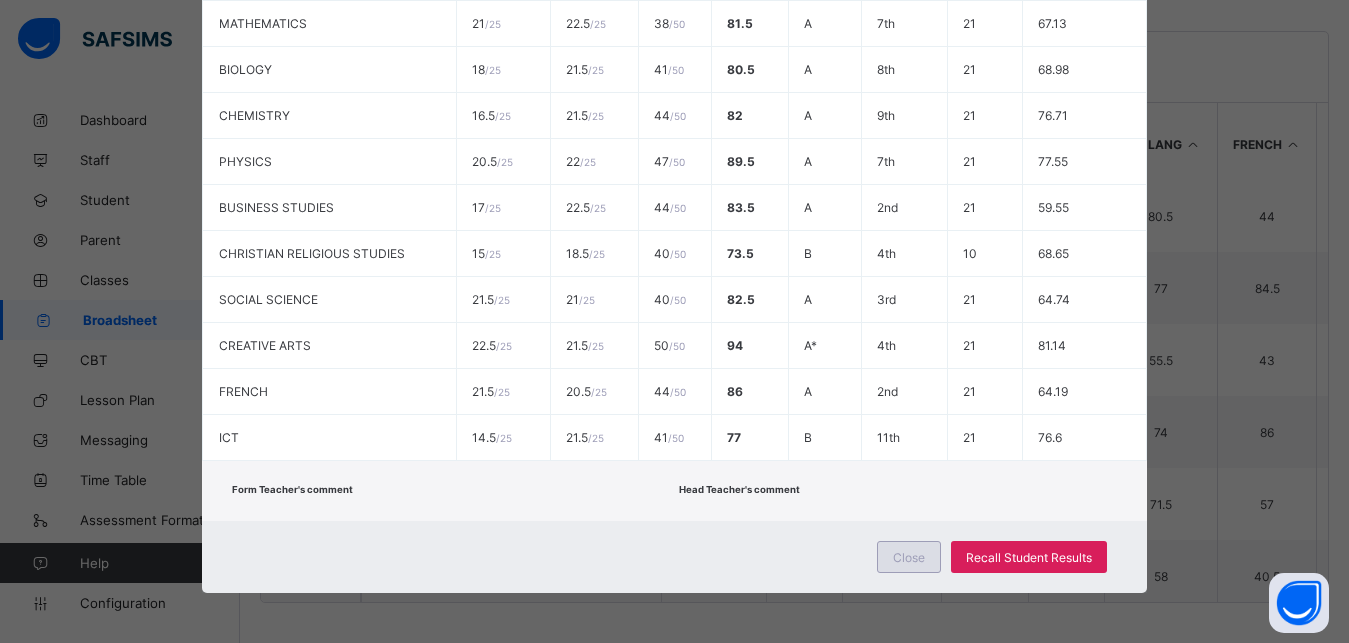 click on "Close" at bounding box center [909, 557] 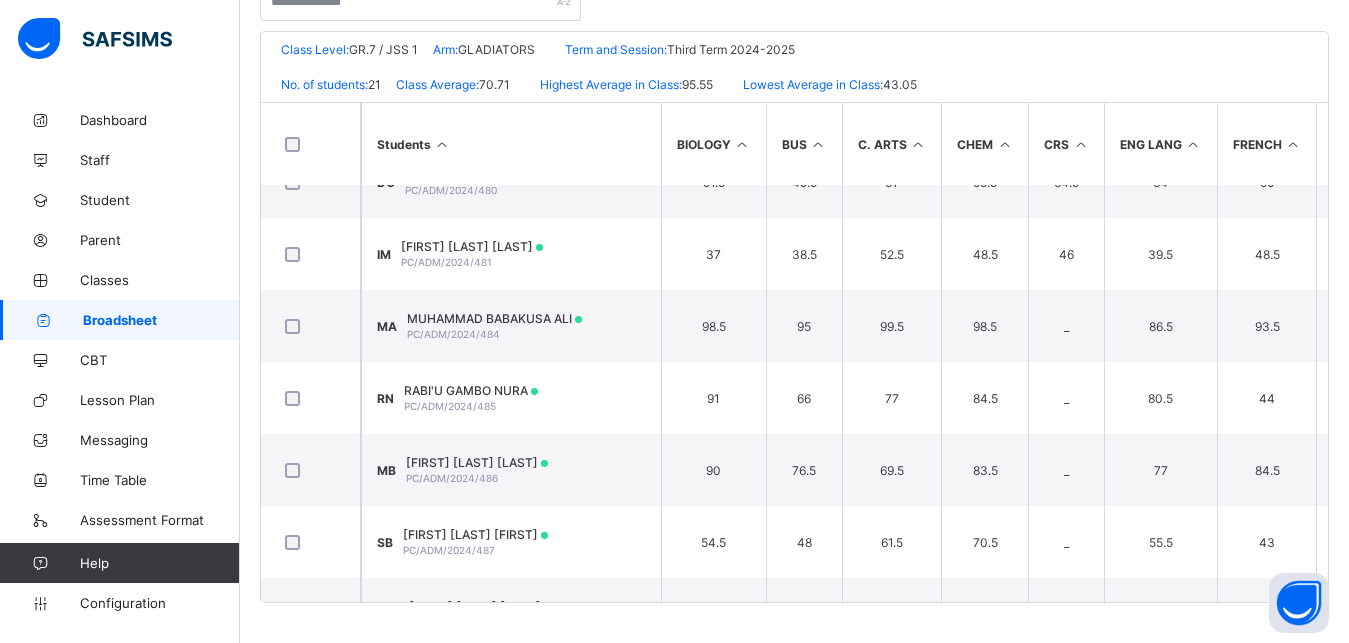 scroll, scrollTop: 0, scrollLeft: 0, axis: both 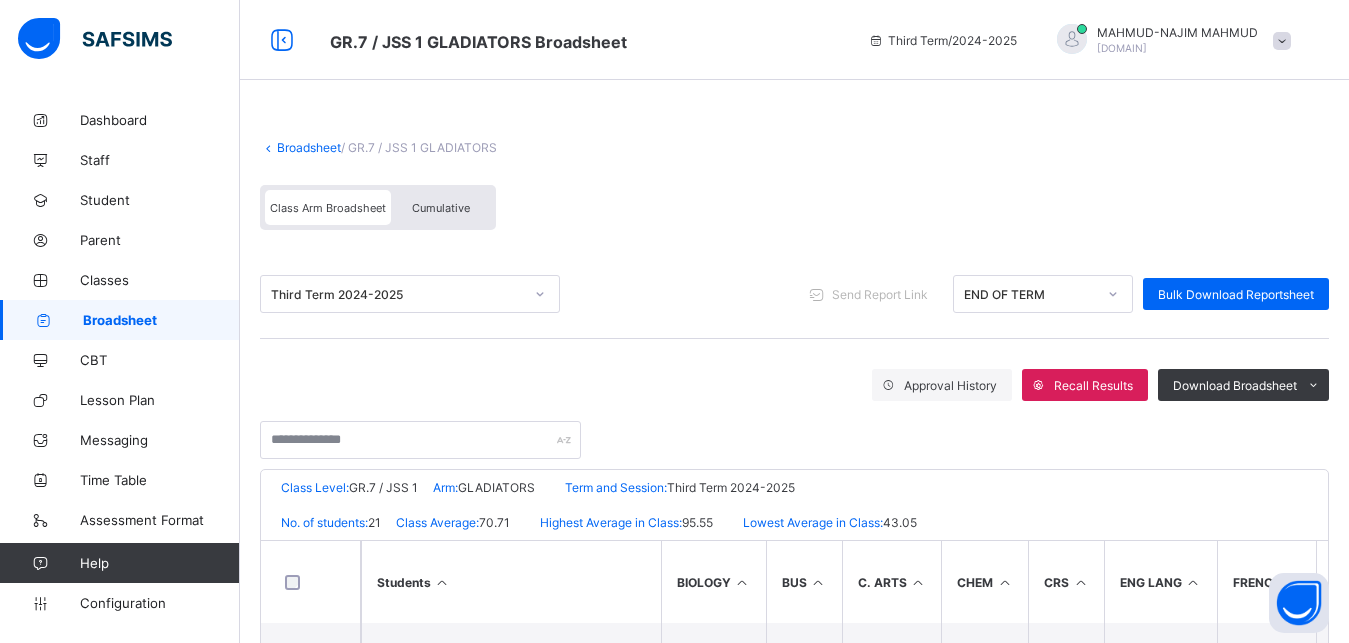 click on "Broadsheet" at bounding box center [309, 147] 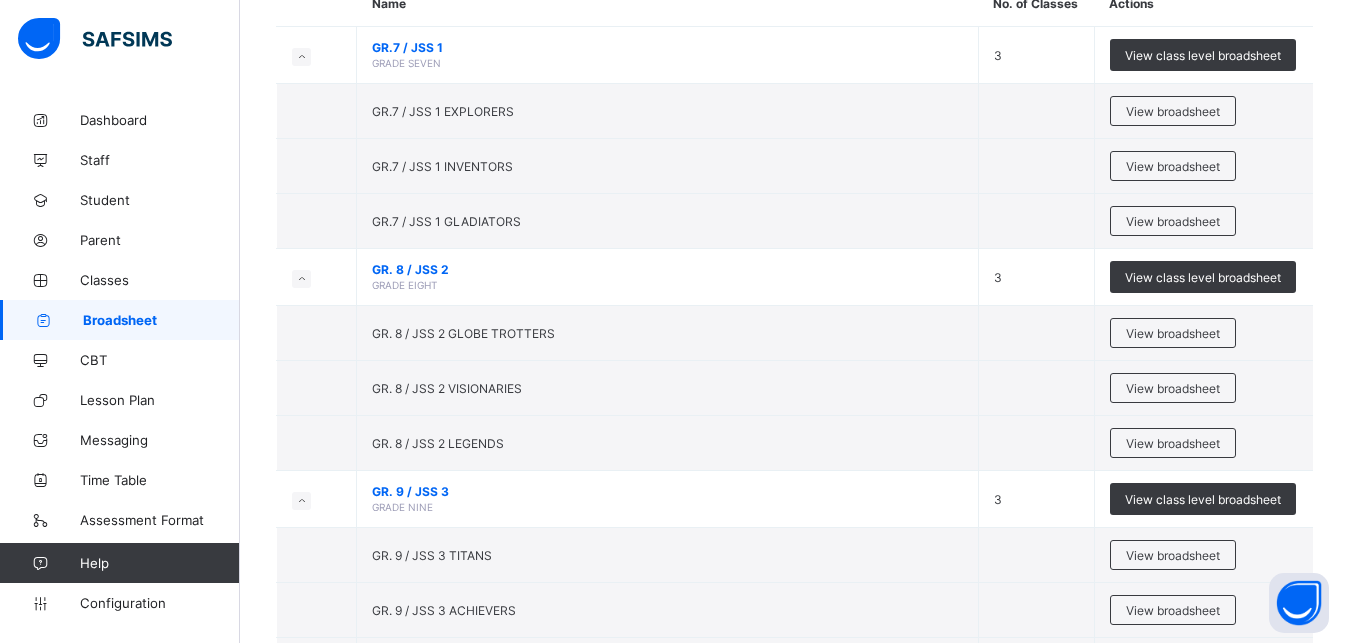scroll, scrollTop: 221, scrollLeft: 0, axis: vertical 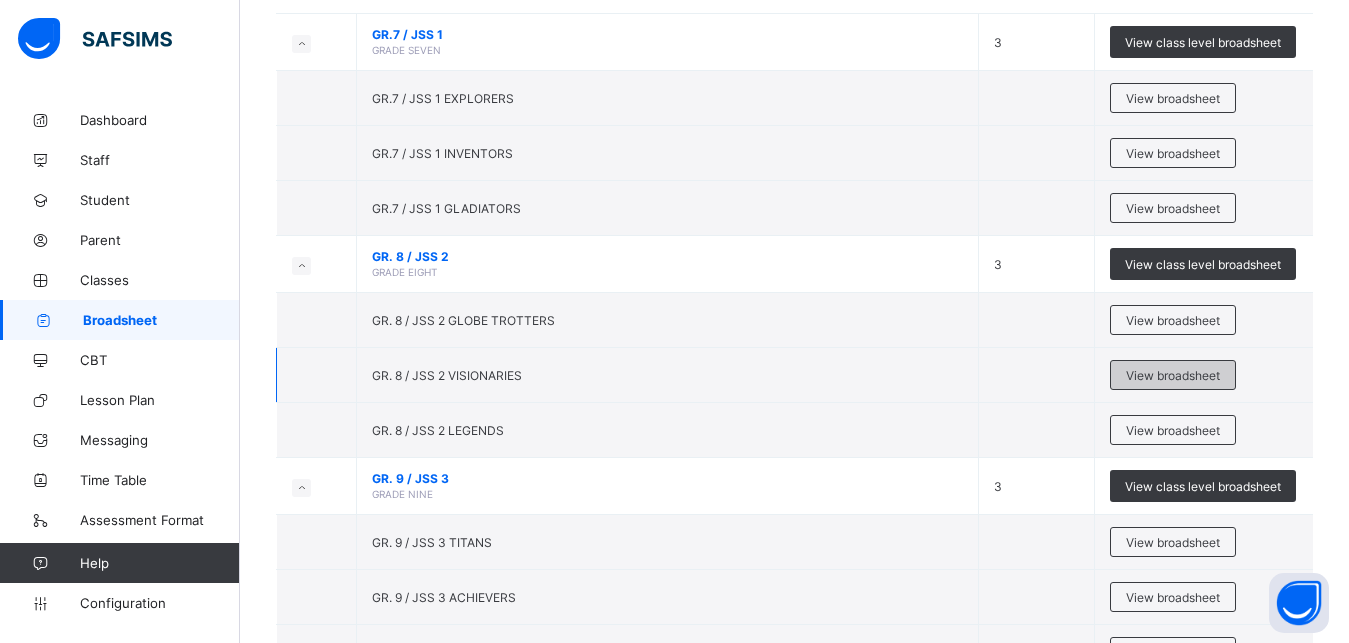 click on "View broadsheet" at bounding box center (1173, 375) 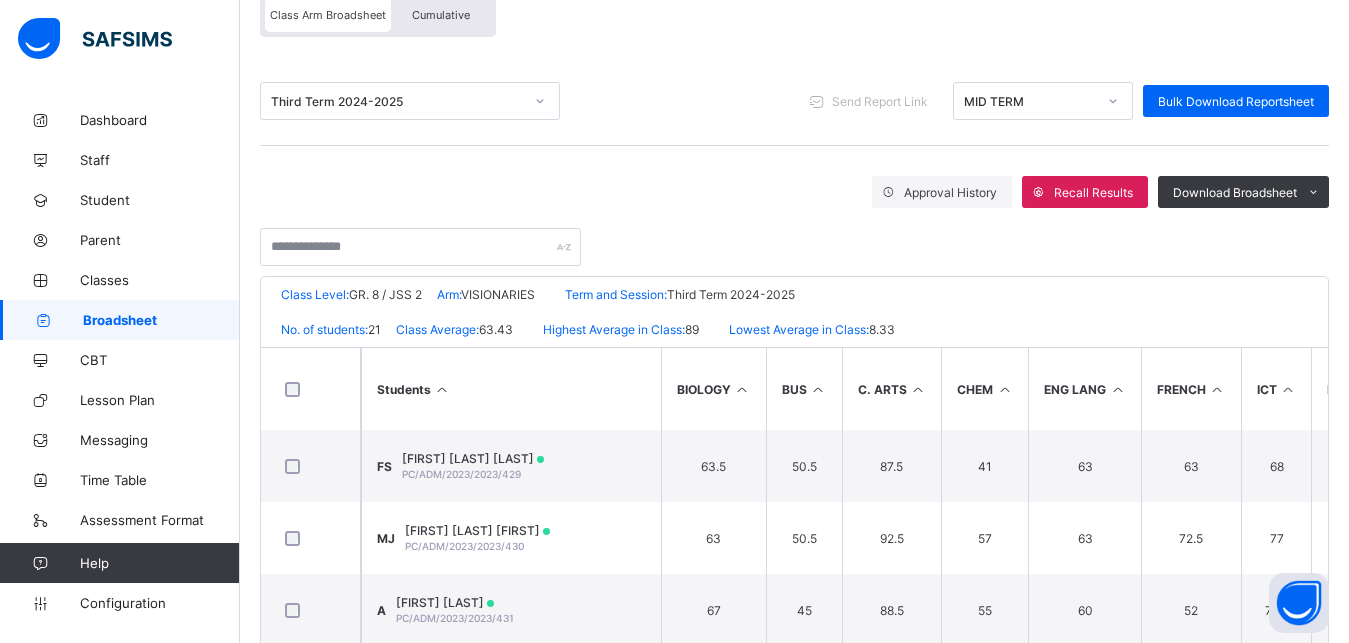 scroll, scrollTop: 209, scrollLeft: 0, axis: vertical 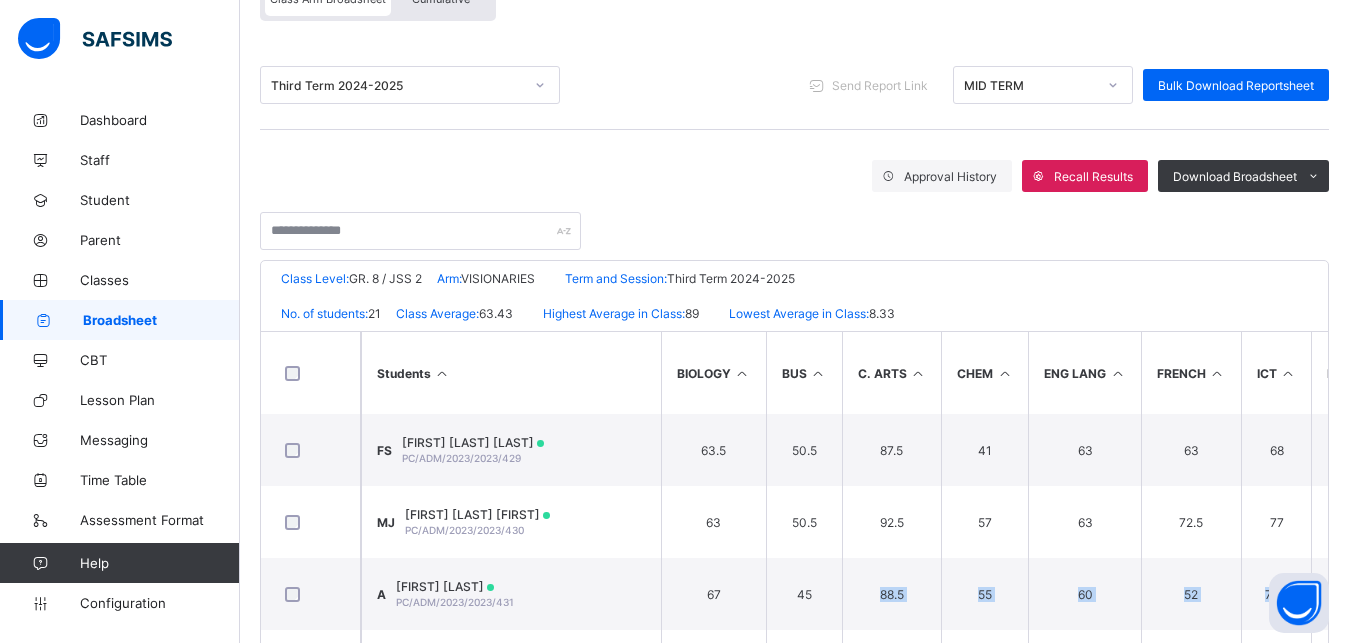 drag, startPoint x: 769, startPoint y: 652, endPoint x: 708, endPoint y: 682, distance: 67.977936 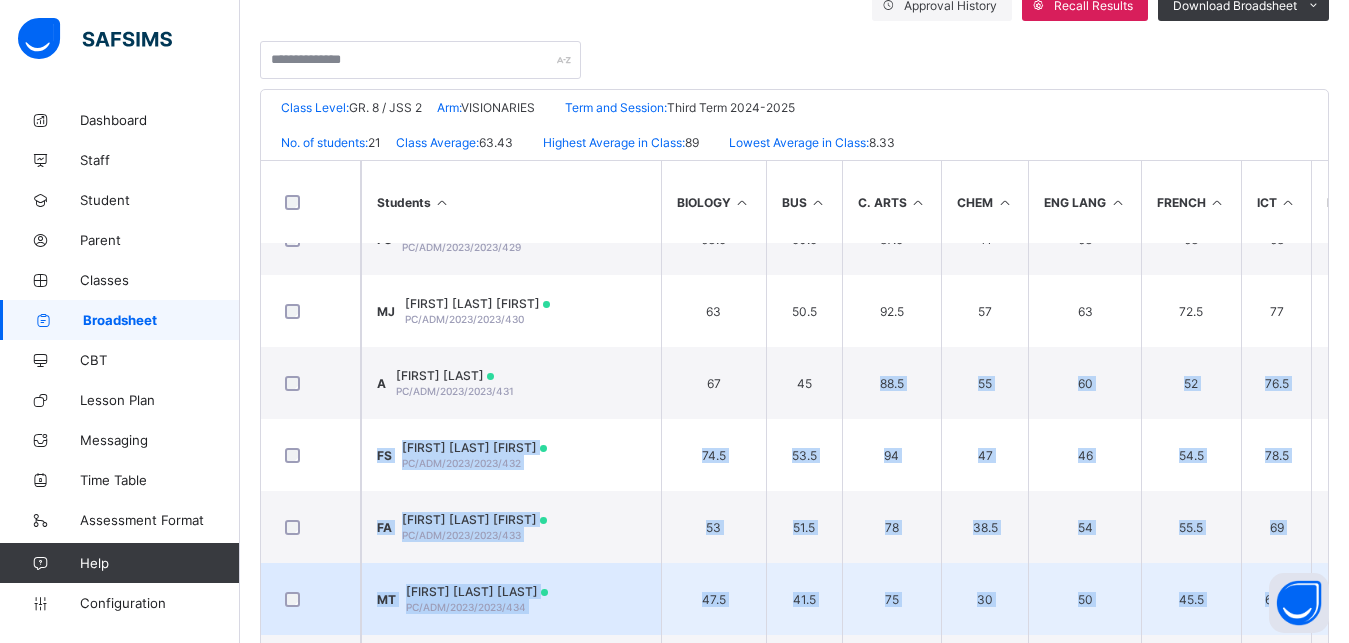 scroll, scrollTop: 0, scrollLeft: 0, axis: both 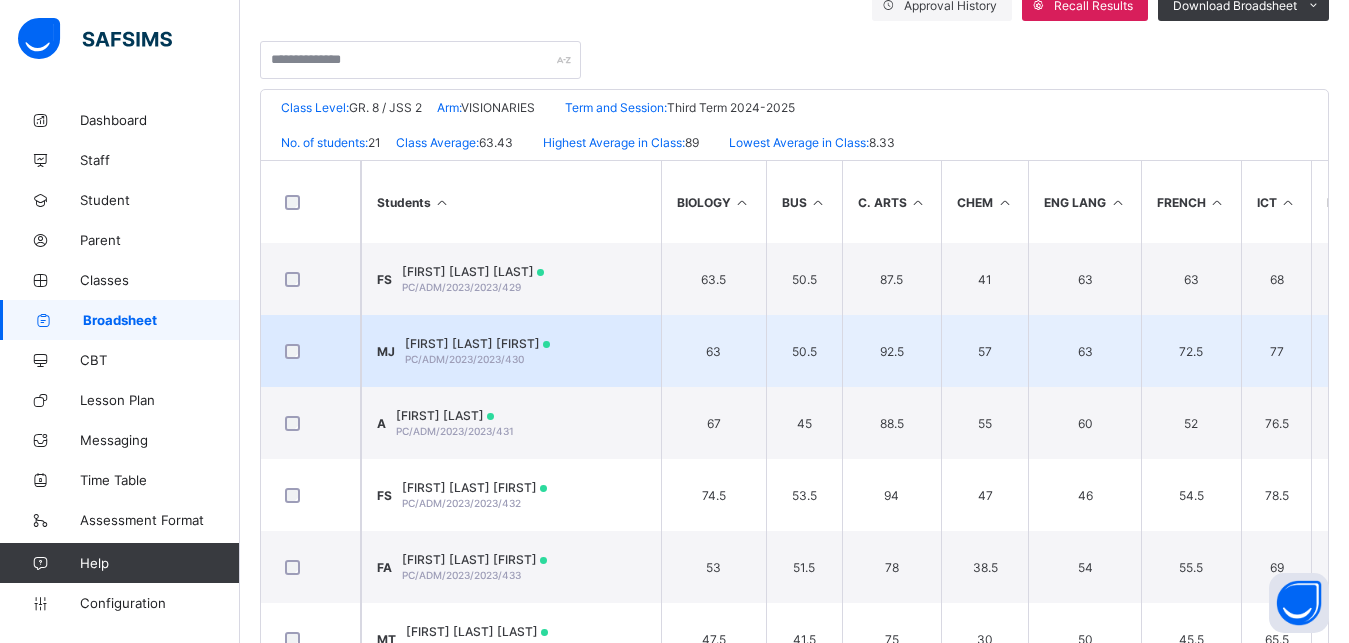 click on "MJ MARIYA BUHARI JAMILU   PC/ADM/2023/2023/430" at bounding box center [511, 351] 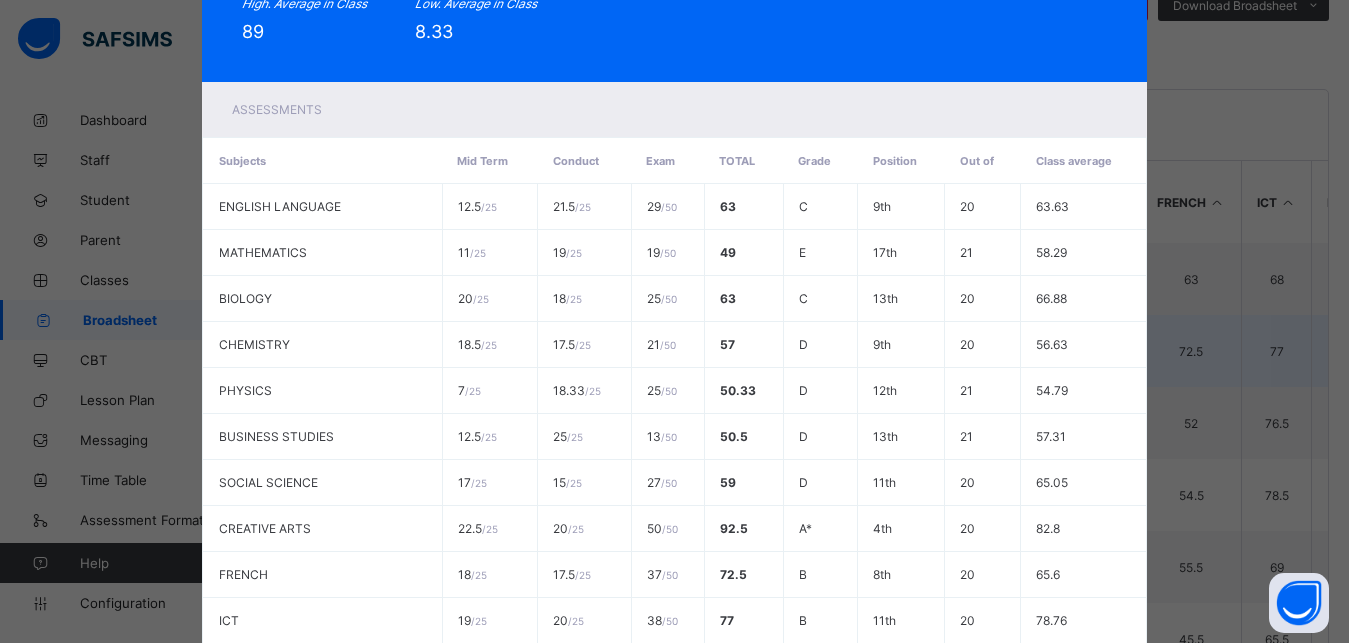 scroll, scrollTop: 0, scrollLeft: 0, axis: both 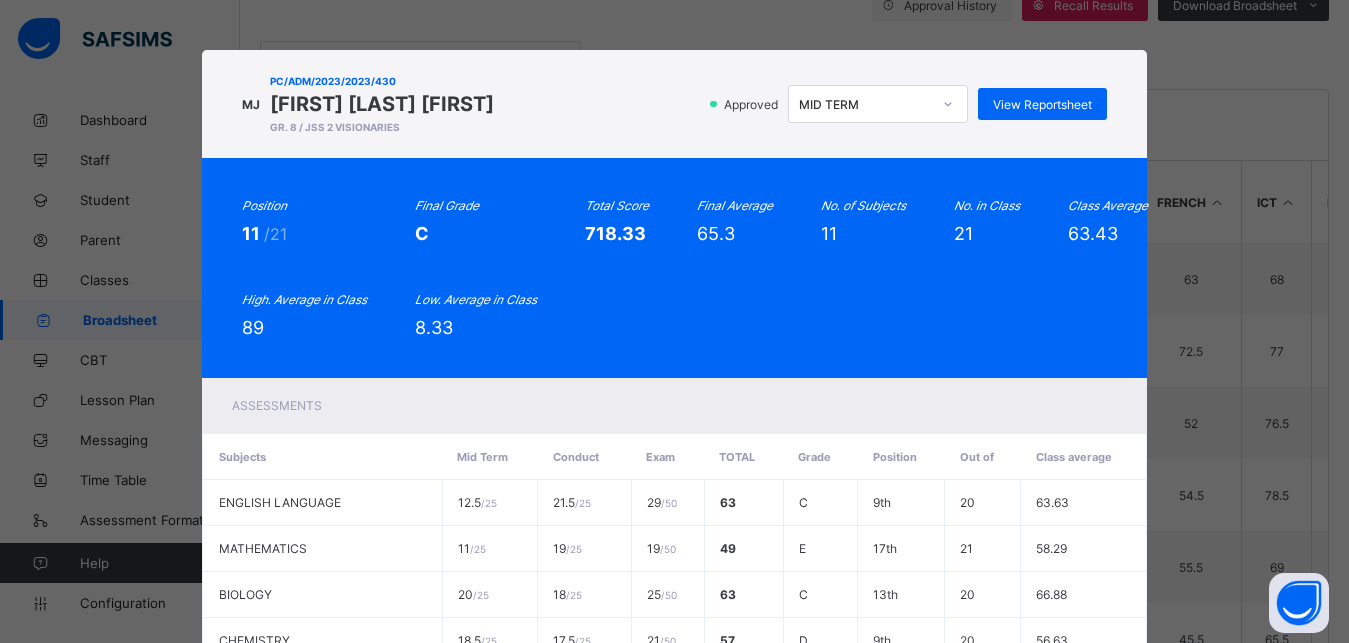 click 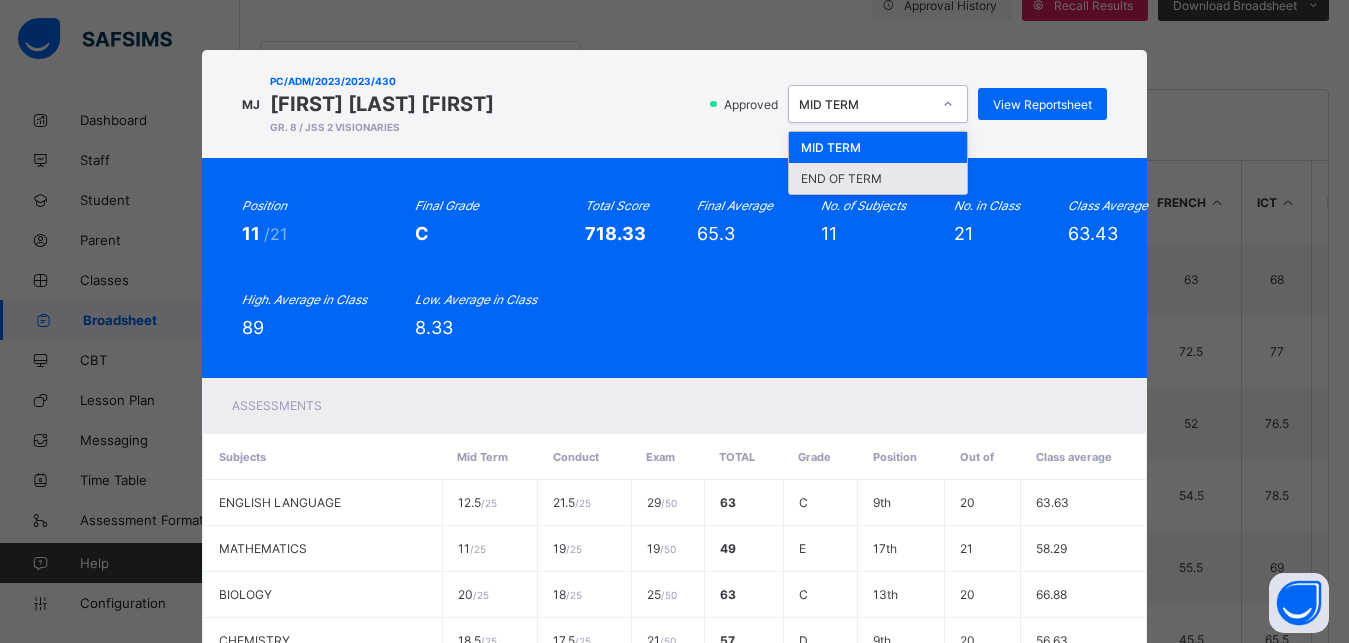 click on "END OF TERM" at bounding box center [878, 178] 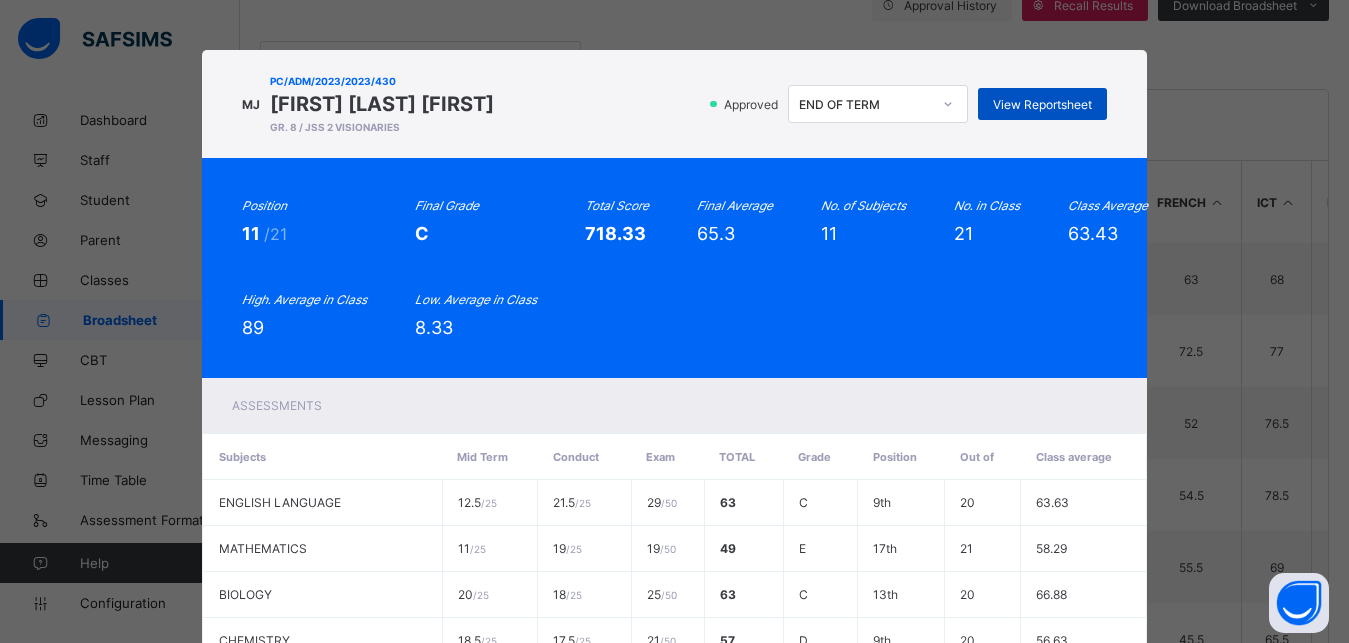 click on "View Reportsheet" at bounding box center [1042, 104] 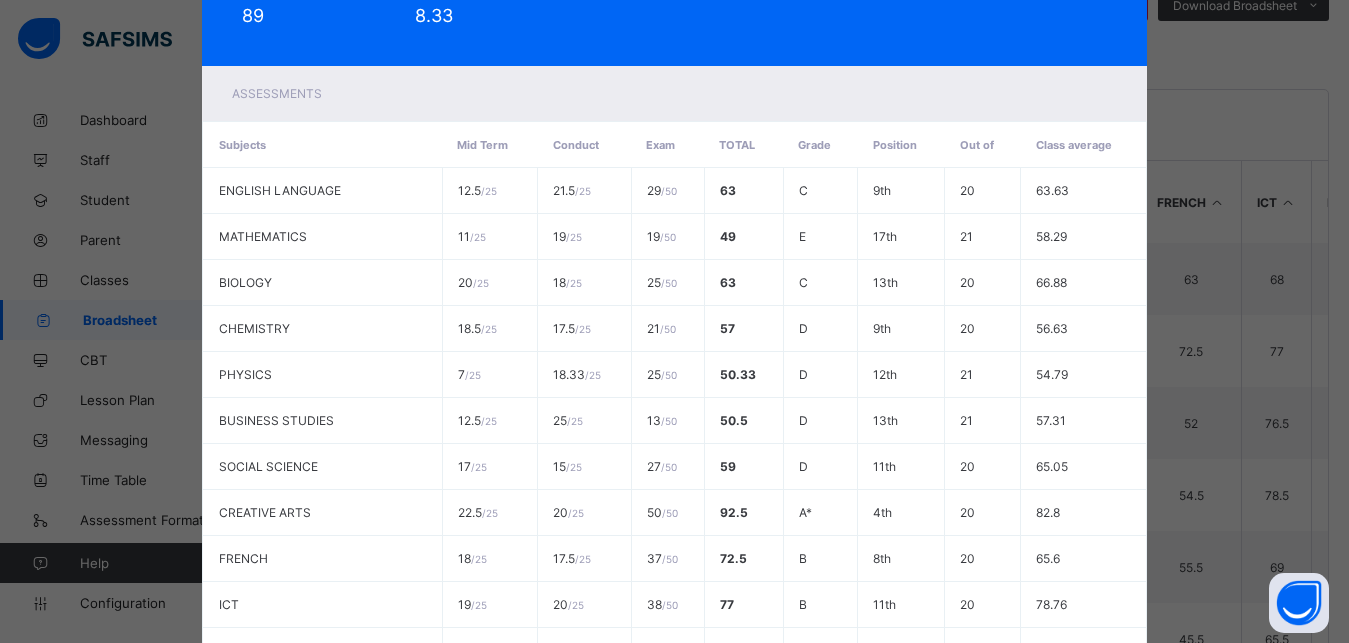 scroll, scrollTop: 525, scrollLeft: 0, axis: vertical 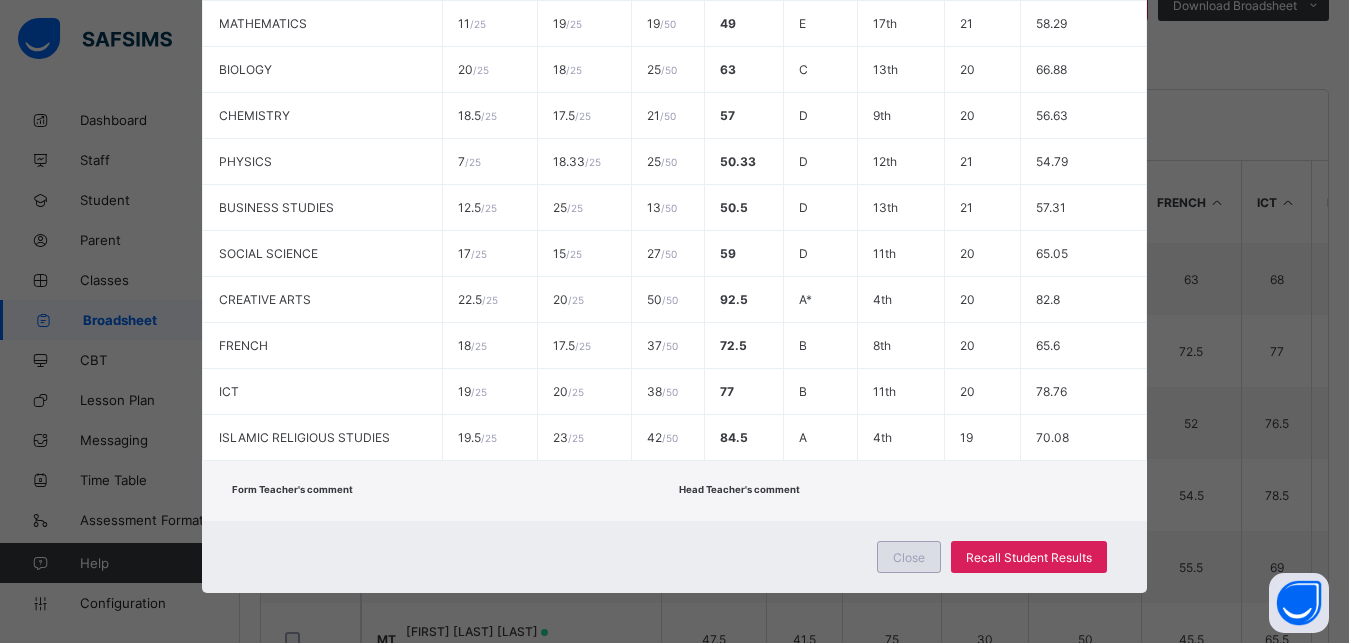 click on "Close" at bounding box center (909, 557) 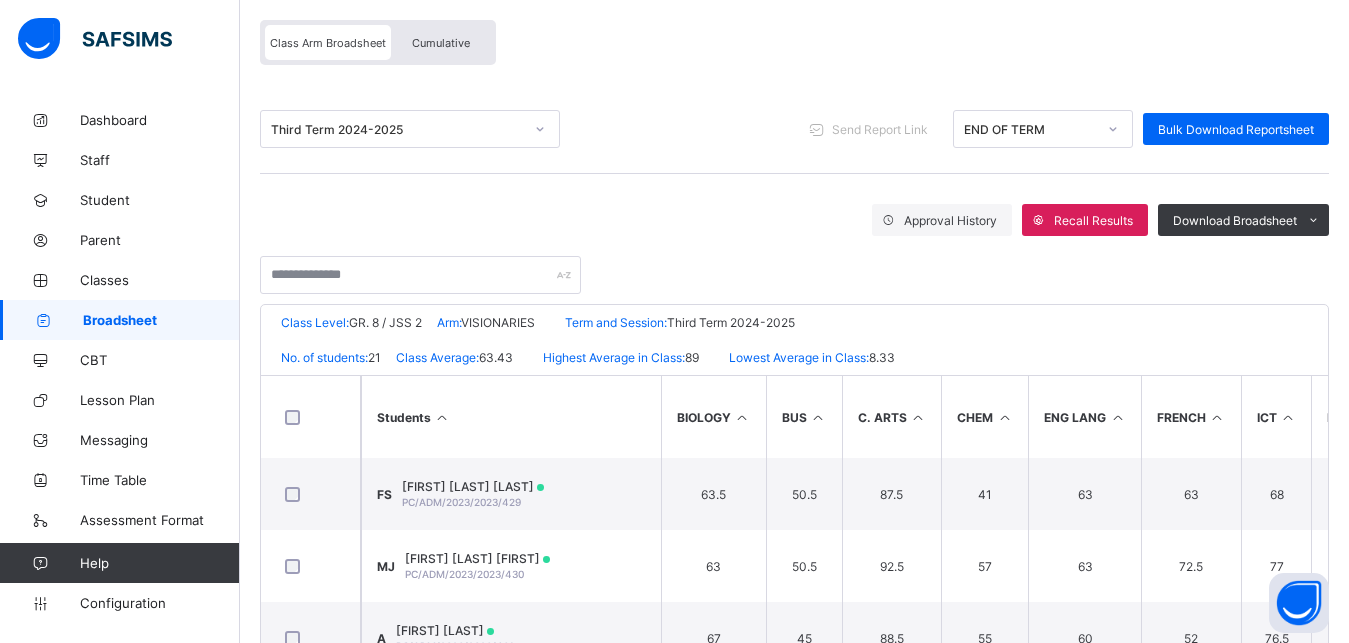 scroll, scrollTop: 0, scrollLeft: 0, axis: both 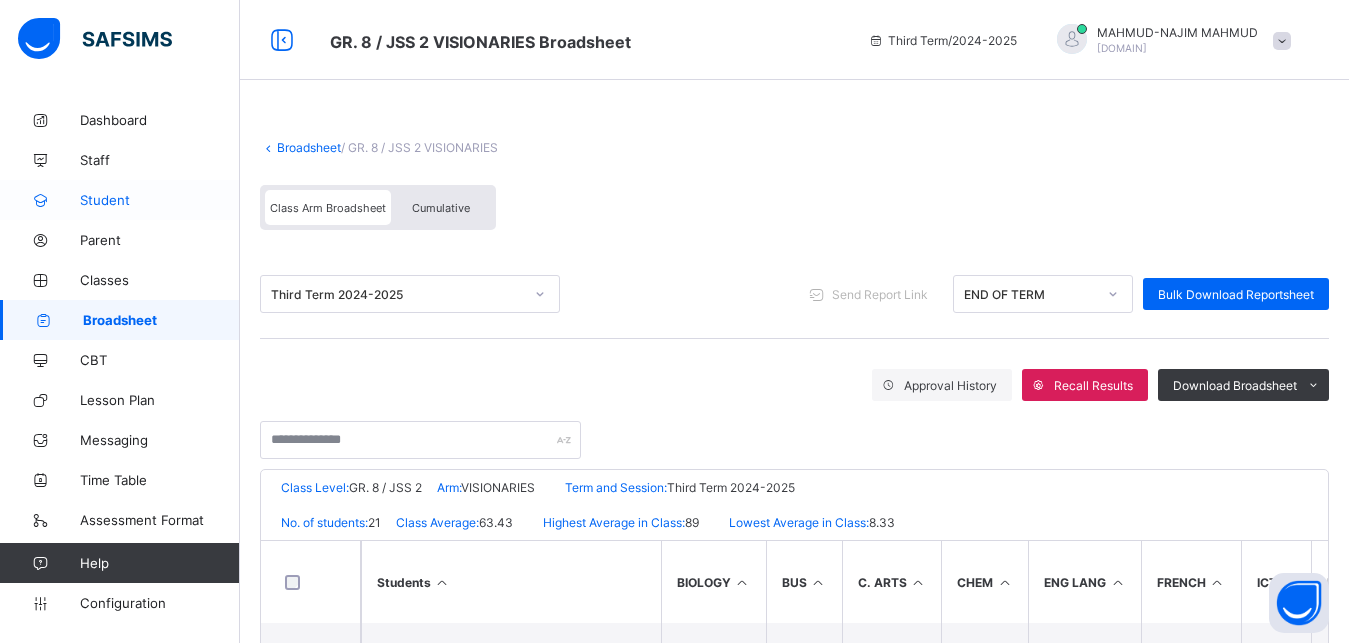 click on "Student" at bounding box center [160, 200] 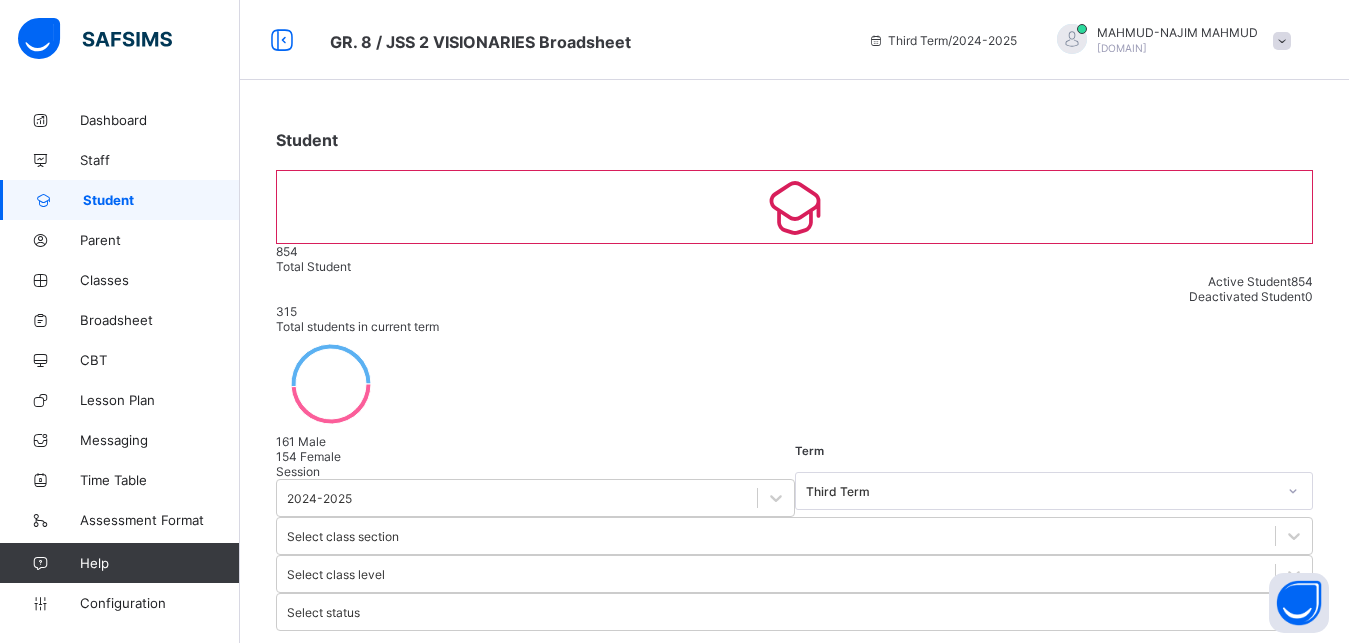 click at bounding box center [426, 670] 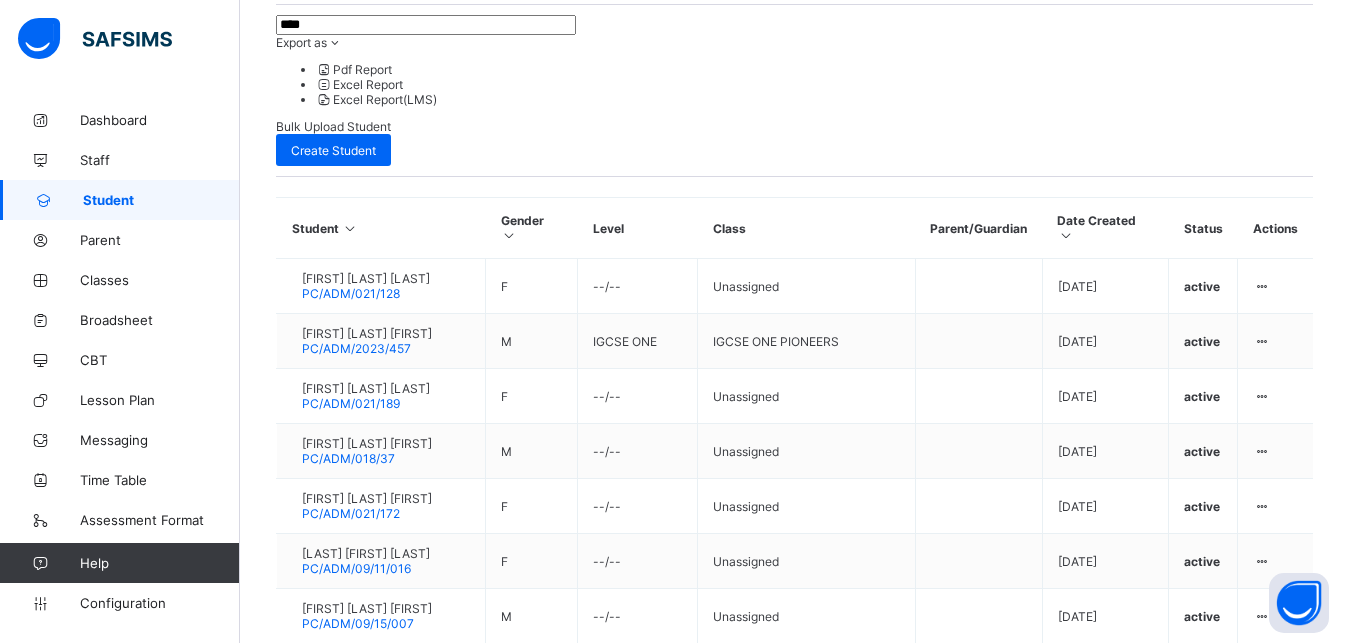 scroll, scrollTop: 651, scrollLeft: 0, axis: vertical 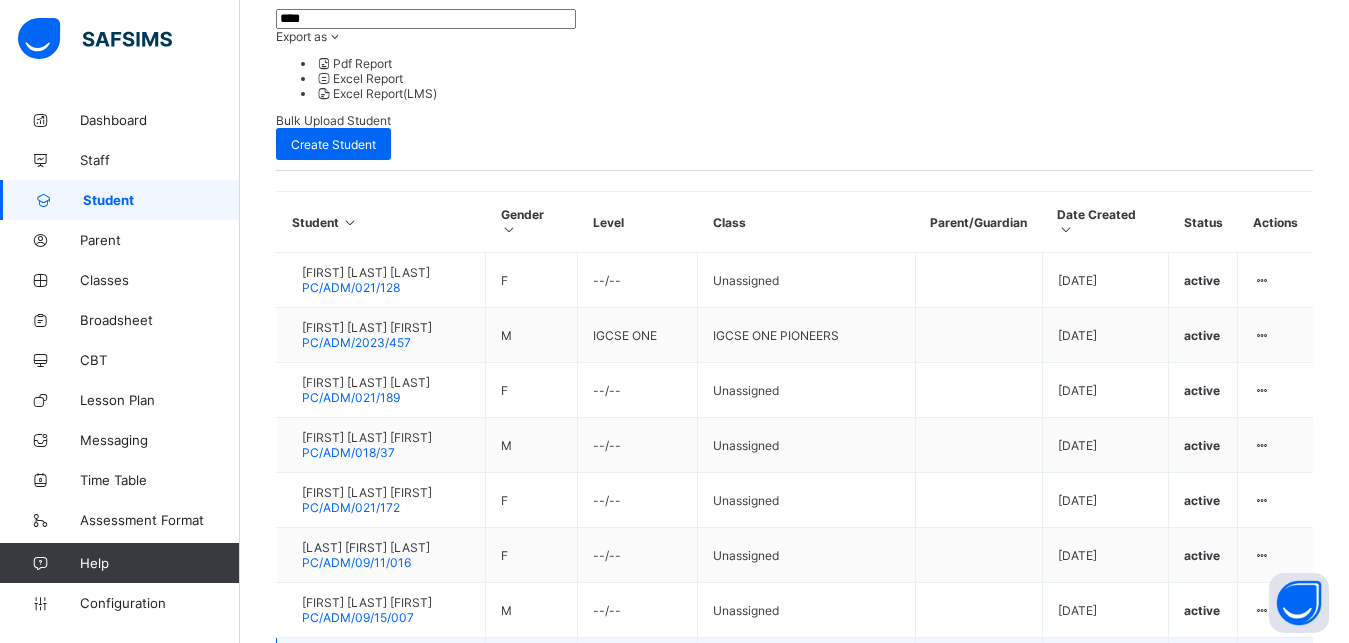 type on "****" 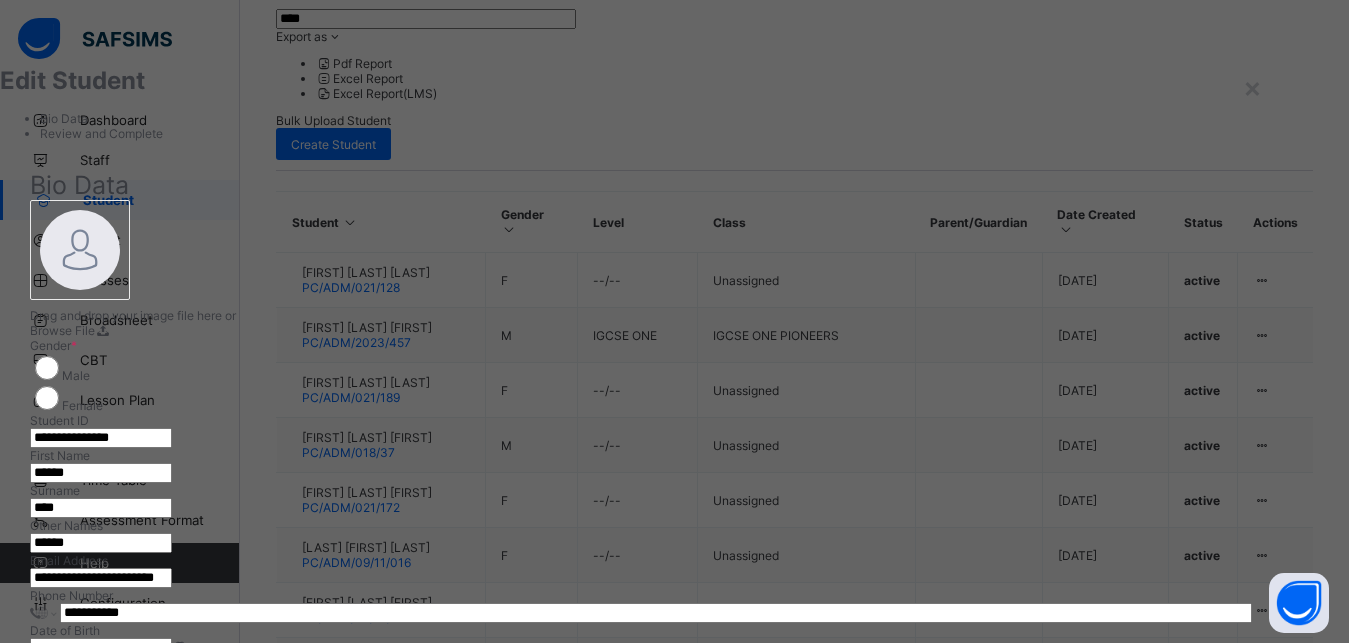 click on "**********" at bounding box center [101, 578] 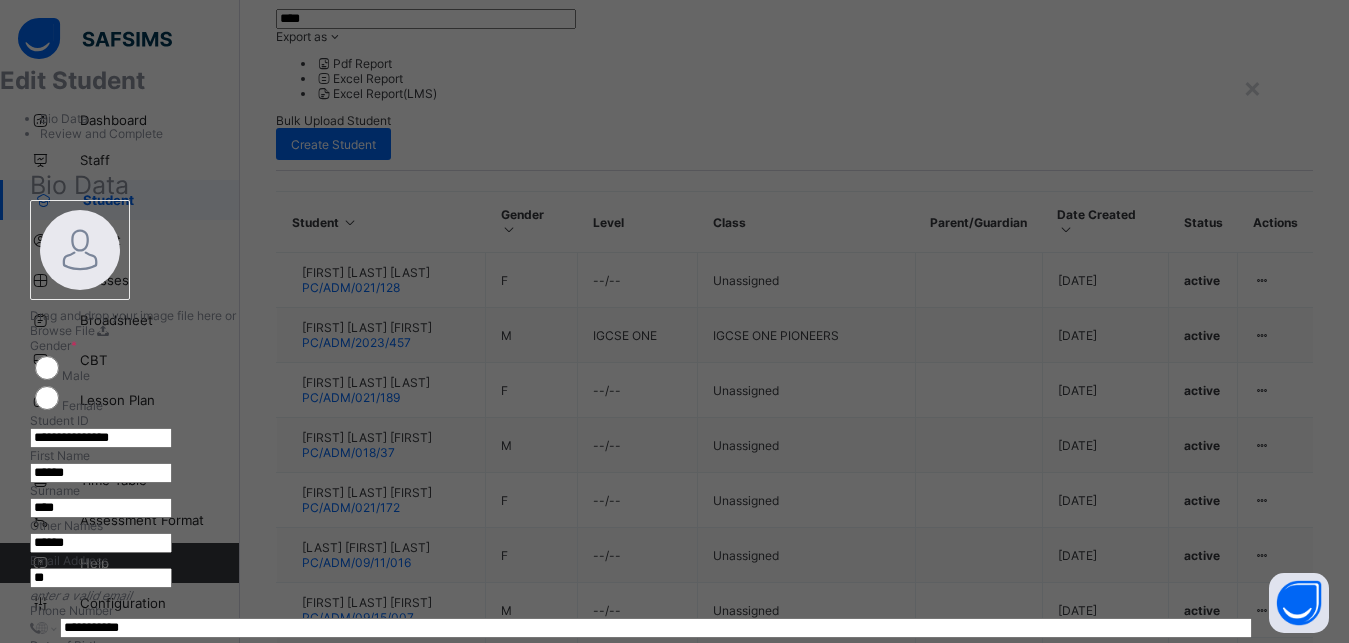 type on "*" 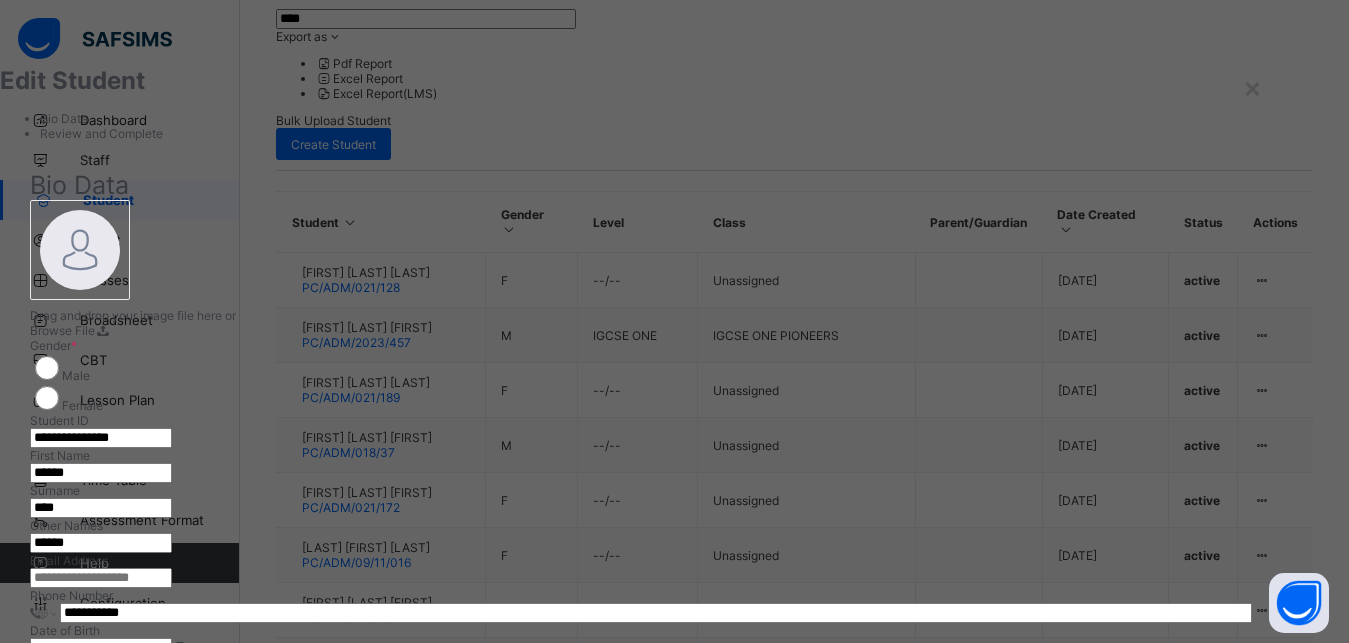 click at bounding box center [101, 578] 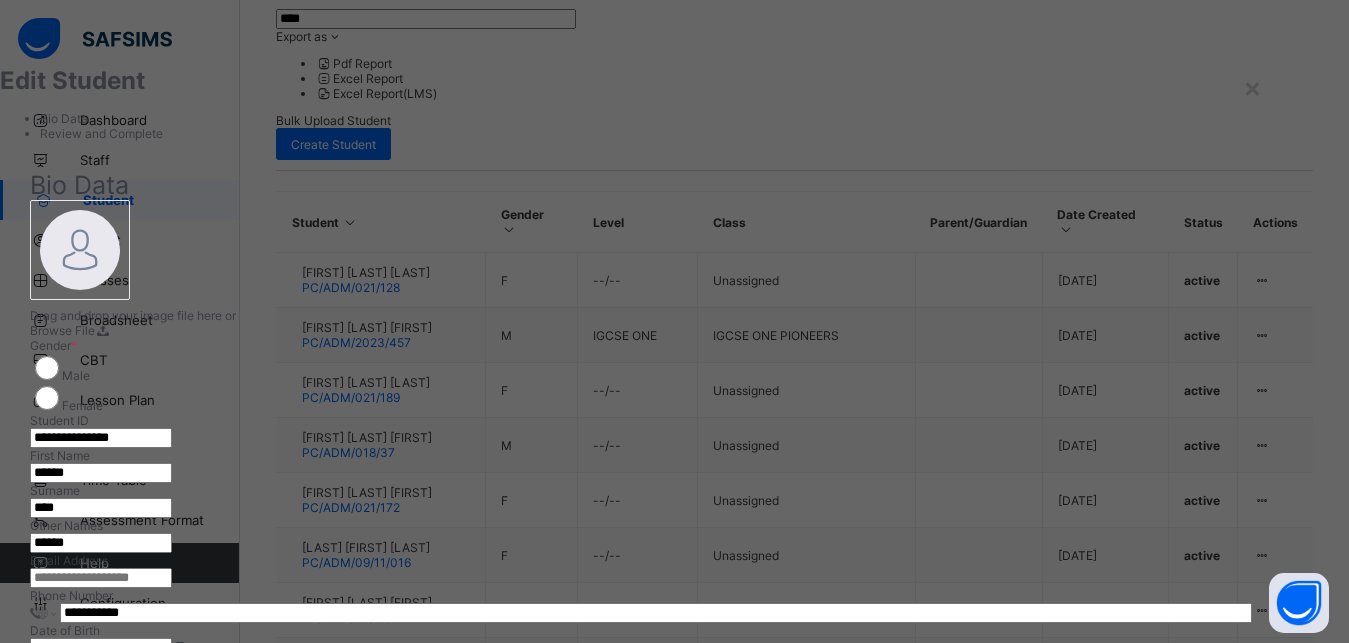 paste on "**********" 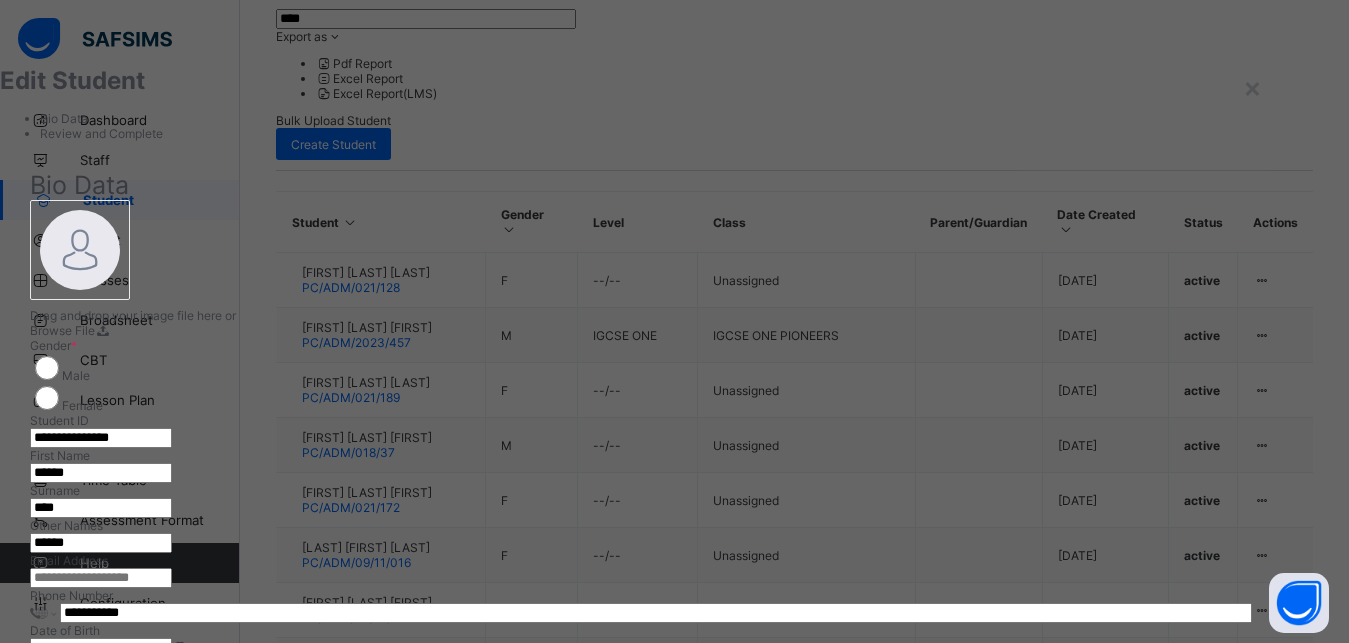 type on "**********" 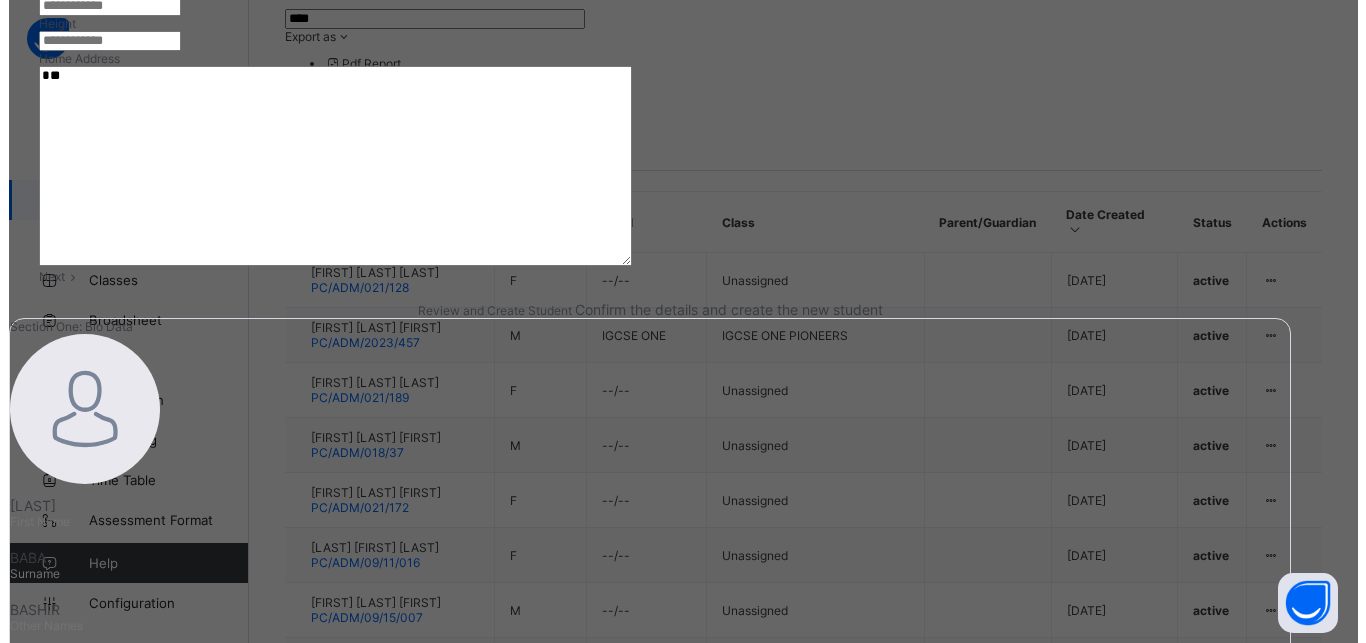 scroll, scrollTop: 866, scrollLeft: 0, axis: vertical 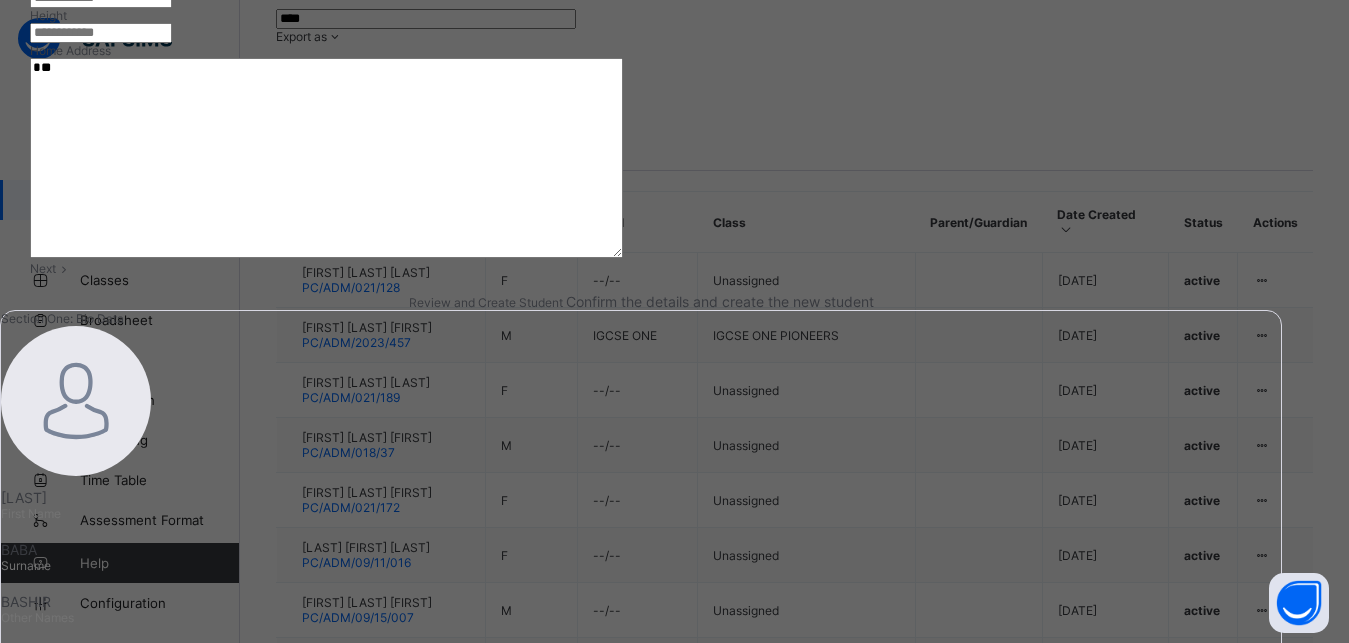 click on "Next" at bounding box center (43, 268) 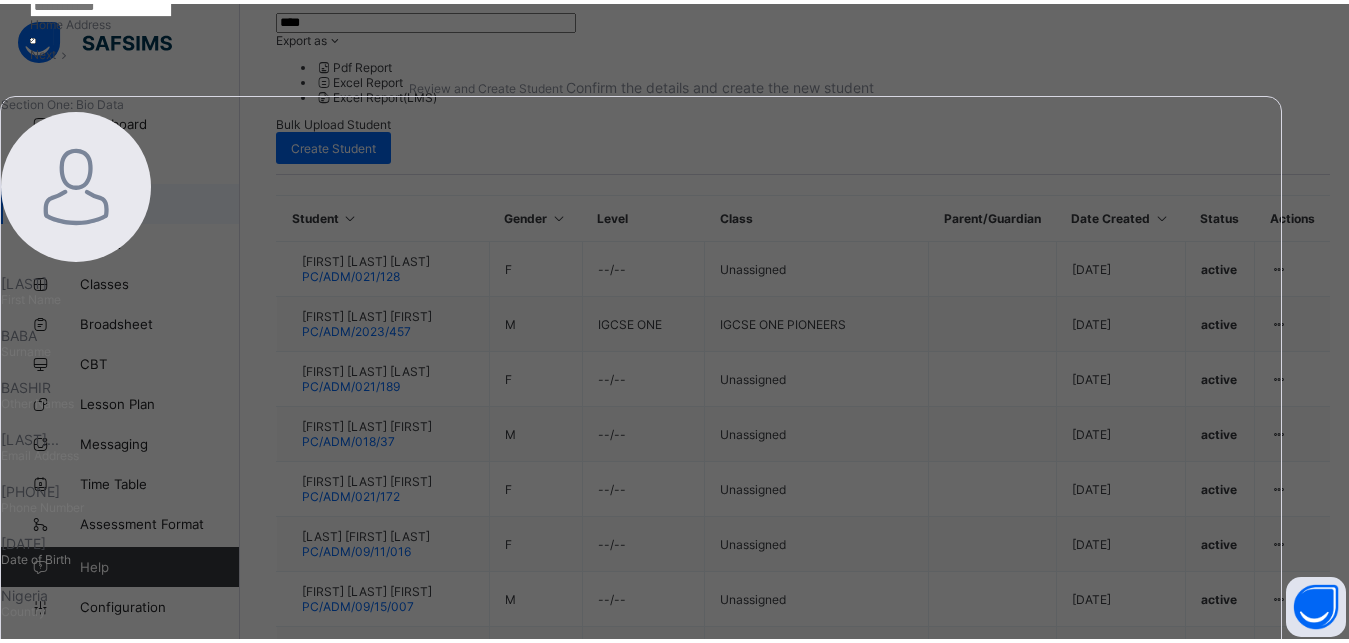 scroll, scrollTop: 390, scrollLeft: 0, axis: vertical 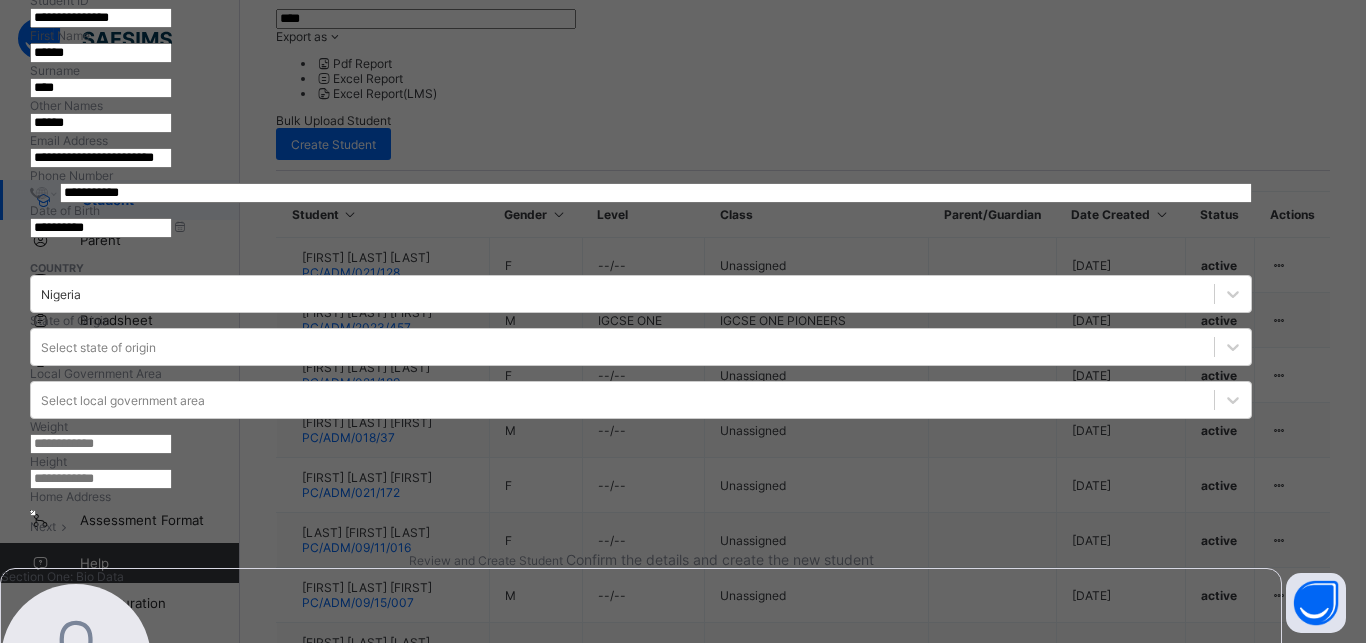 click on "Finish" at bounding box center (16, 1398) 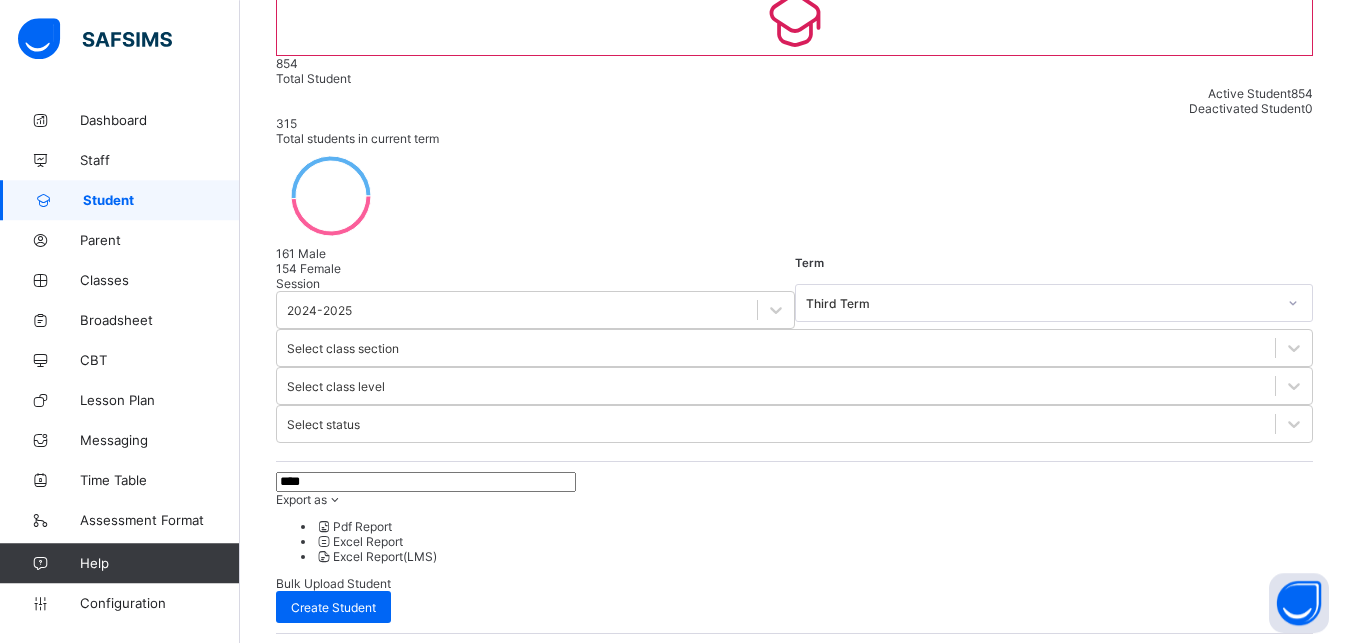 scroll, scrollTop: 261, scrollLeft: 0, axis: vertical 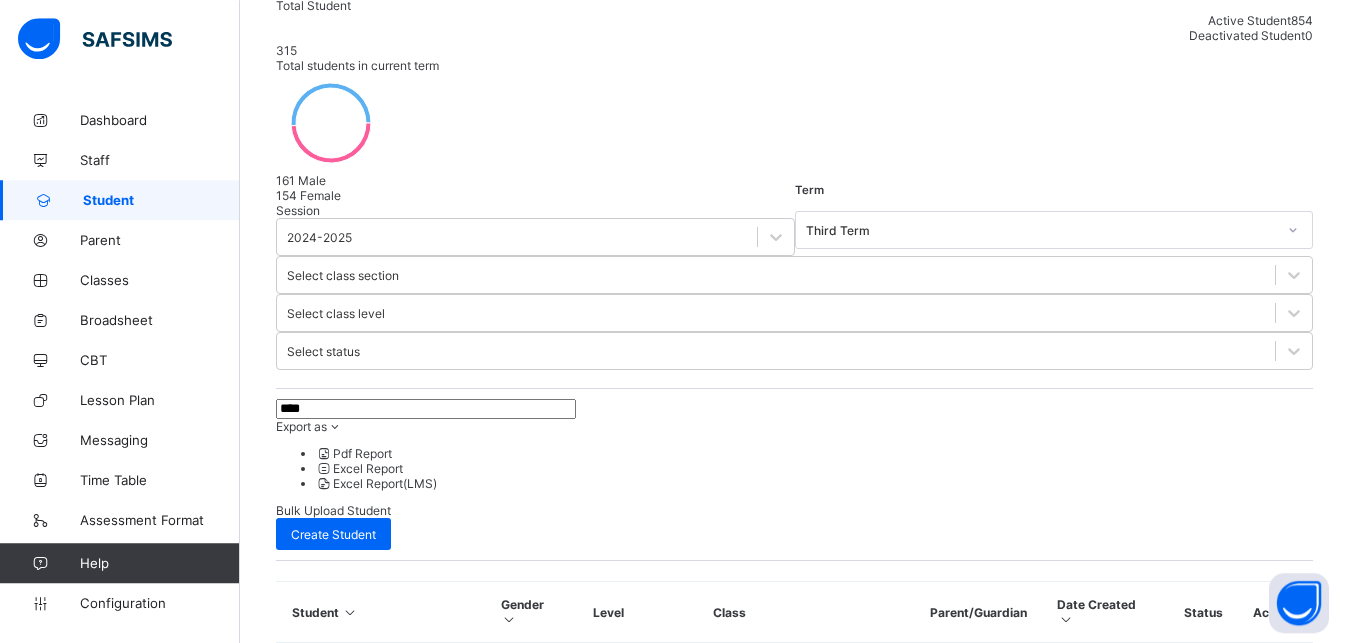 click on "****" at bounding box center [426, 409] 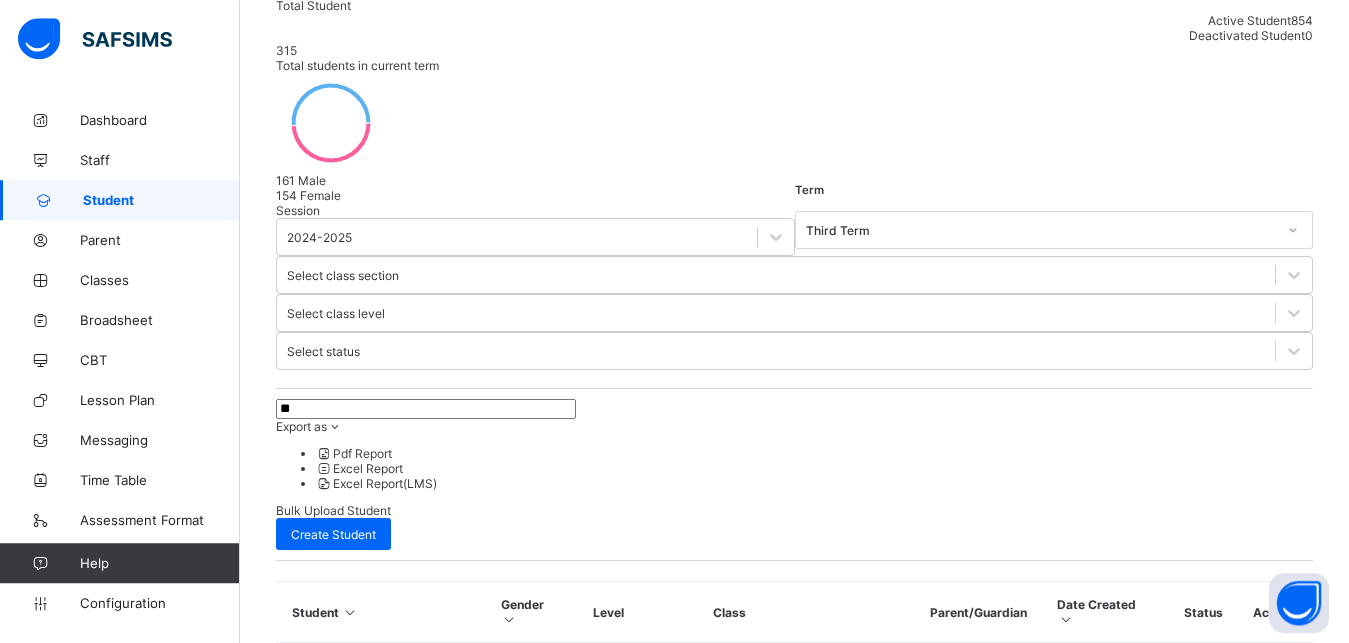 type on "*" 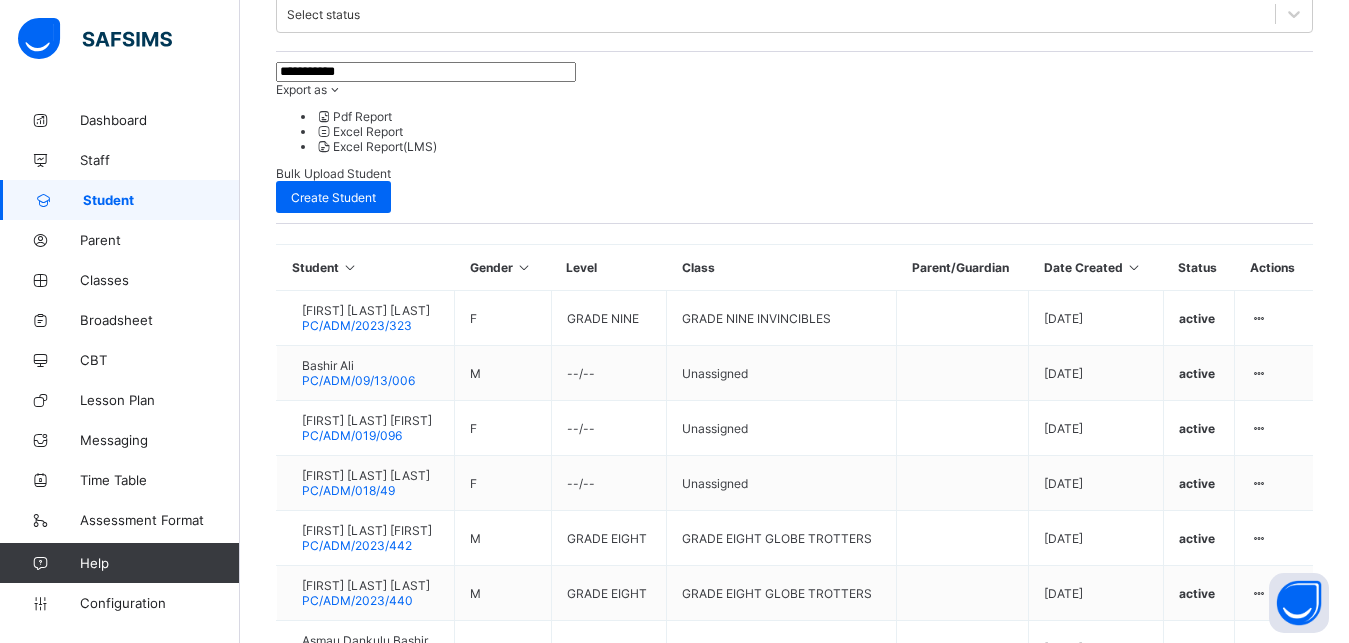 scroll, scrollTop: 642, scrollLeft: 0, axis: vertical 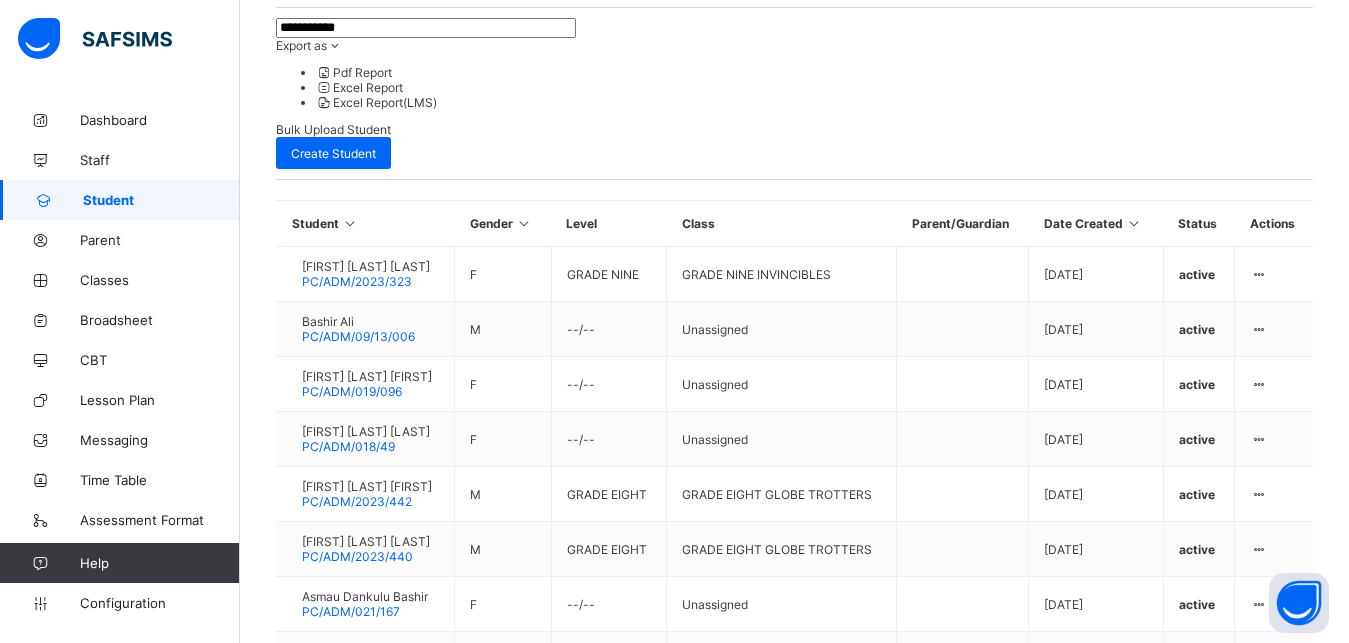 click on "2" at bounding box center (543, 799) 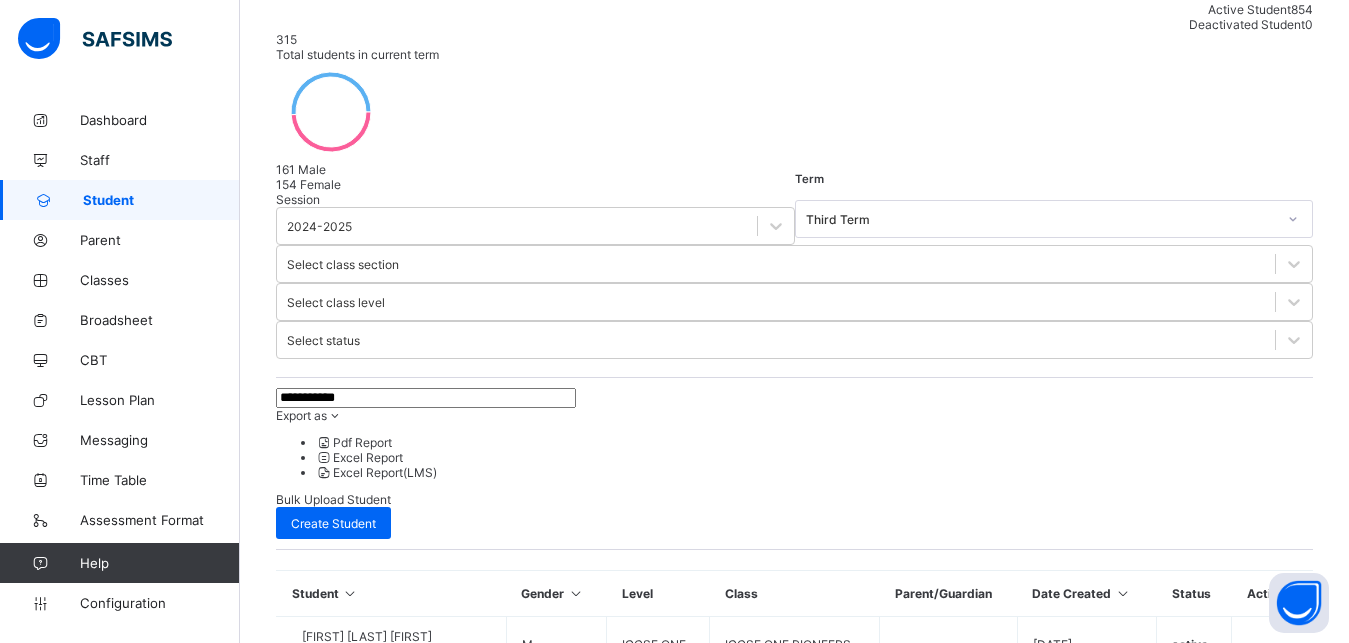 scroll, scrollTop: 269, scrollLeft: 0, axis: vertical 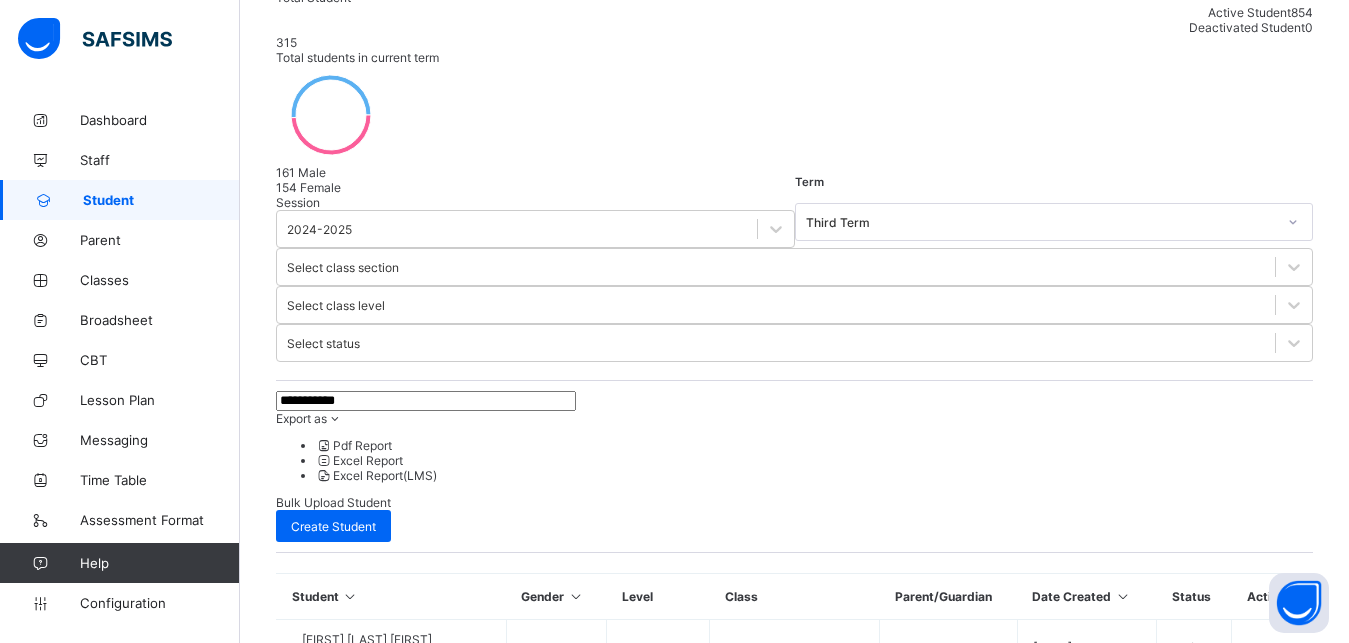 click on "**********" at bounding box center (426, 401) 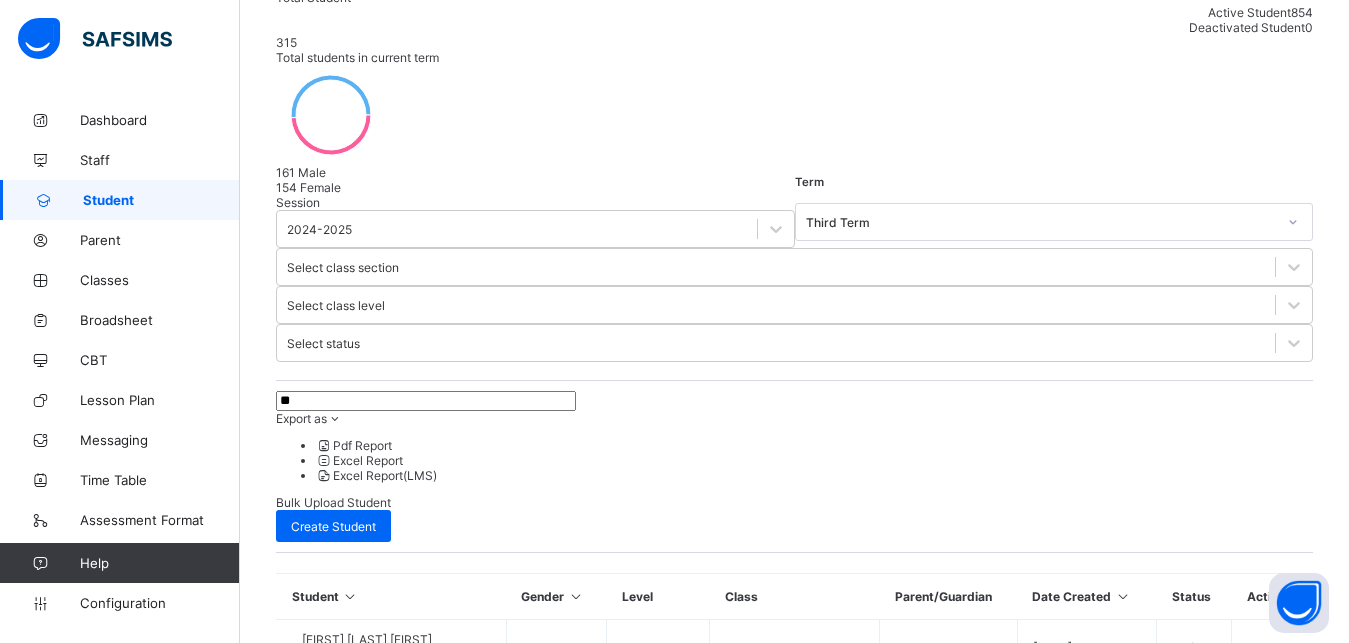 type on "*" 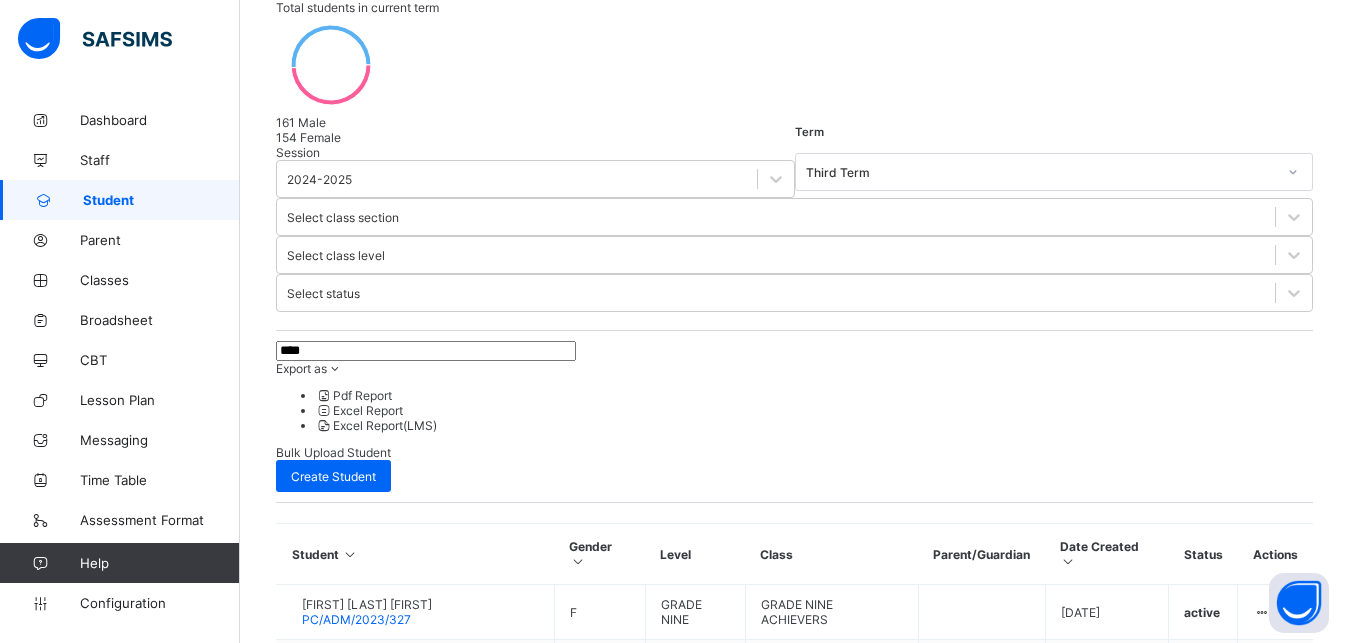 scroll, scrollTop: 243, scrollLeft: 0, axis: vertical 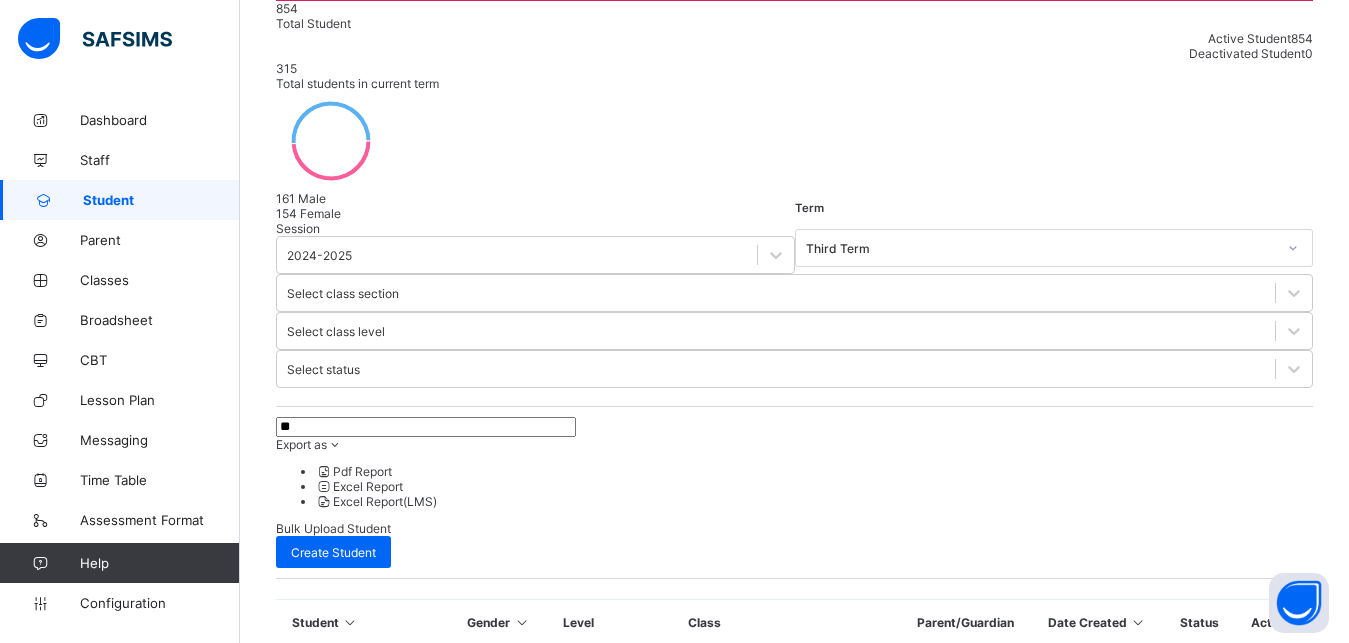 type on "*" 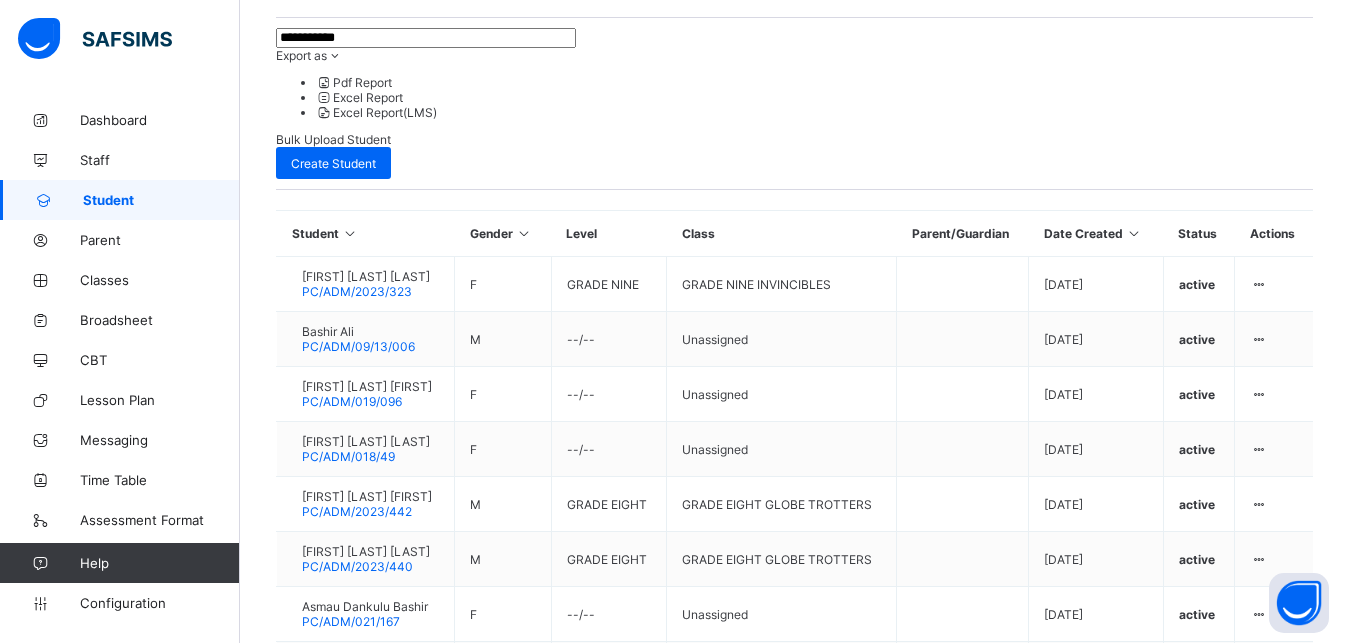 scroll, scrollTop: 642, scrollLeft: 0, axis: vertical 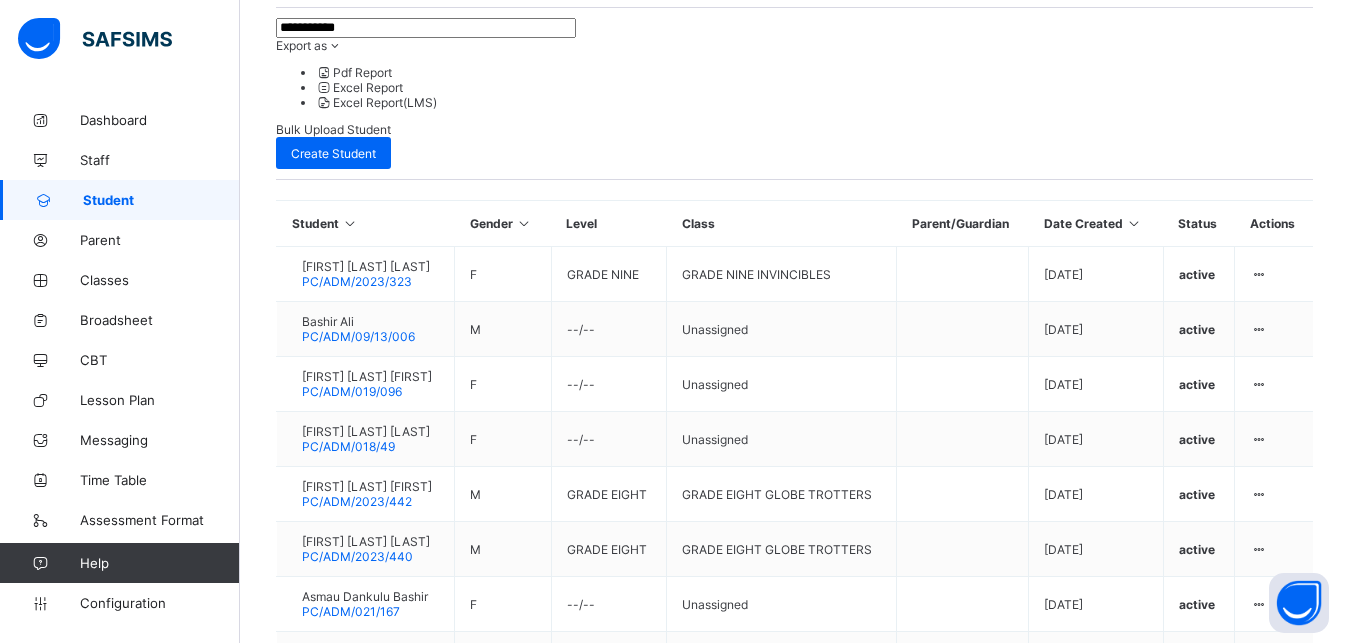 type on "**********" 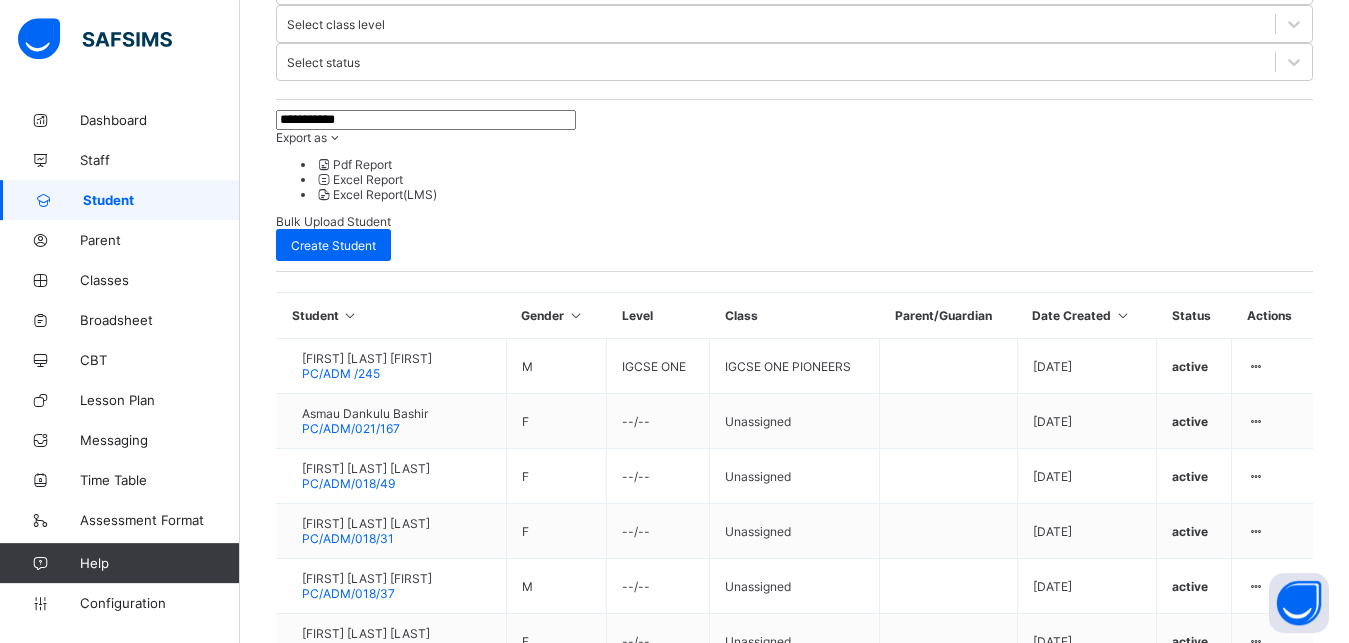 scroll, scrollTop: 612, scrollLeft: 0, axis: vertical 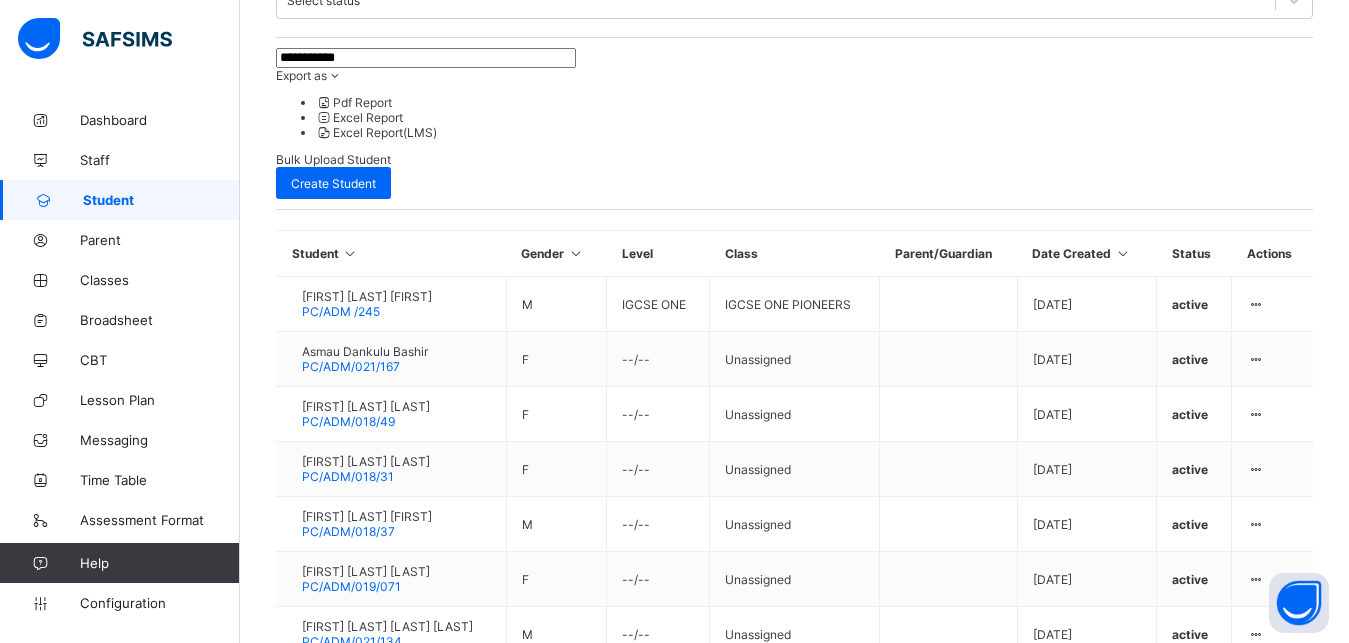 click on "3" at bounding box center [587, 829] 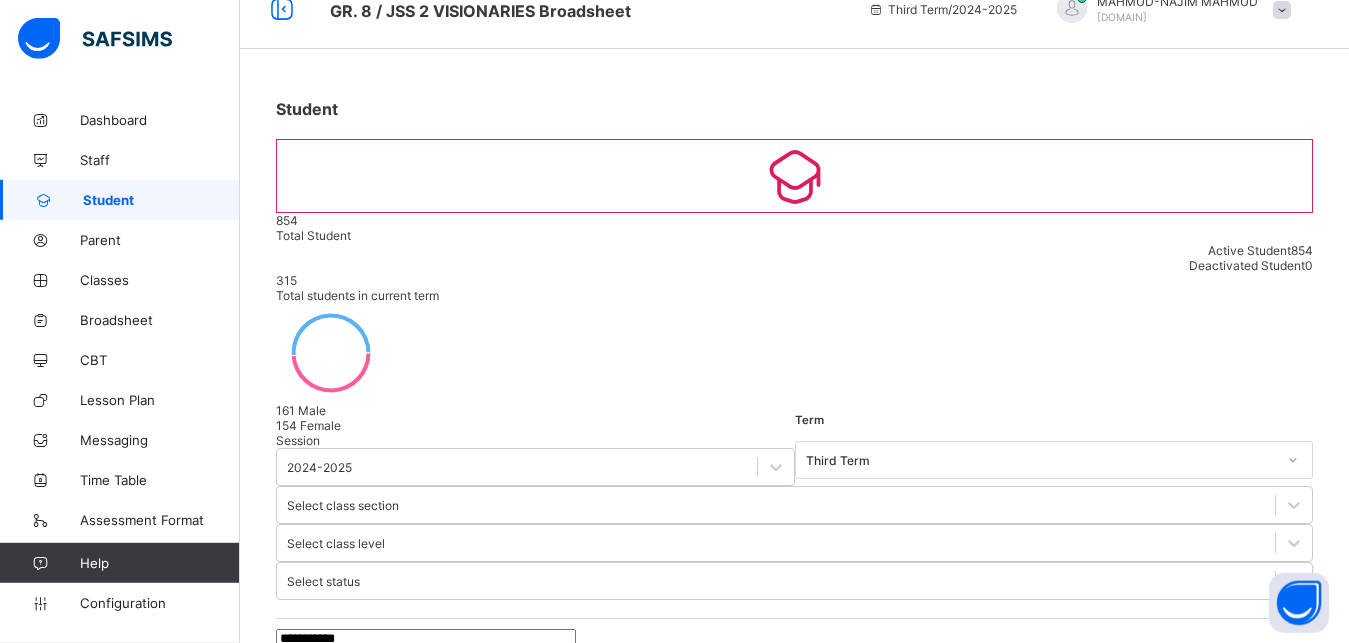 scroll, scrollTop: 0, scrollLeft: 0, axis: both 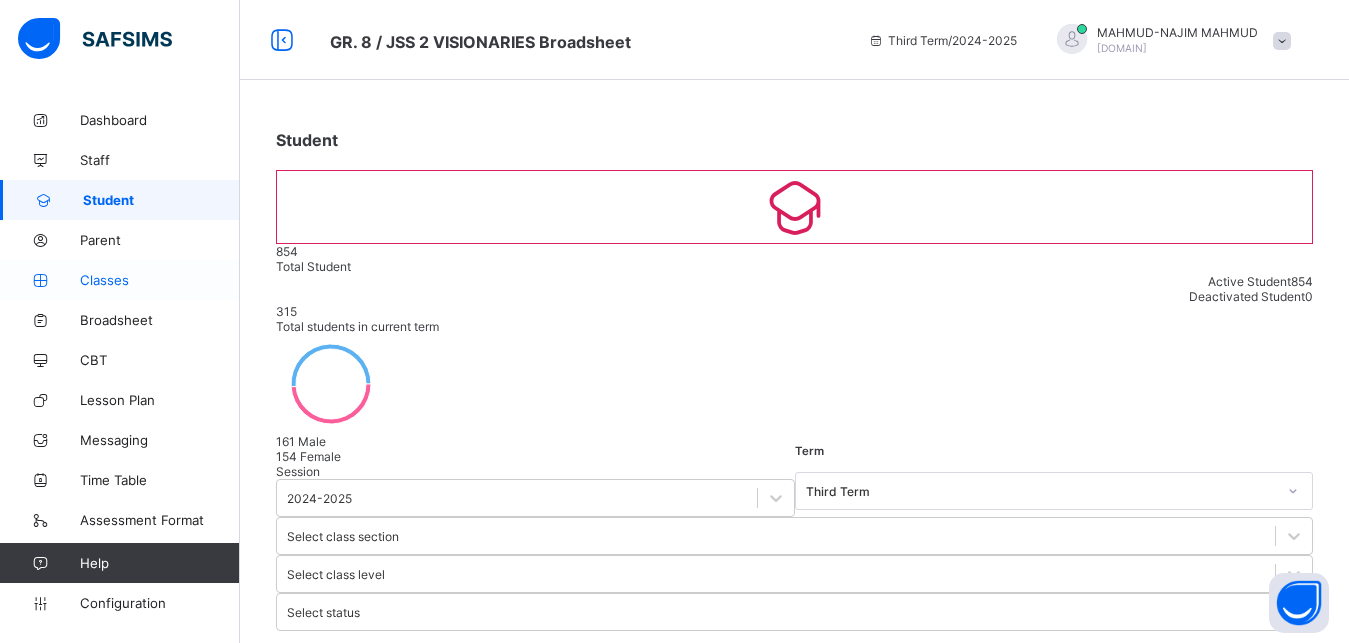 click on "Classes" at bounding box center (160, 280) 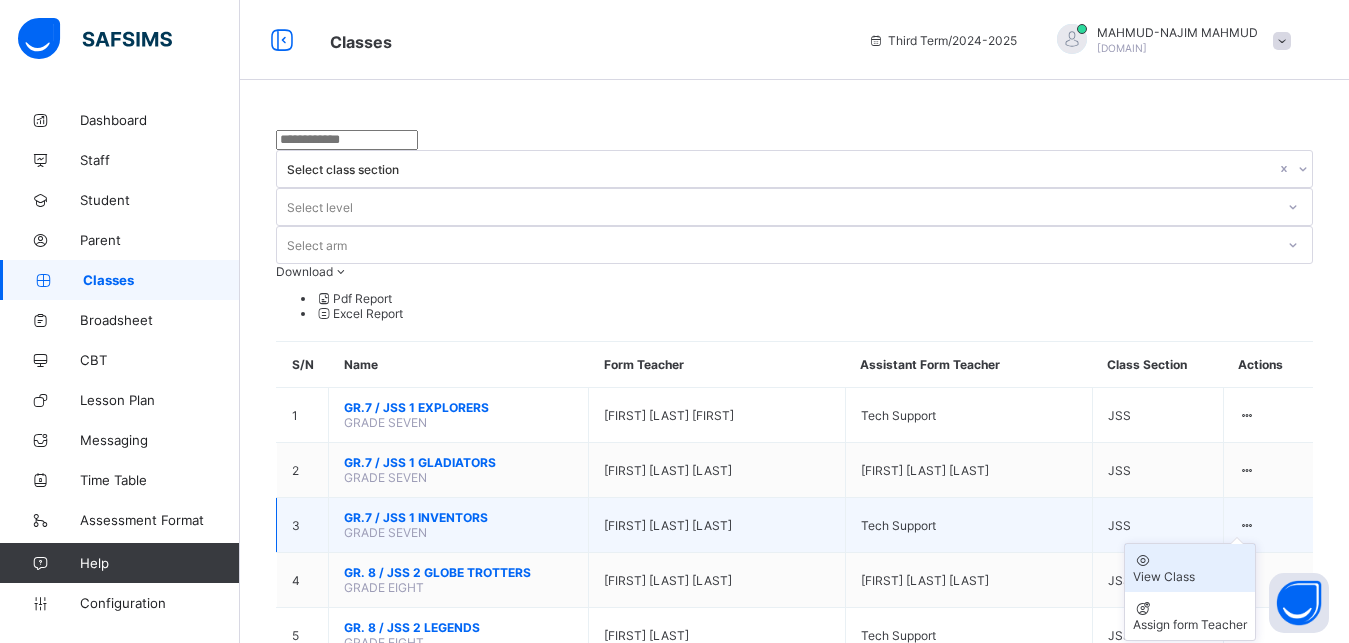 click on "View Class" at bounding box center (1190, 576) 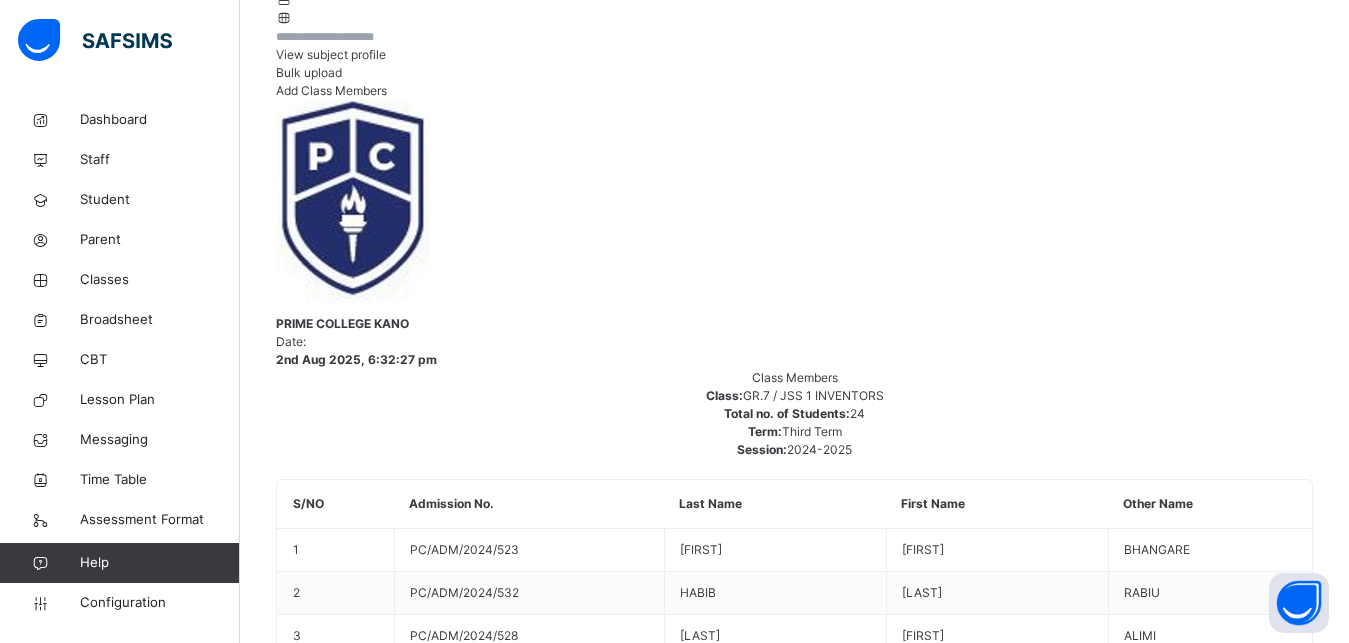 scroll, scrollTop: 497, scrollLeft: 0, axis: vertical 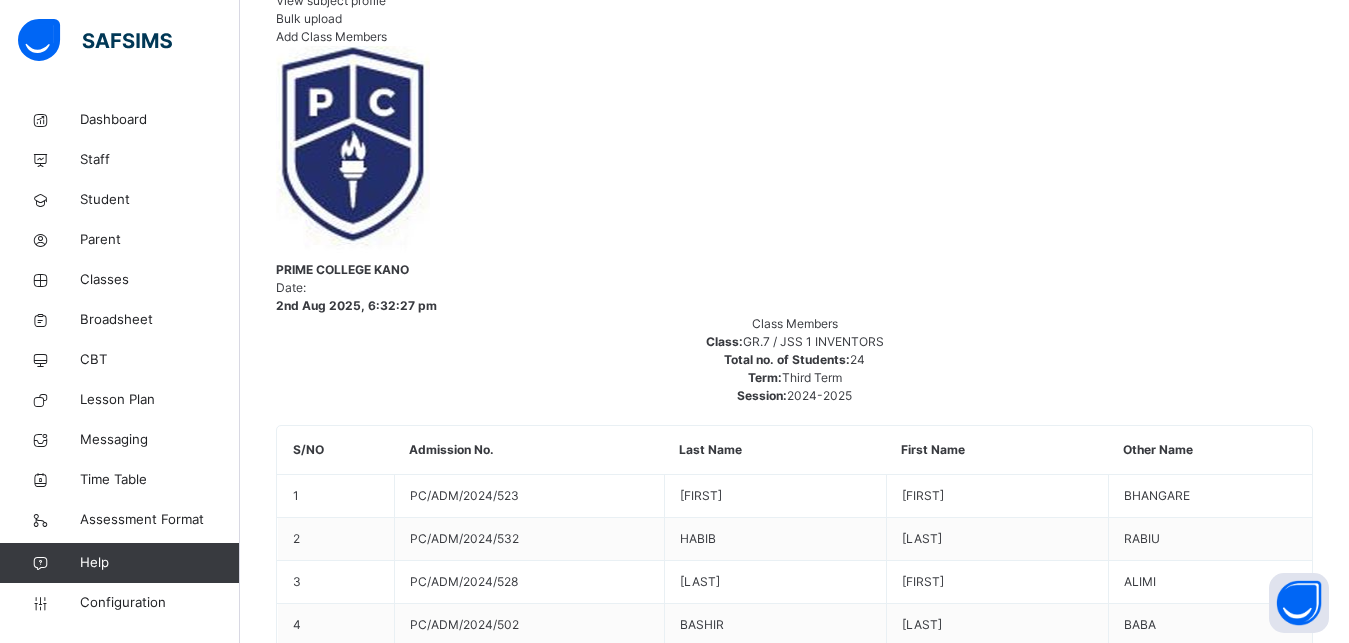 click on "View Profile" at bounding box center [1032, 1893] 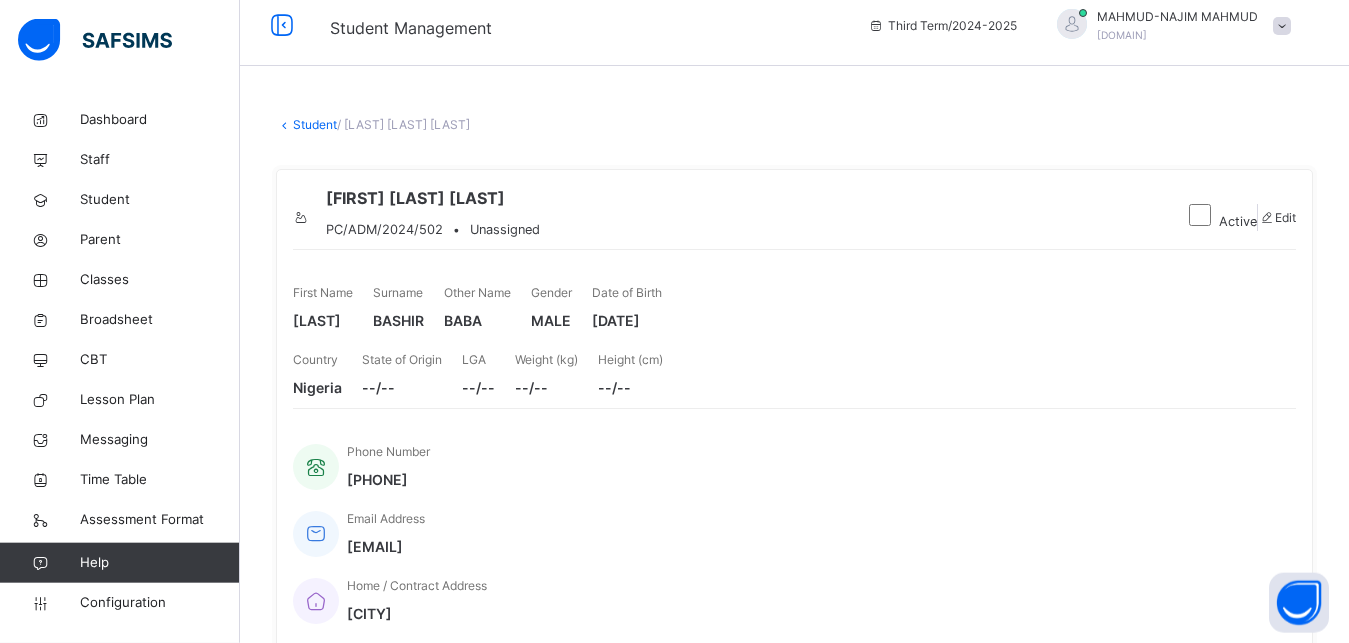 scroll, scrollTop: 0, scrollLeft: 0, axis: both 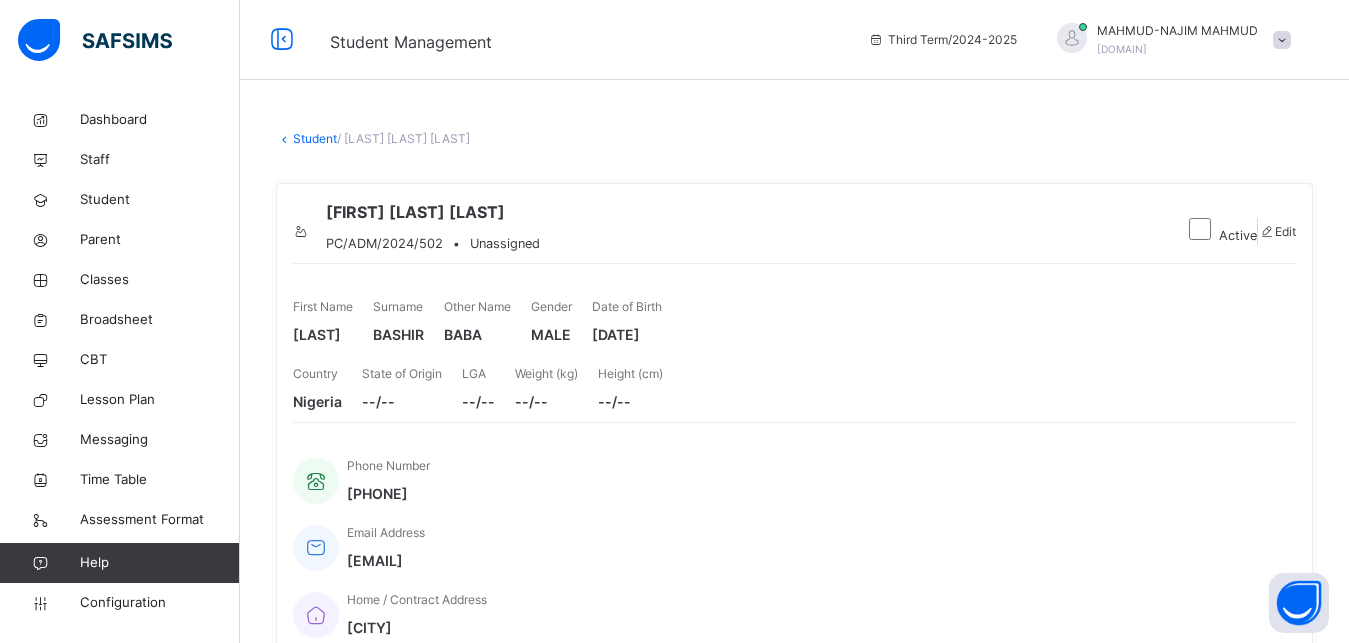 click on "Edit" at bounding box center [1285, 231] 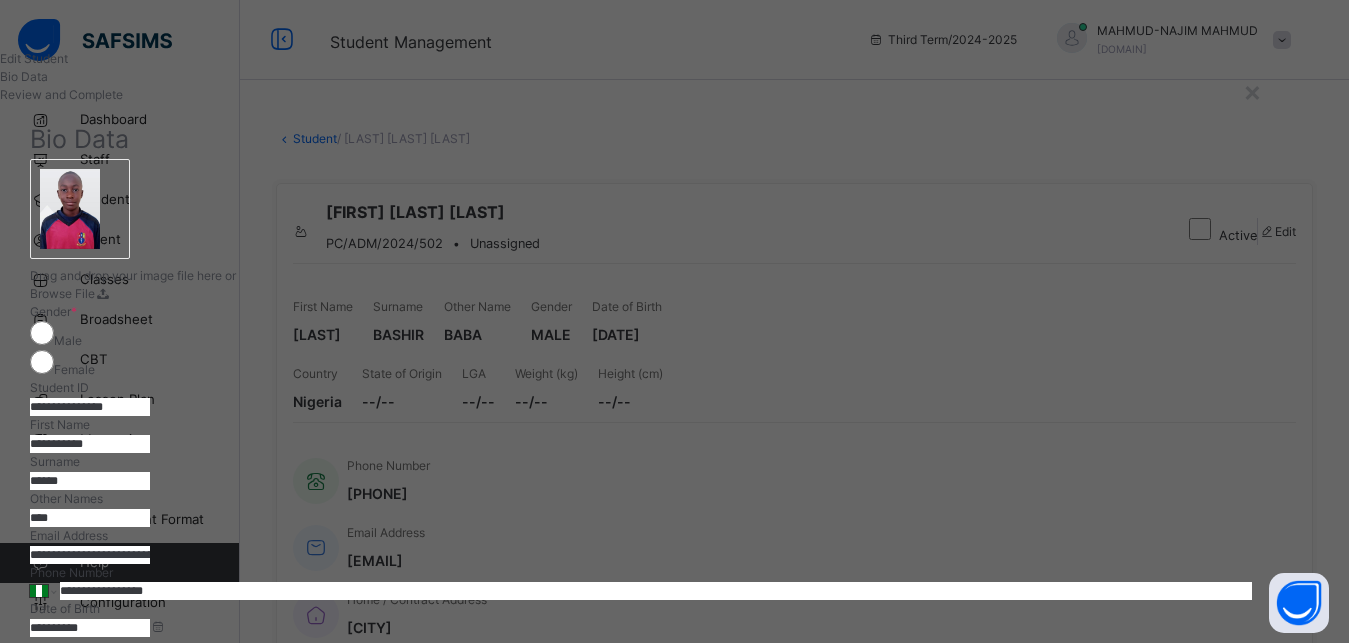 click on "**********" at bounding box center [90, 555] 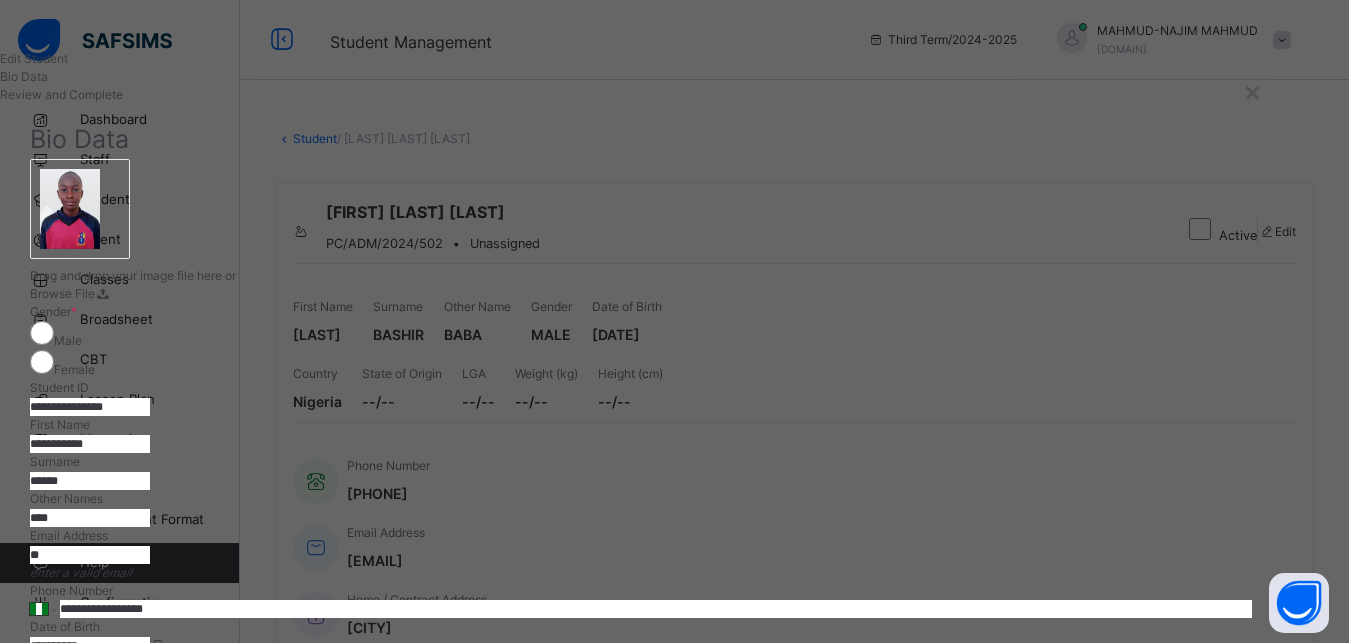 type on "*" 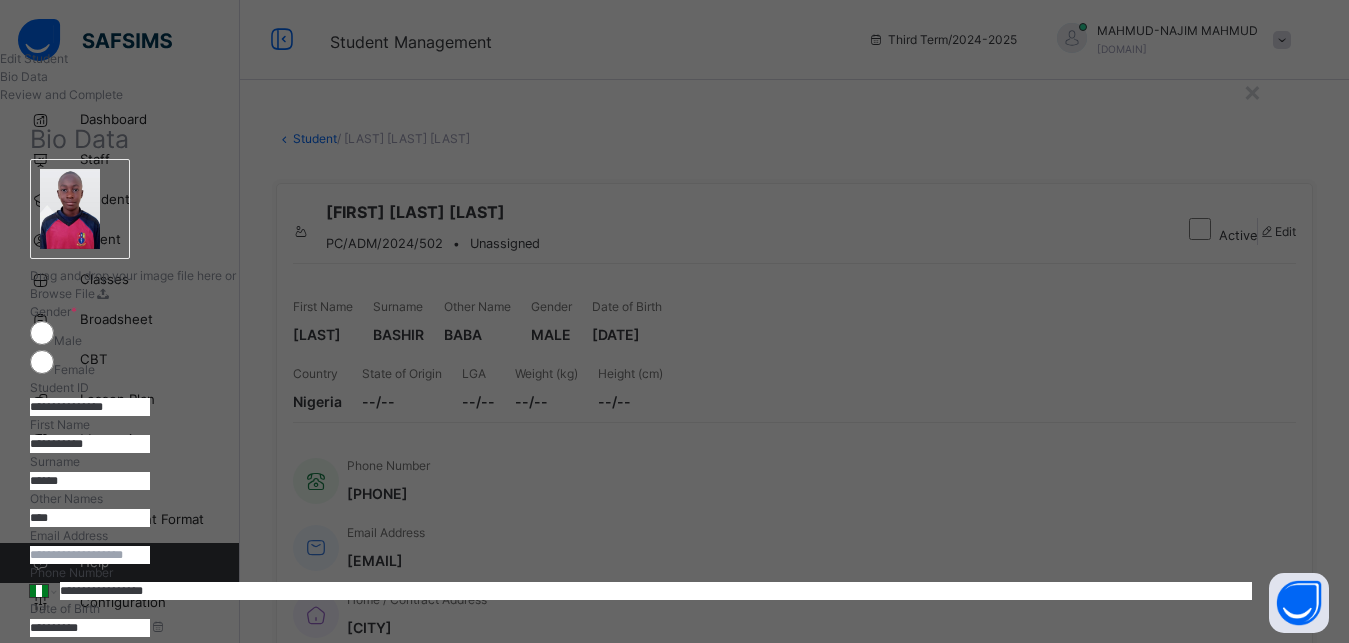paste on "**********" 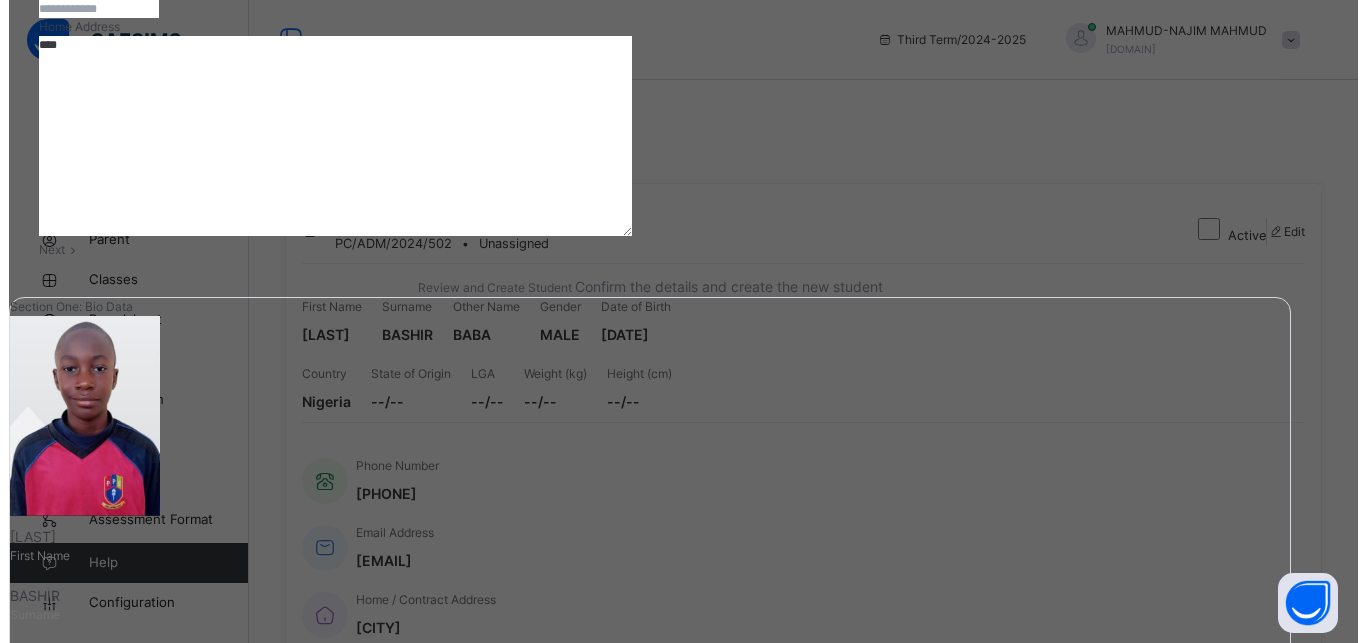scroll, scrollTop: 886, scrollLeft: 0, axis: vertical 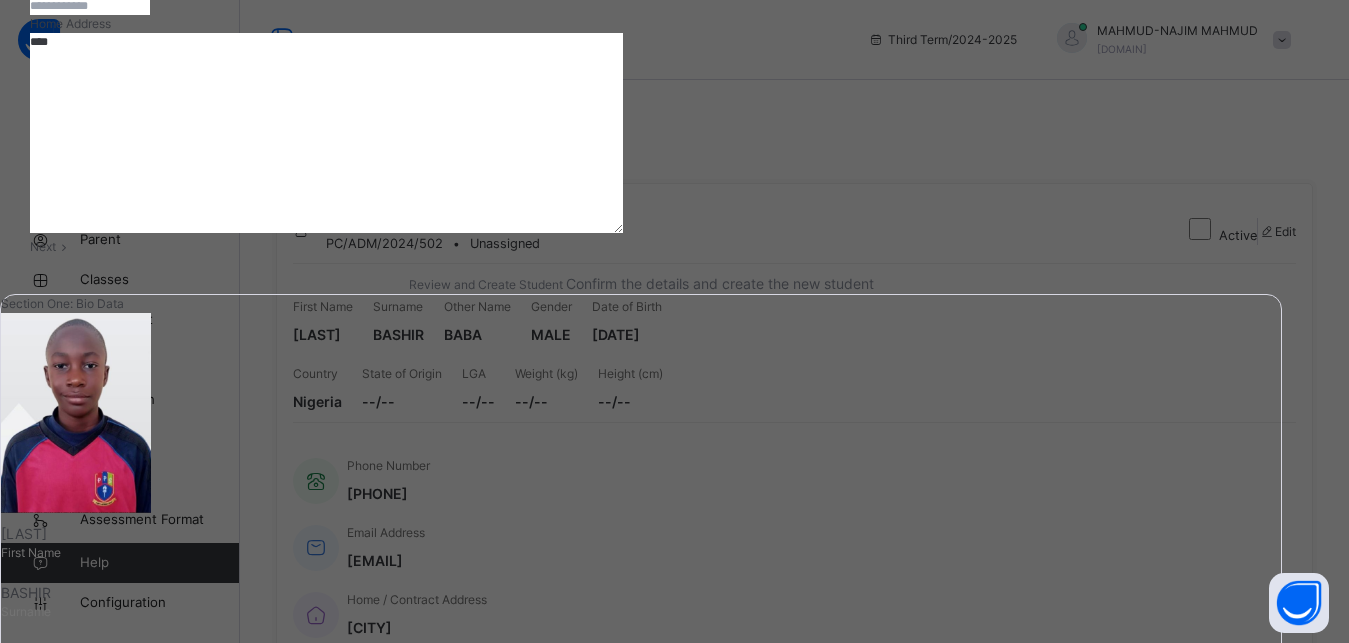 type on "**********" 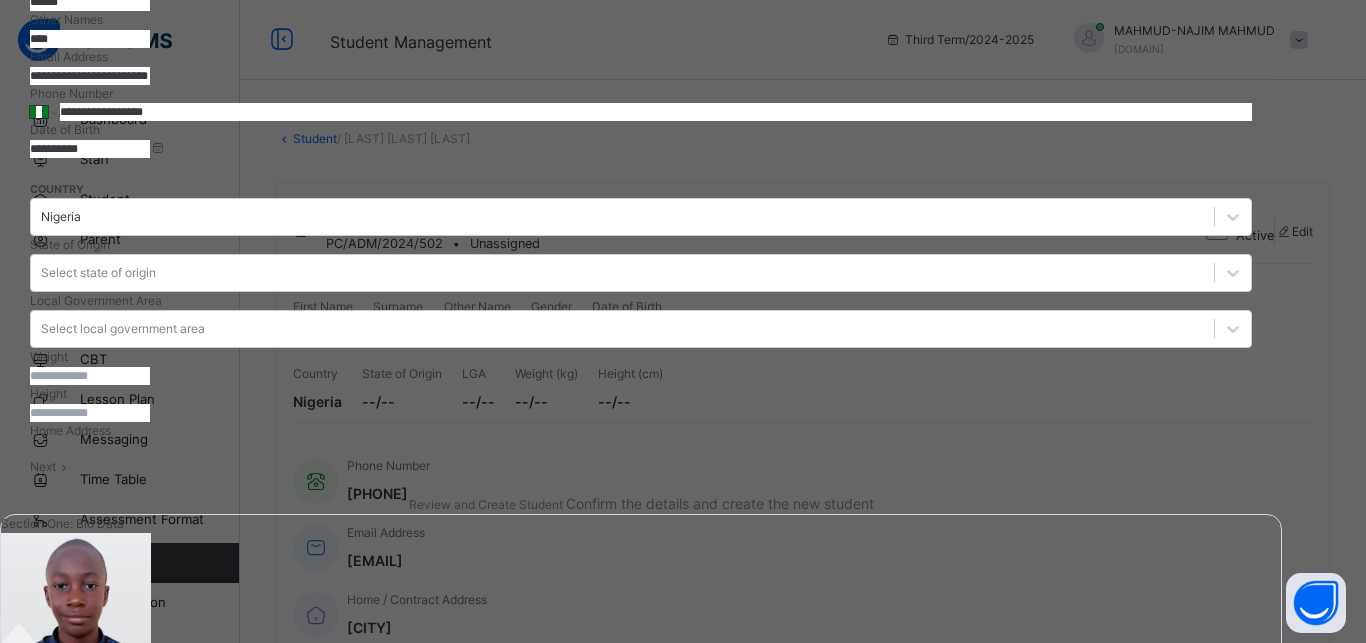 click at bounding box center [41, 1481] 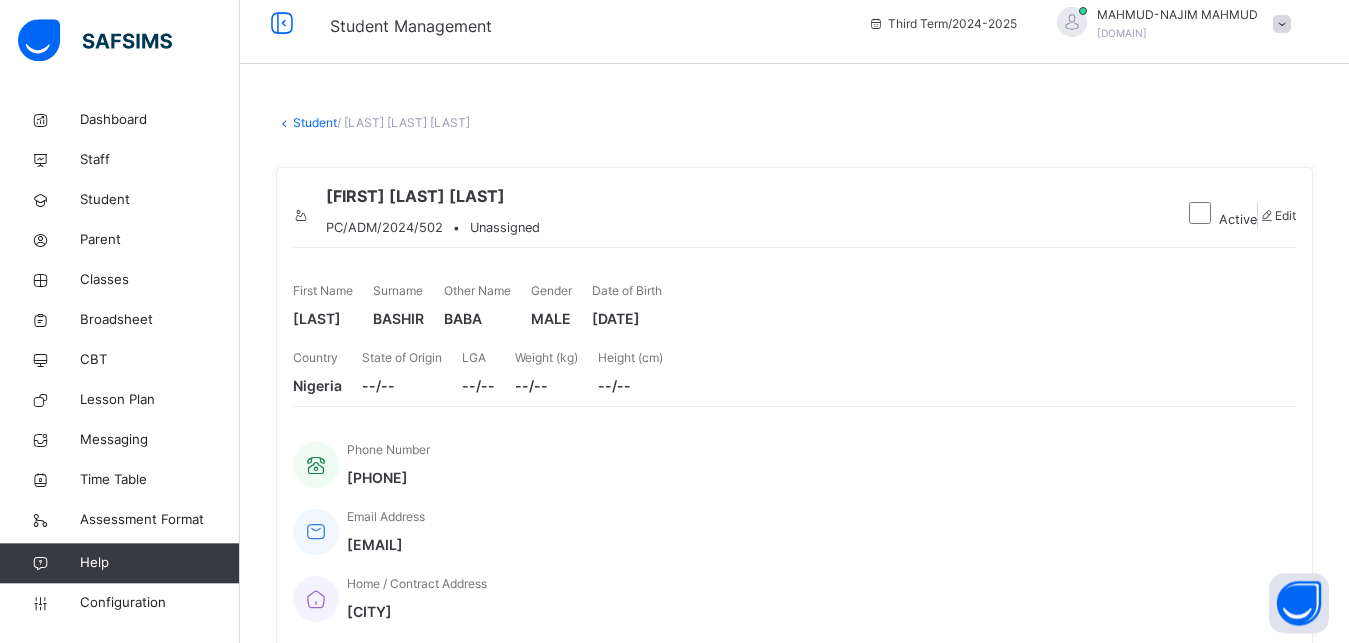 scroll, scrollTop: 0, scrollLeft: 0, axis: both 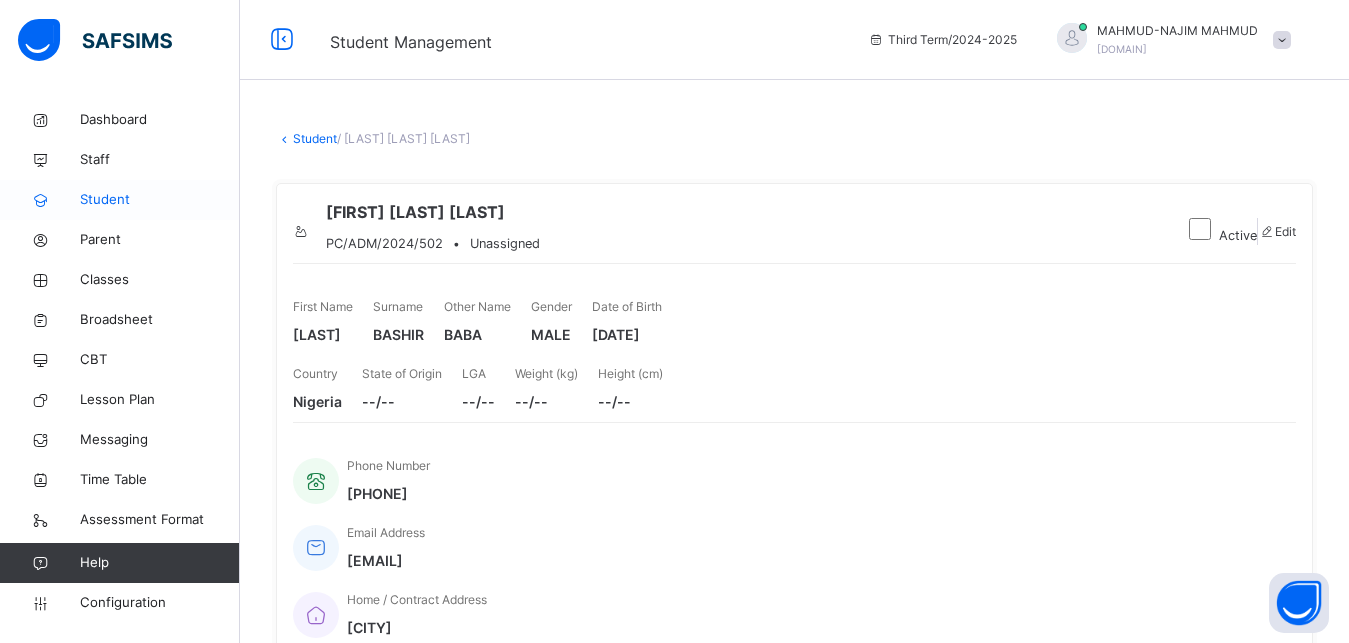click on "Student" at bounding box center [160, 200] 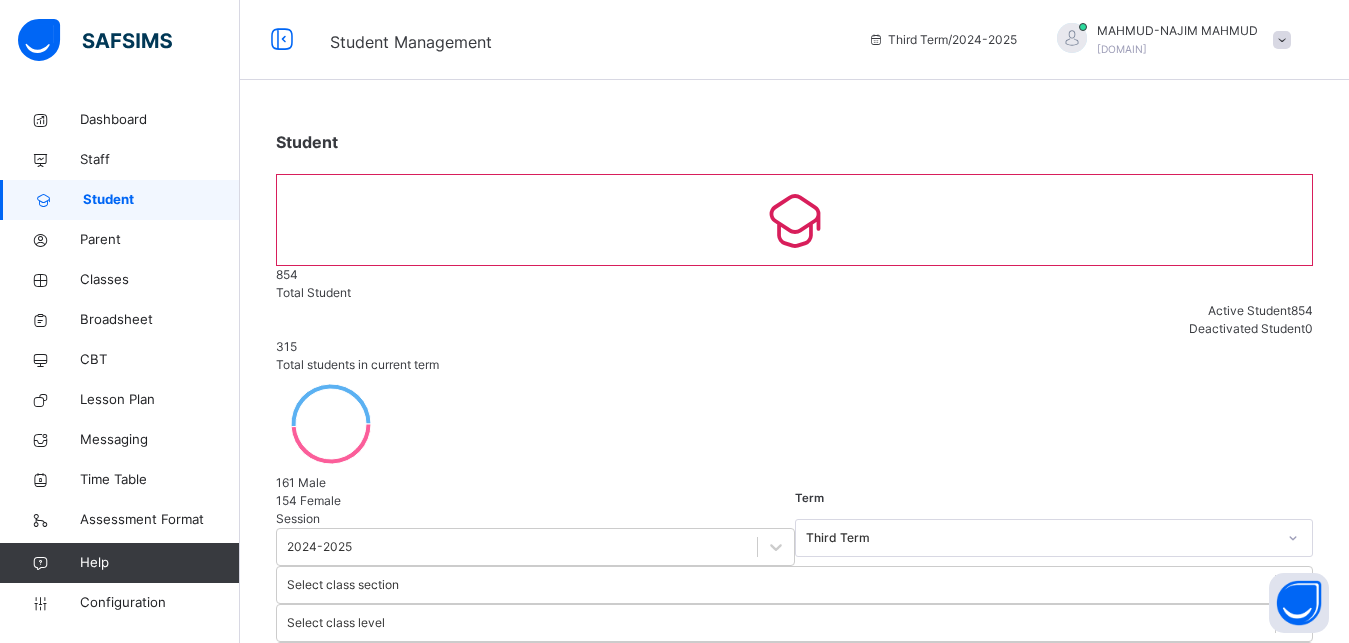 click at bounding box center [426, 719] 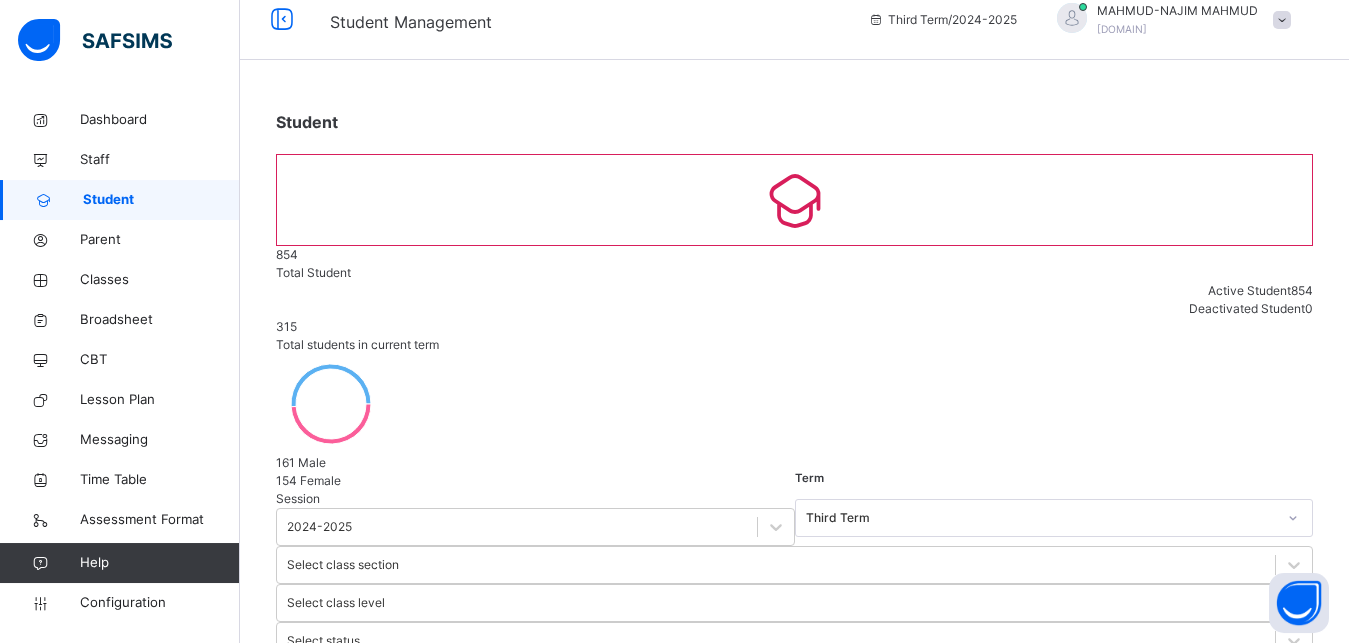 scroll, scrollTop: 0, scrollLeft: 0, axis: both 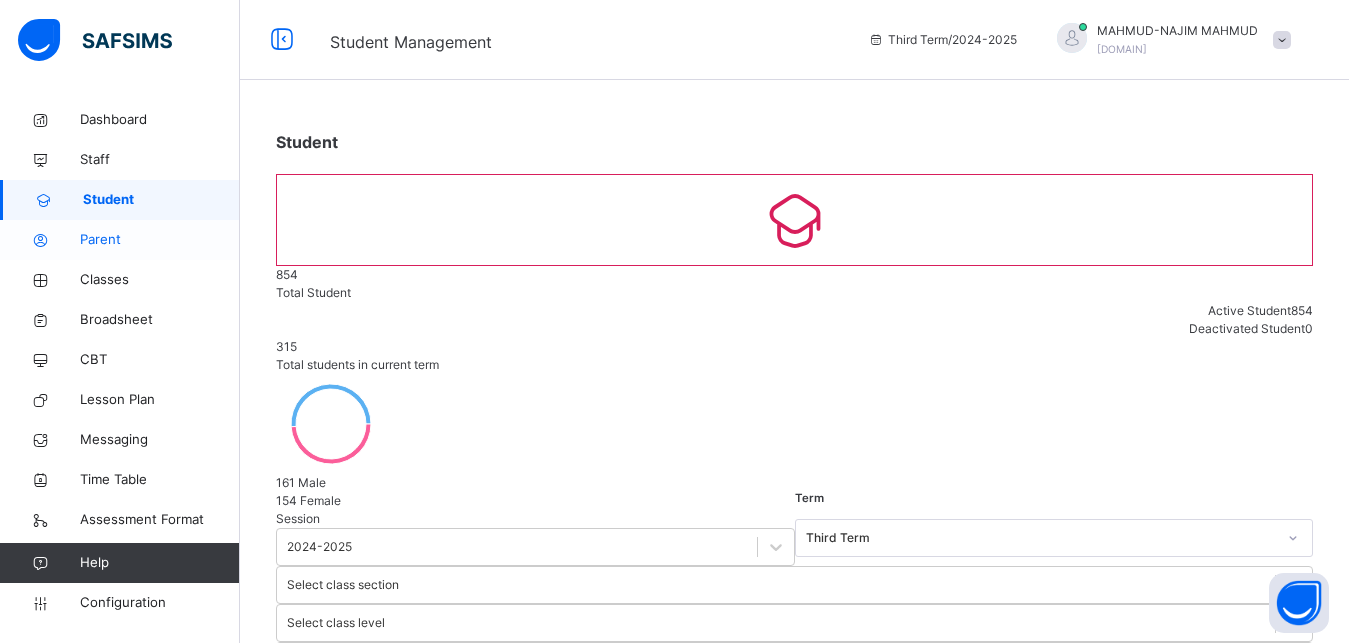 type on "**********" 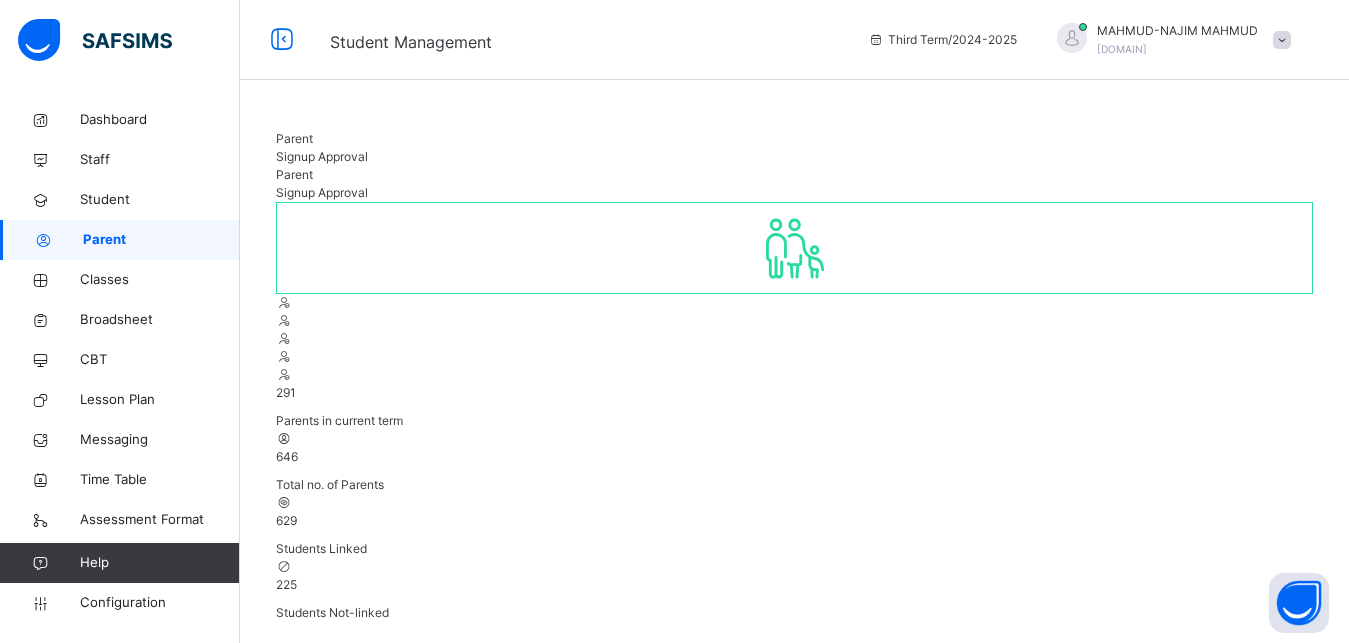 click at bounding box center (336, 672) 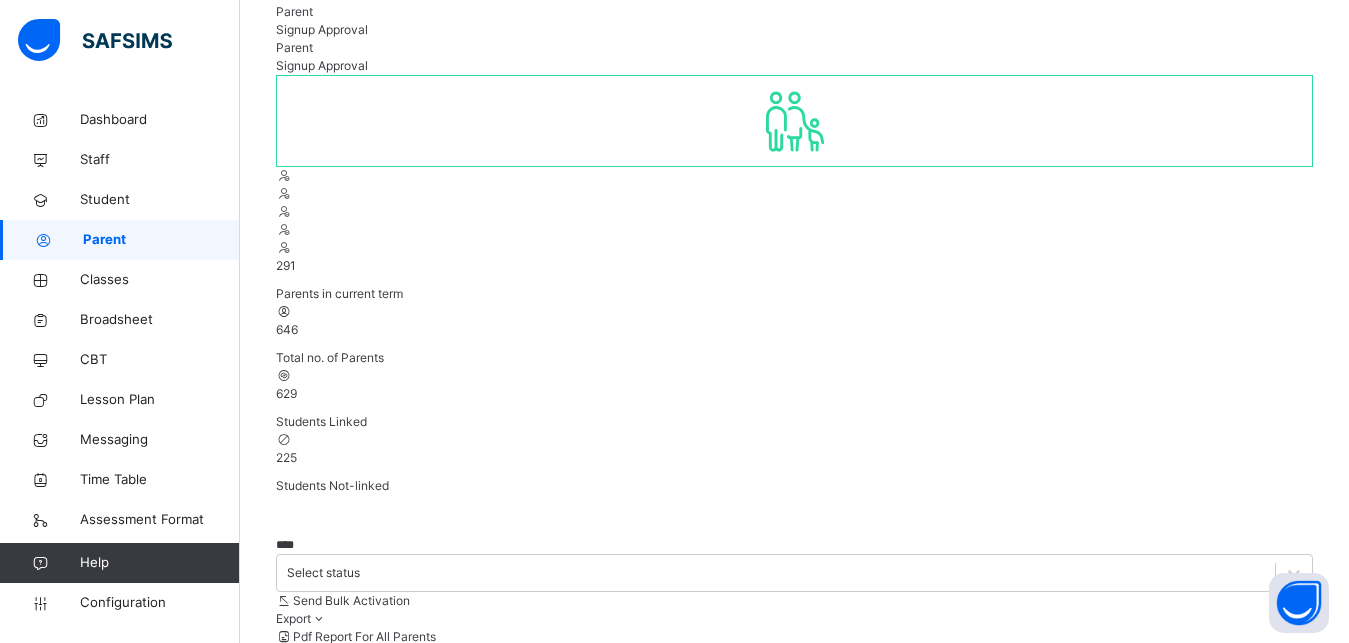 scroll, scrollTop: 227, scrollLeft: 0, axis: vertical 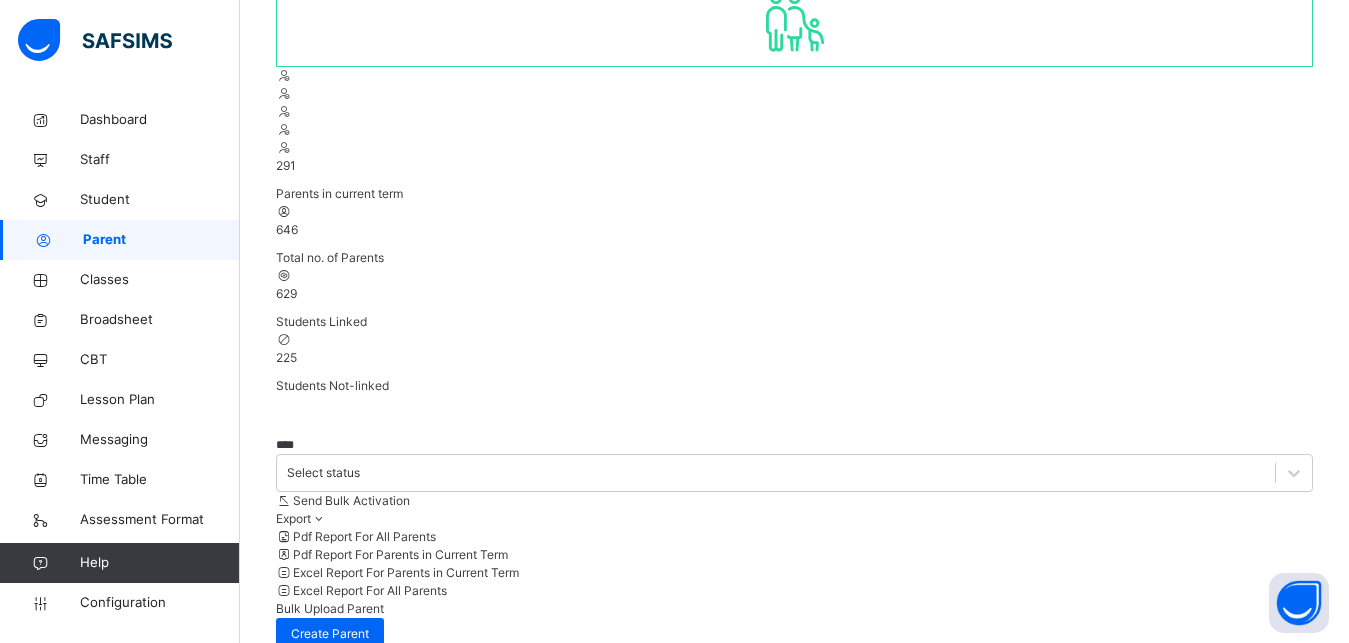 type on "****" 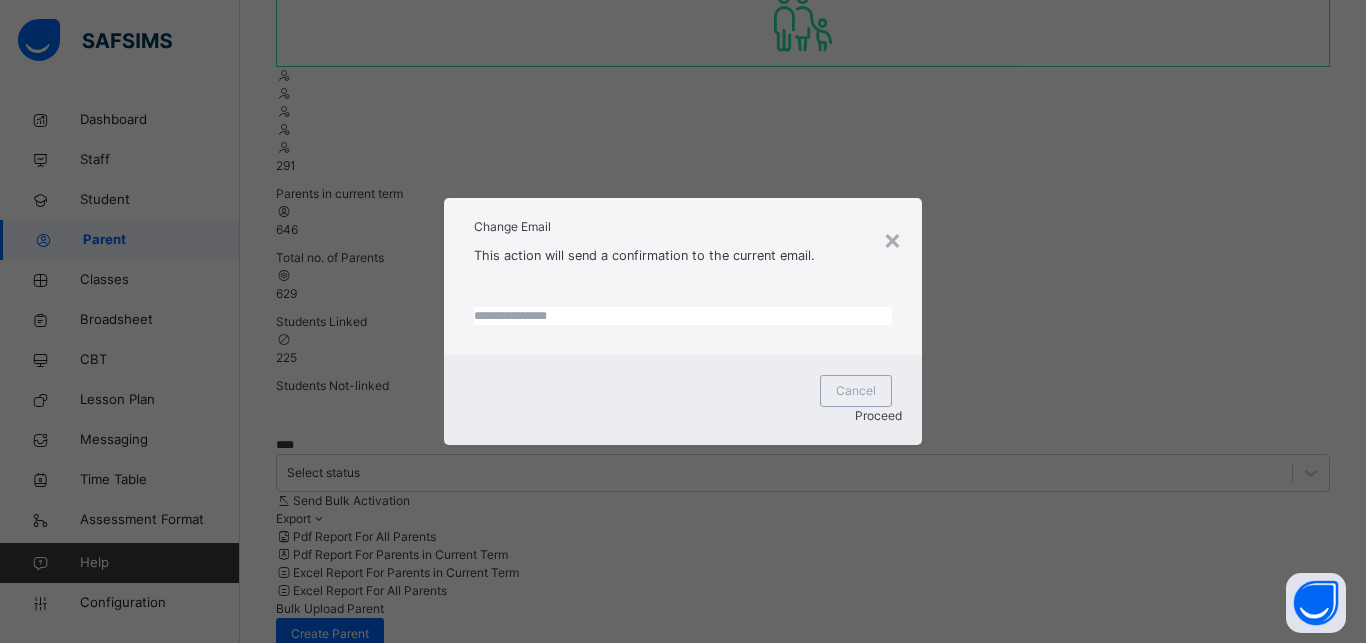 click at bounding box center (683, 316) 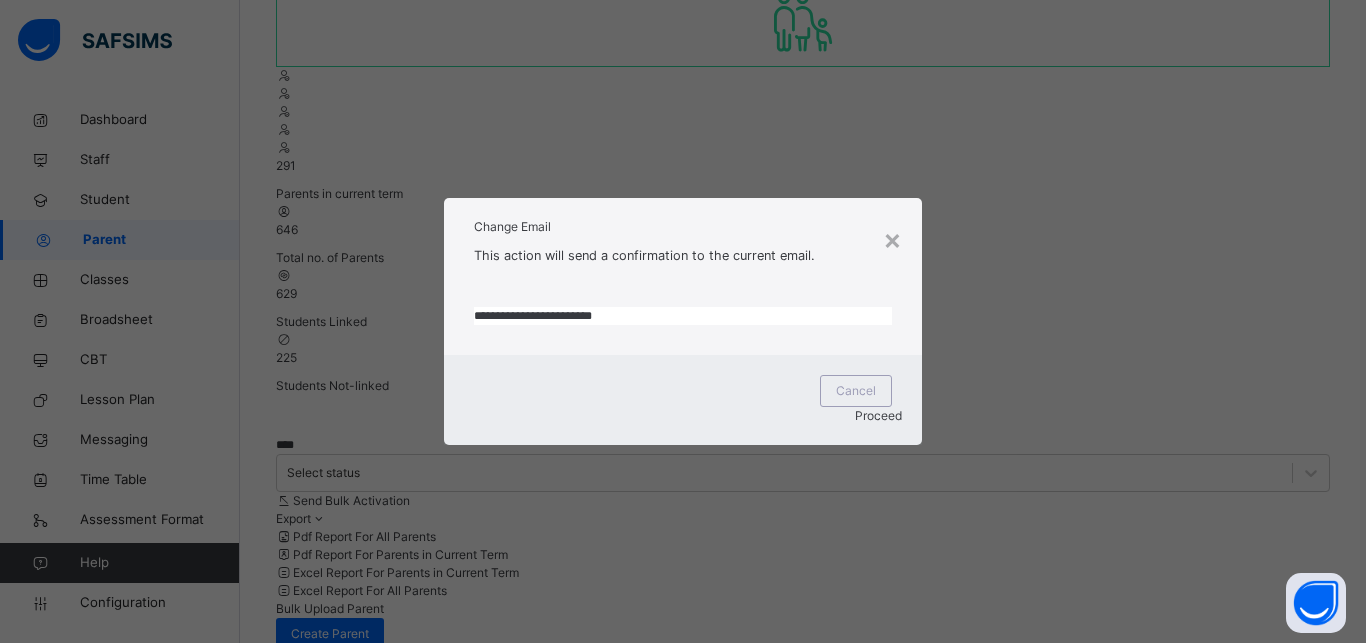 type on "**********" 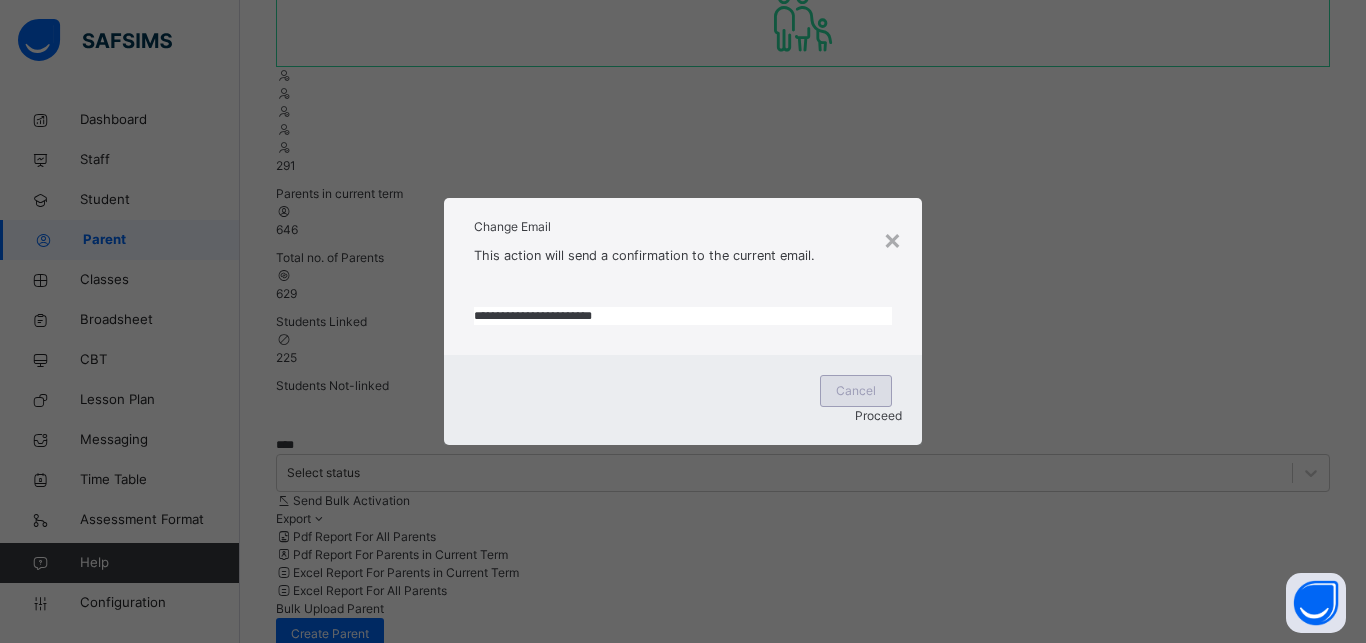 click on "Cancel" at bounding box center [856, 391] 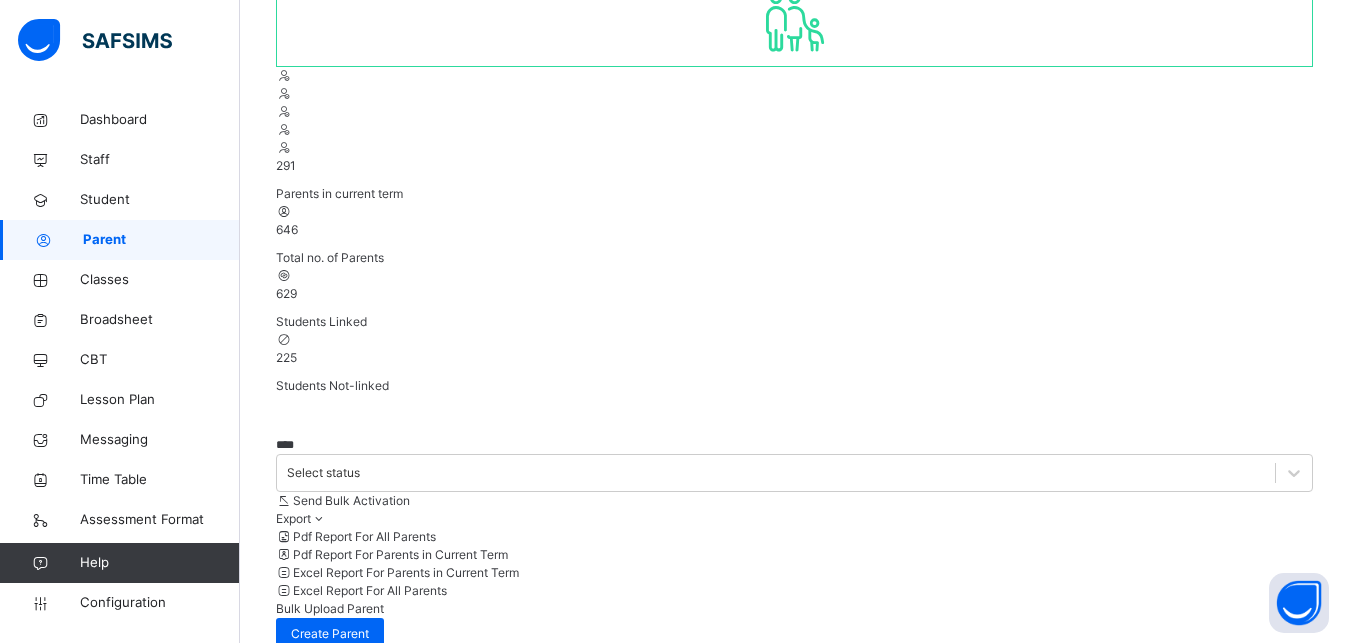 click on "Resend Activation Link" at bounding box center (1176, 966) 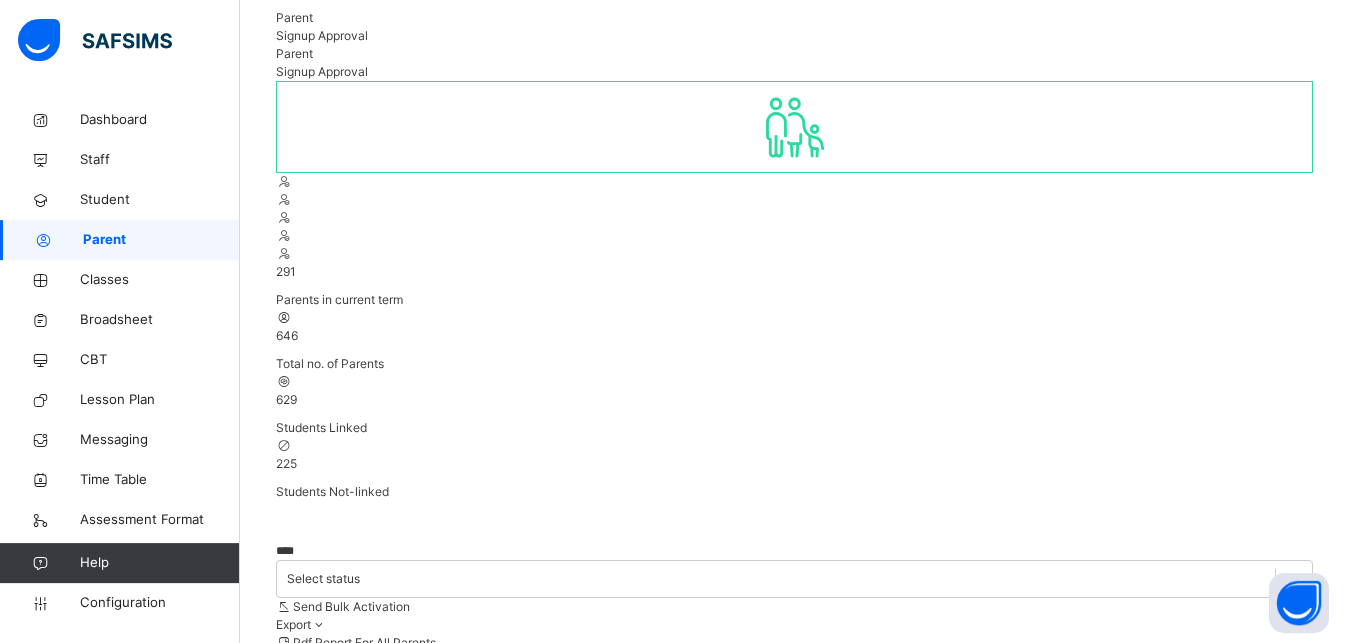 scroll, scrollTop: 0, scrollLeft: 0, axis: both 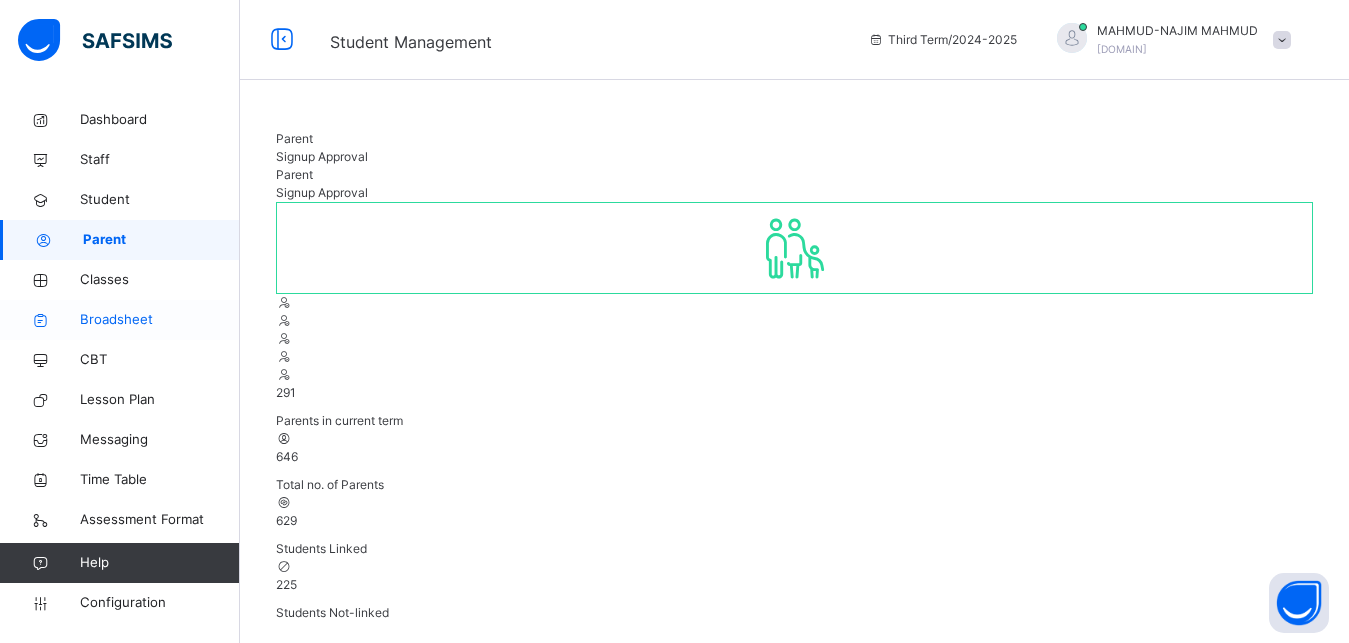 click on "Broadsheet" at bounding box center [120, 320] 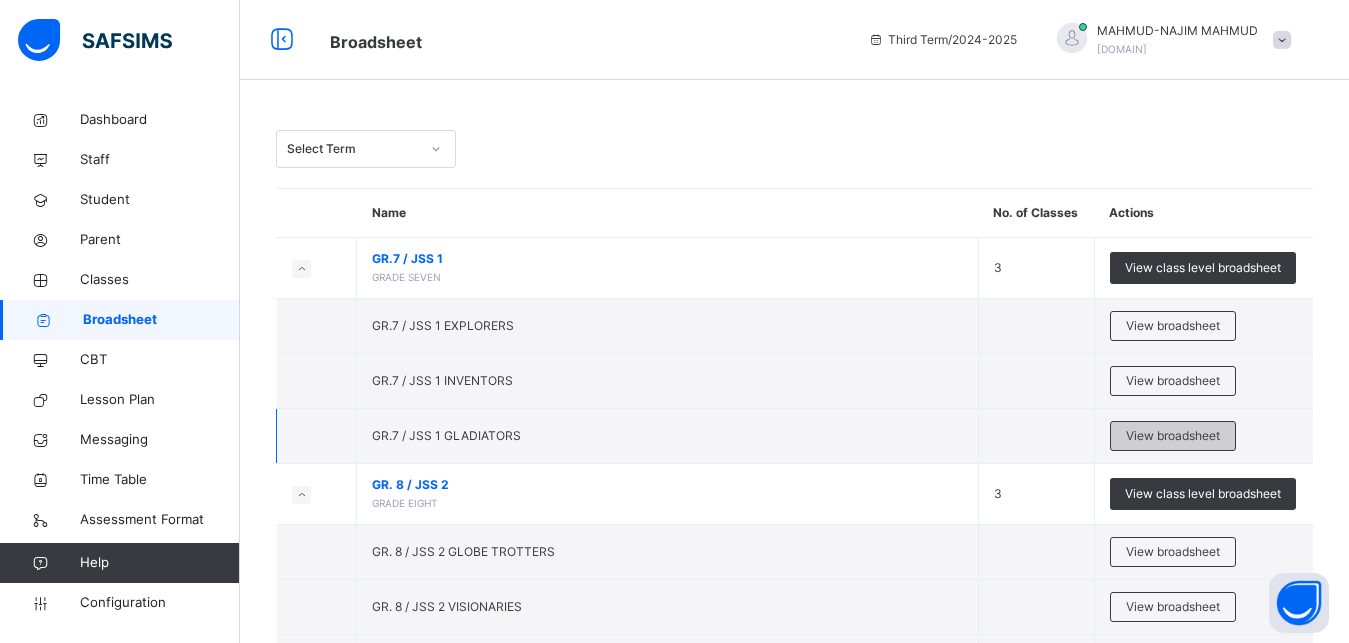 click on "View broadsheet" at bounding box center [1173, 436] 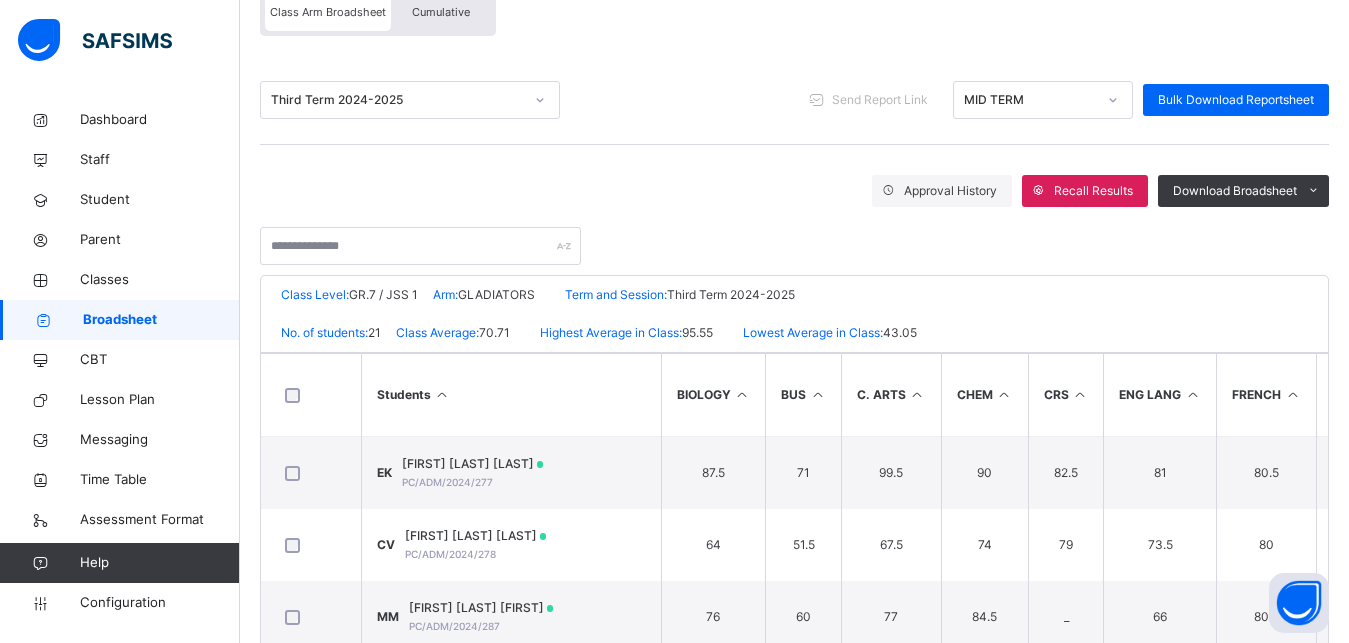 scroll, scrollTop: 450, scrollLeft: 0, axis: vertical 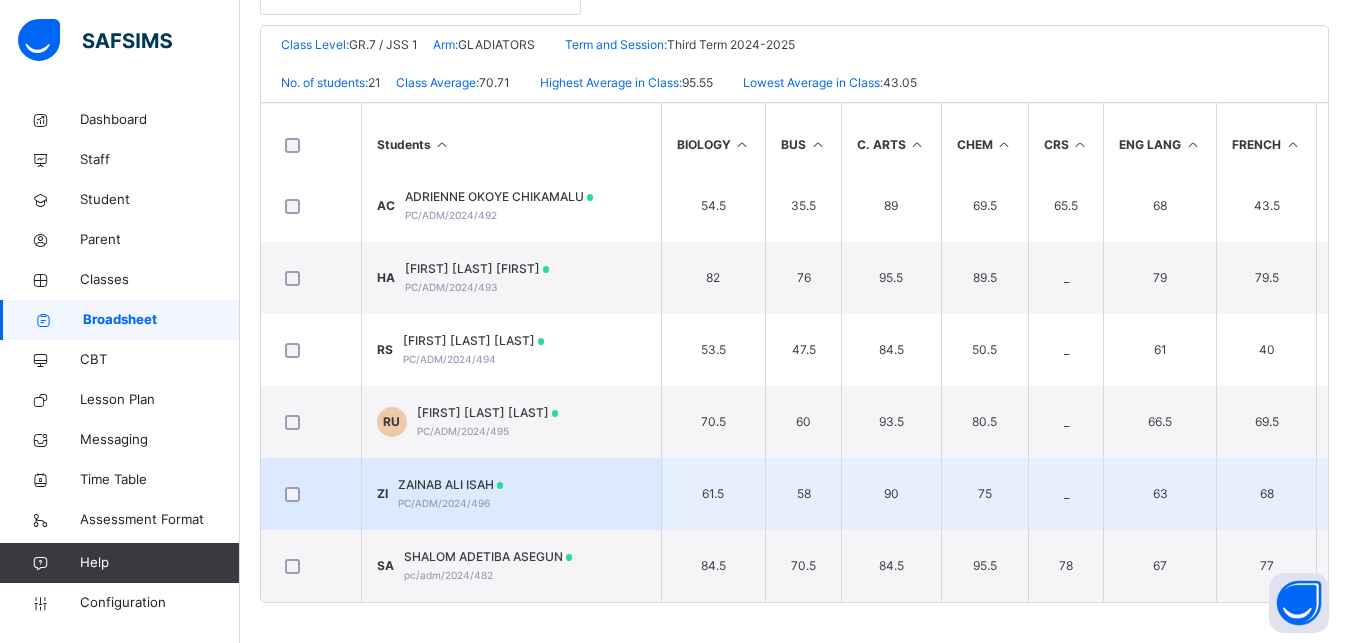 click on "ZI ZAINAB ALI ISAH   PC/ADM/2024/496" at bounding box center (511, 494) 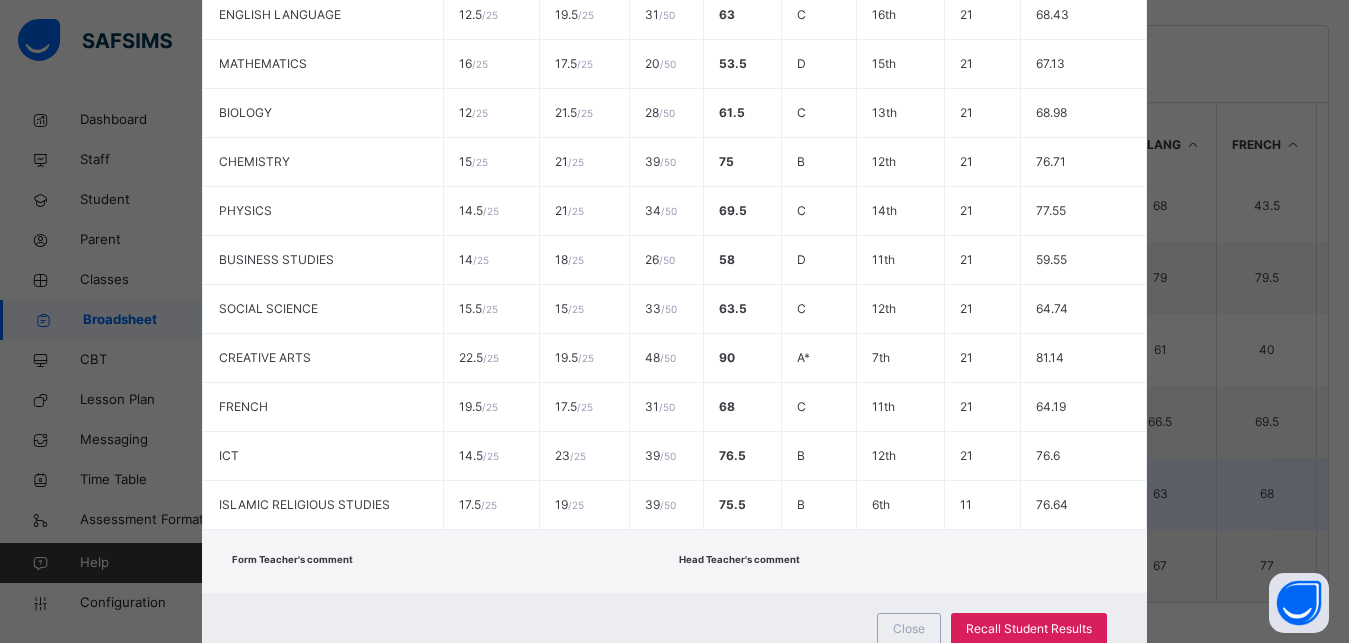 scroll, scrollTop: 0, scrollLeft: 0, axis: both 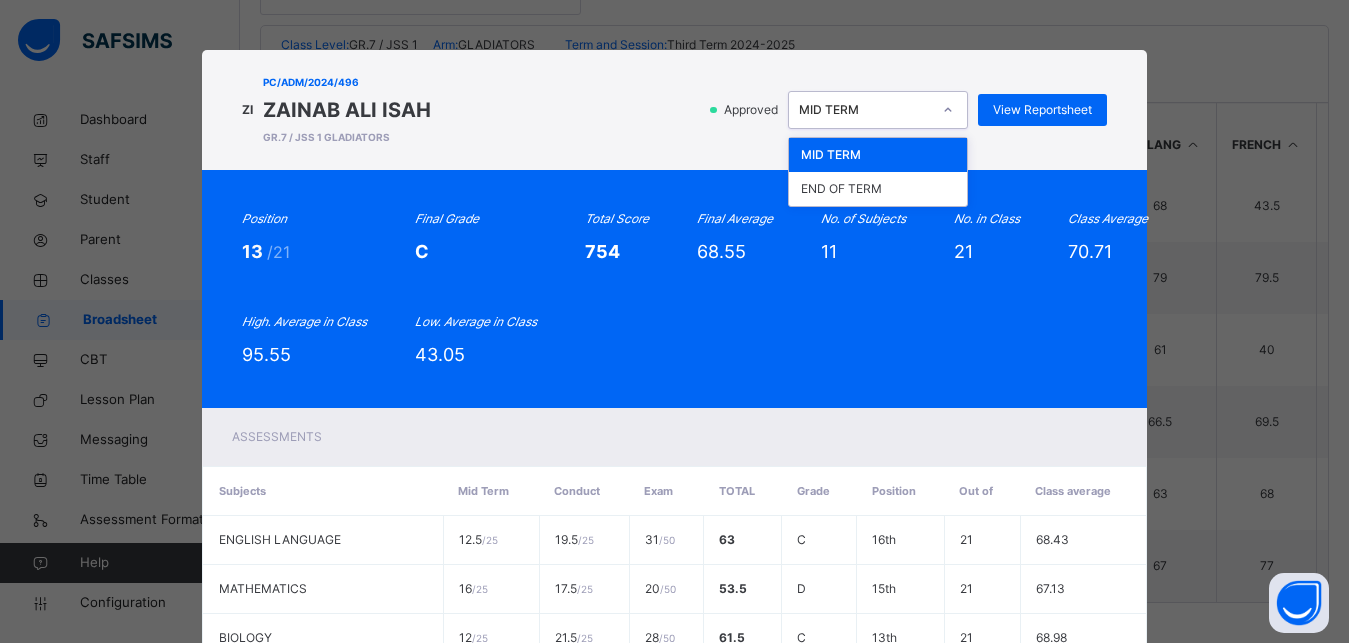 click at bounding box center (948, 110) 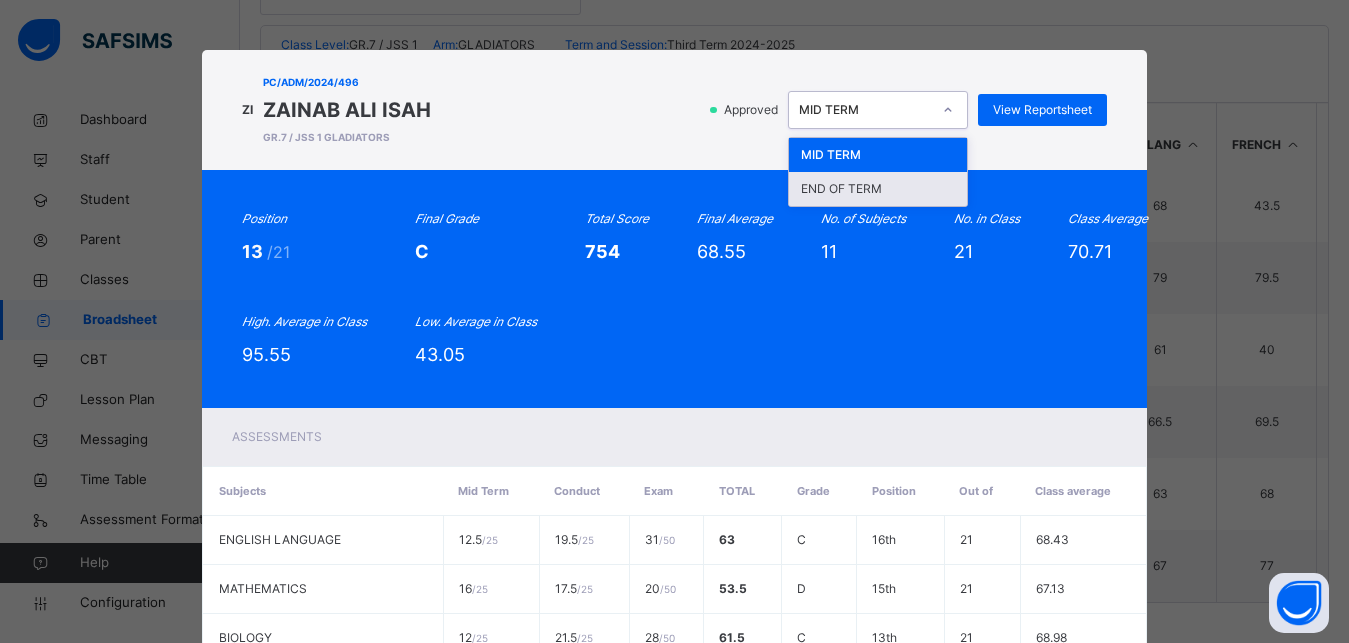 click on "END OF TERM" at bounding box center (878, 189) 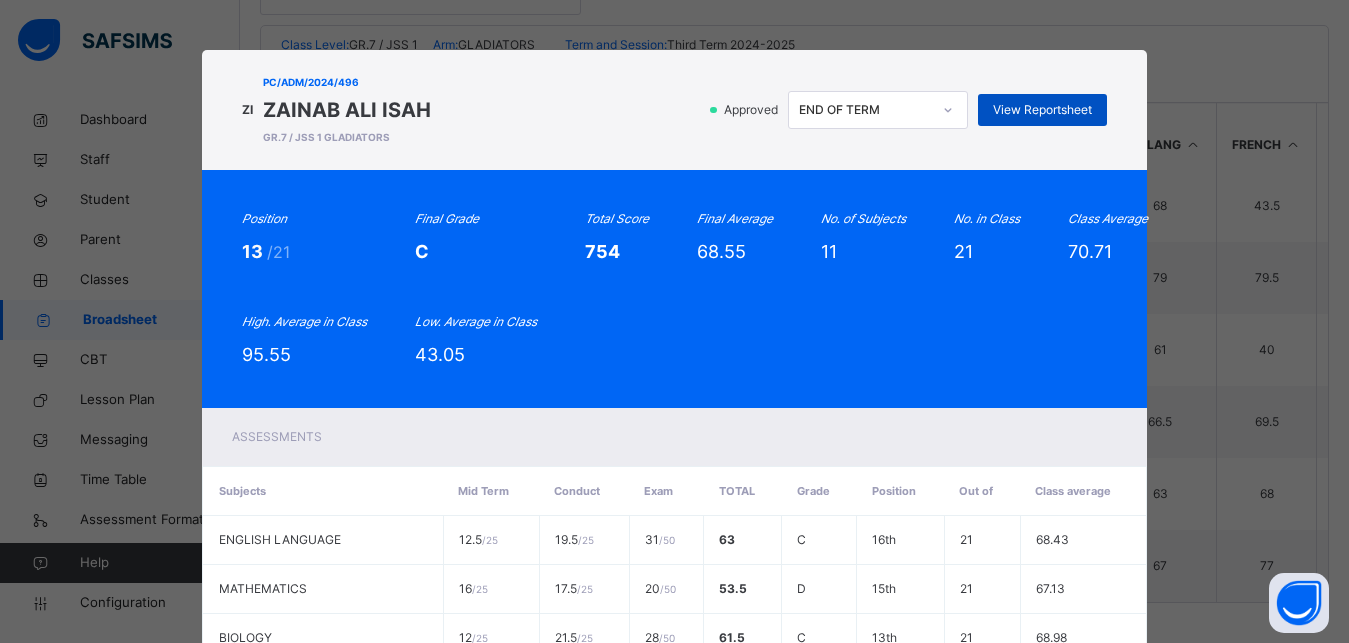 click on "View Reportsheet" at bounding box center (1042, 110) 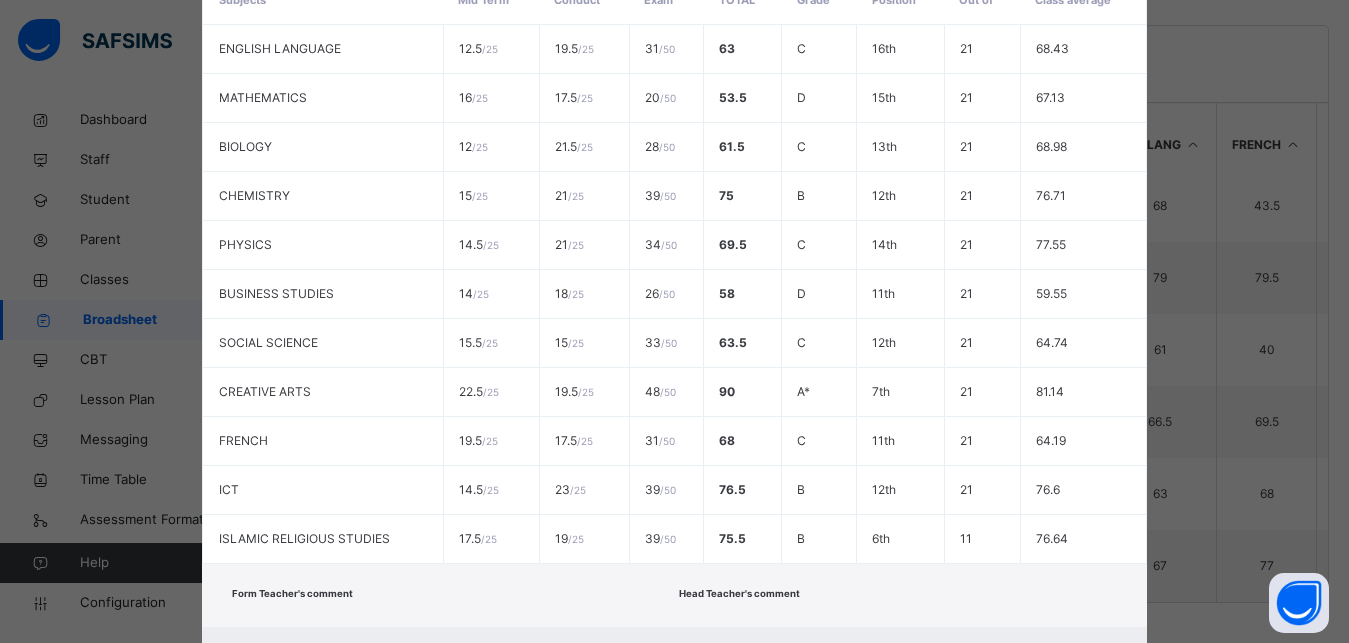 scroll, scrollTop: 597, scrollLeft: 0, axis: vertical 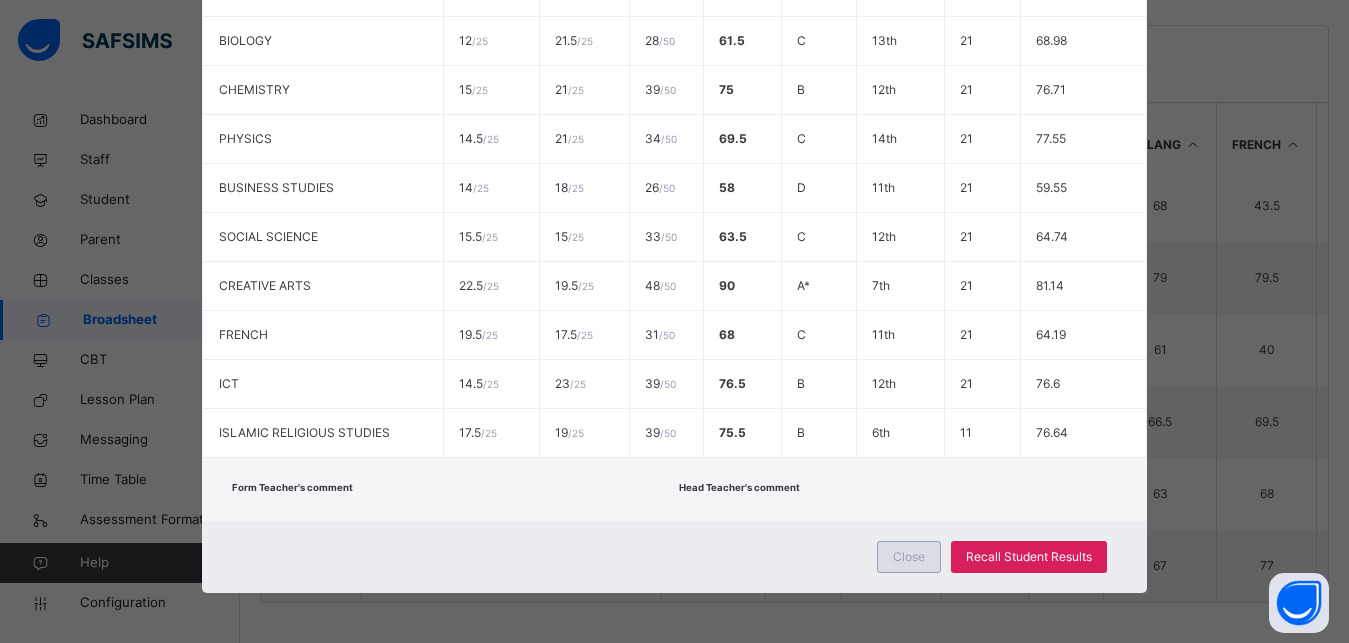 click on "Close" at bounding box center (909, 557) 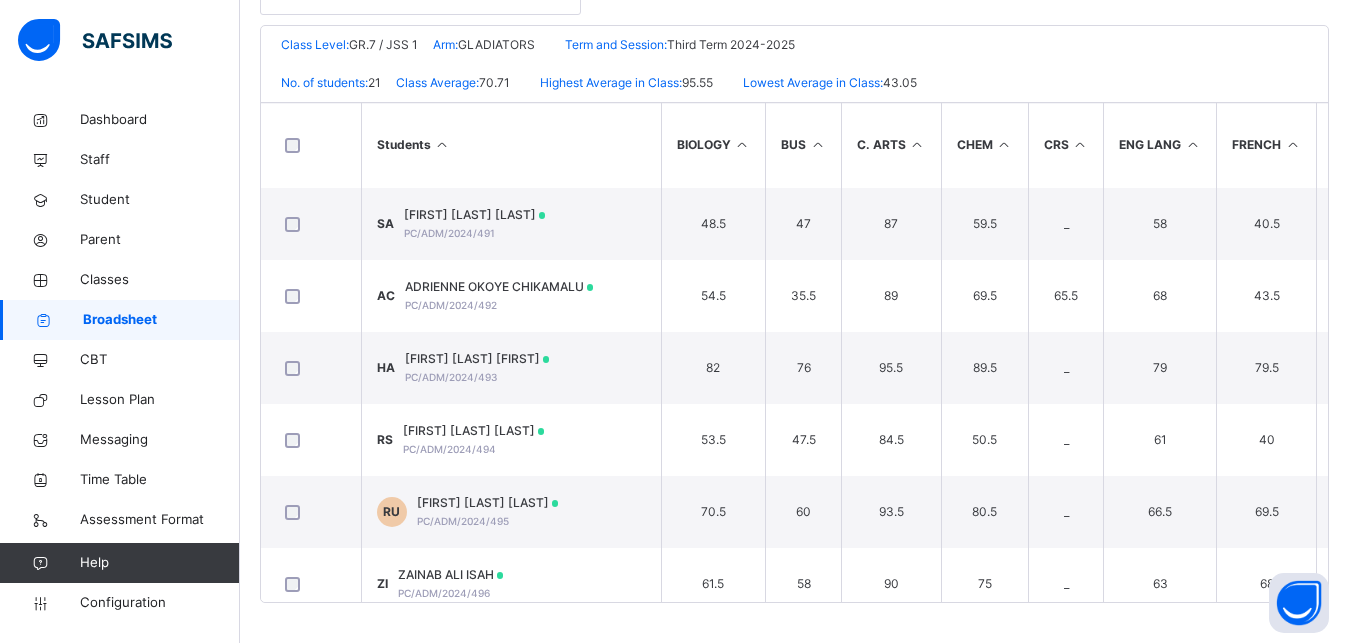 scroll, scrollTop: 967, scrollLeft: 0, axis: vertical 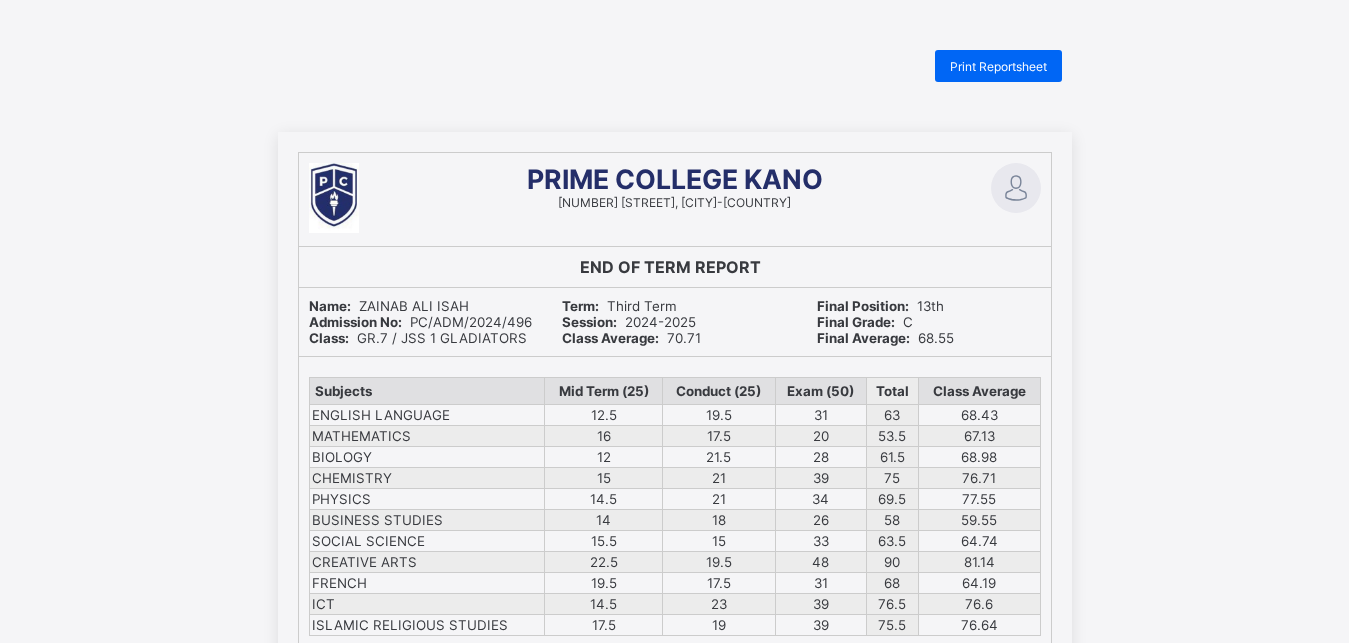 click on "28" at bounding box center (820, 456) 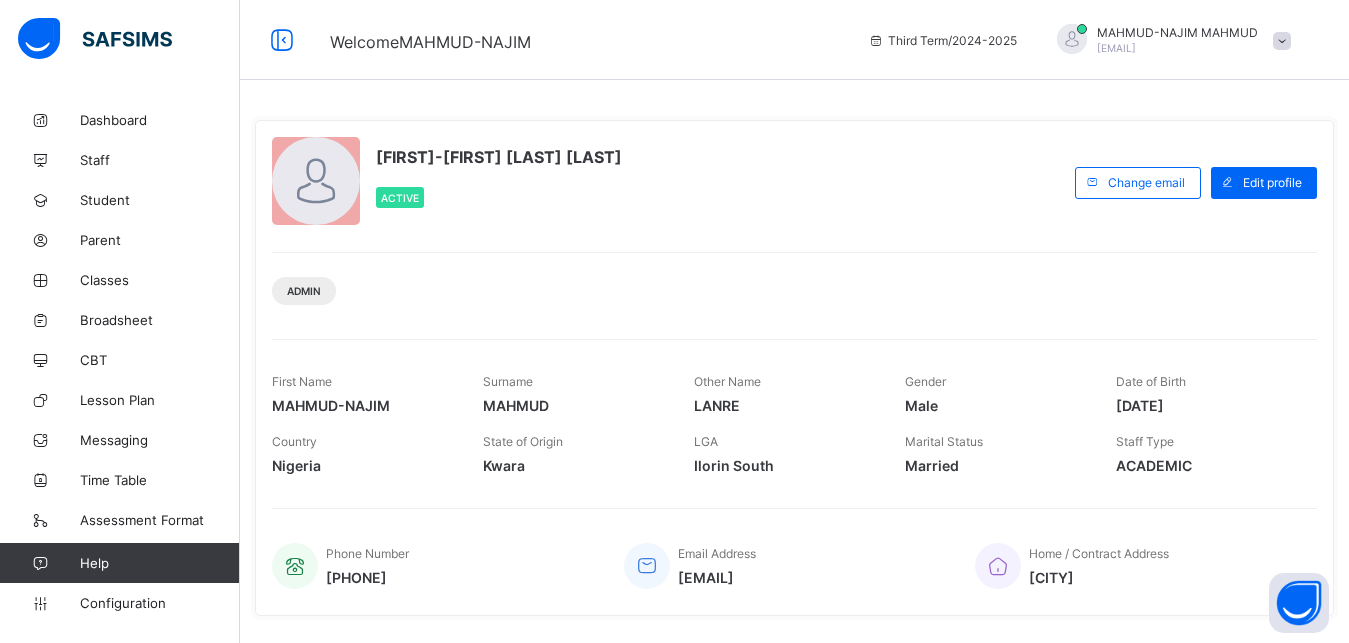 scroll, scrollTop: 0, scrollLeft: 0, axis: both 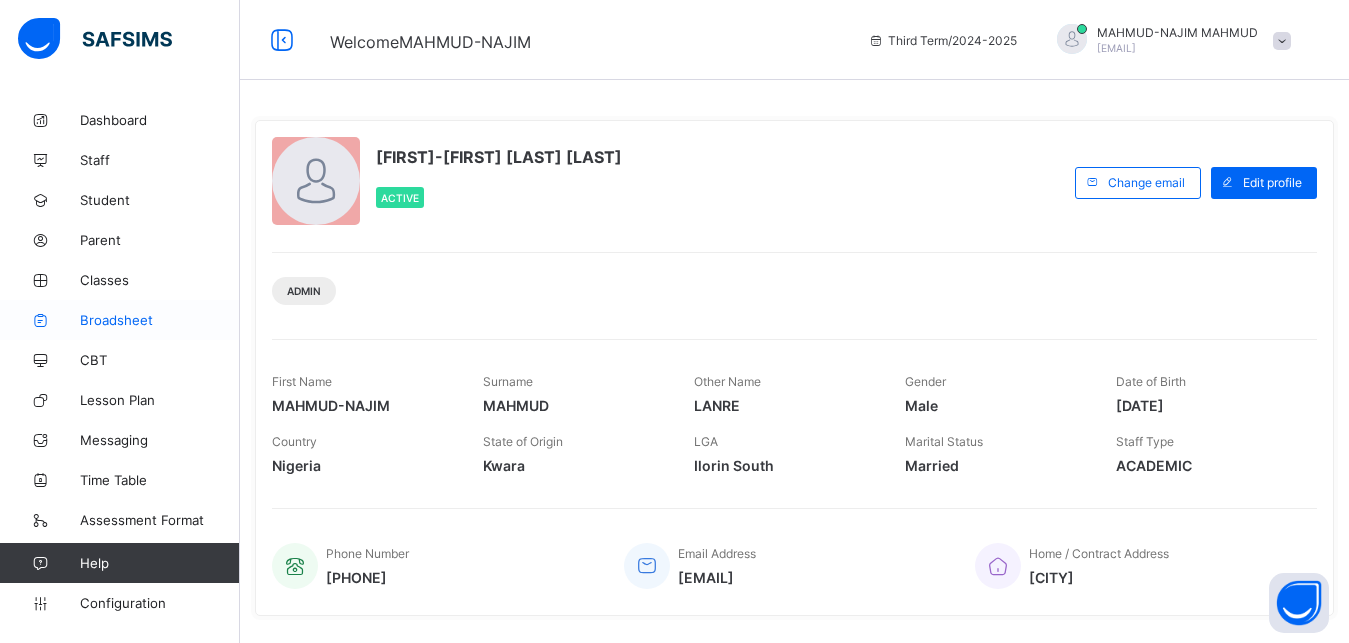 click on "Broadsheet" at bounding box center [160, 320] 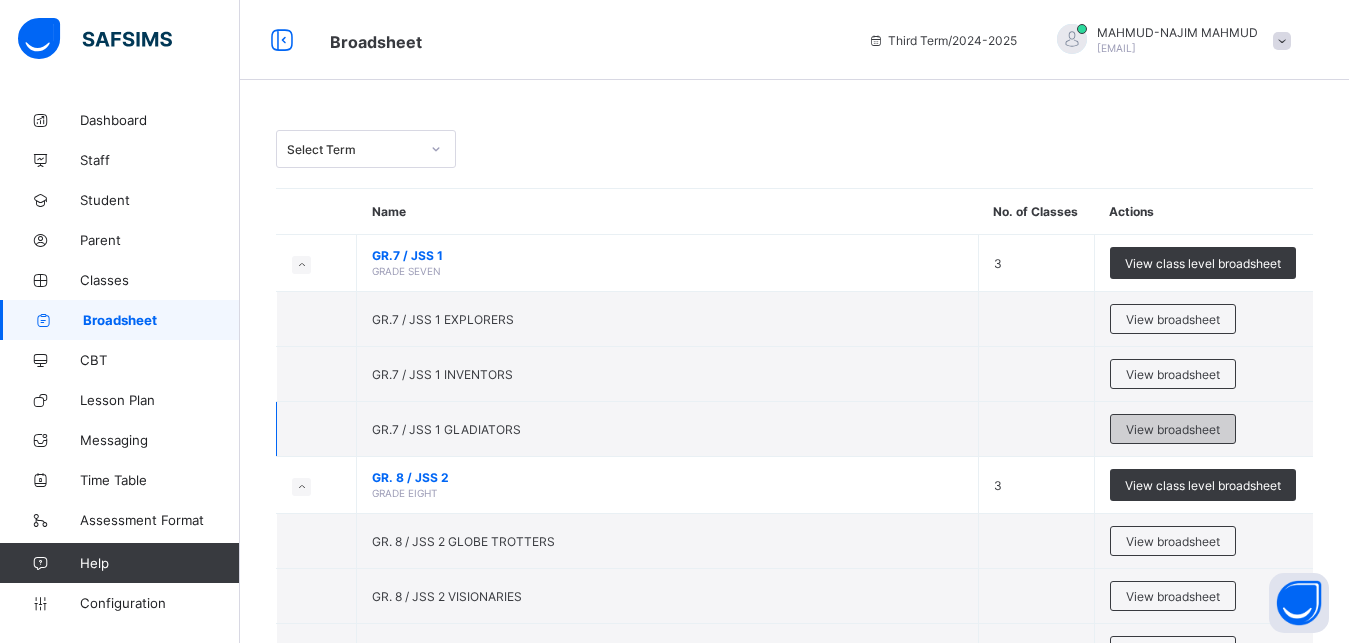 click on "View broadsheet" at bounding box center (1173, 429) 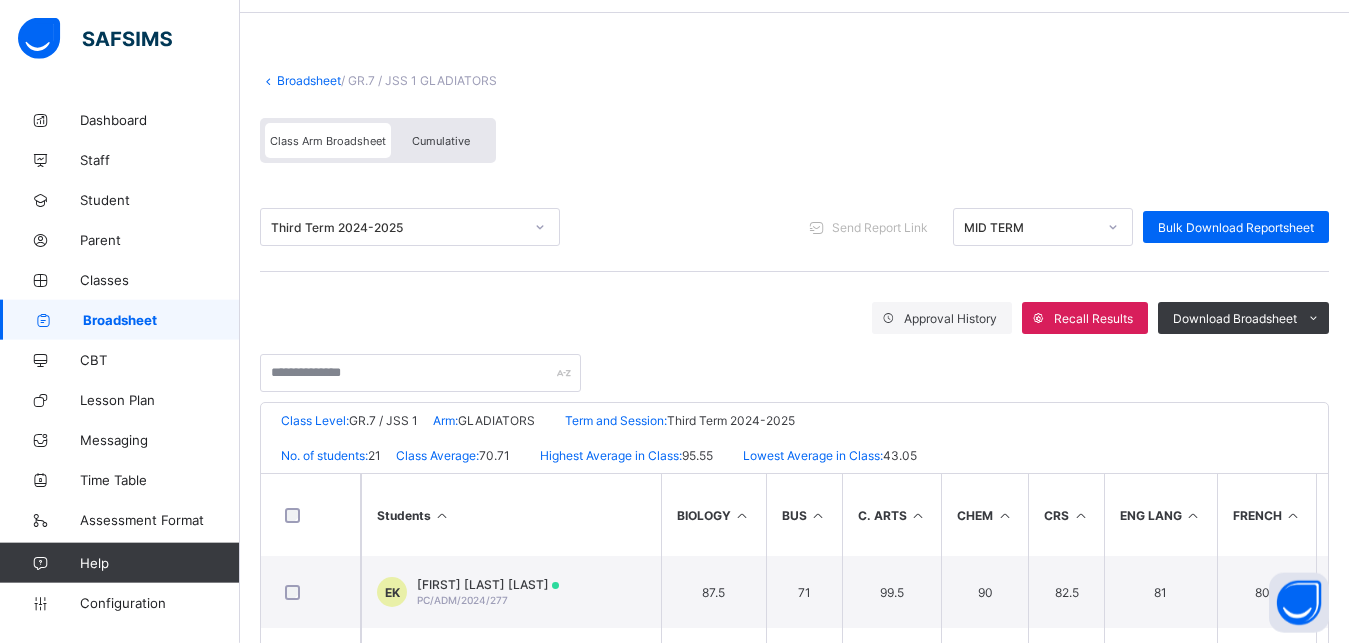 scroll, scrollTop: 0, scrollLeft: 0, axis: both 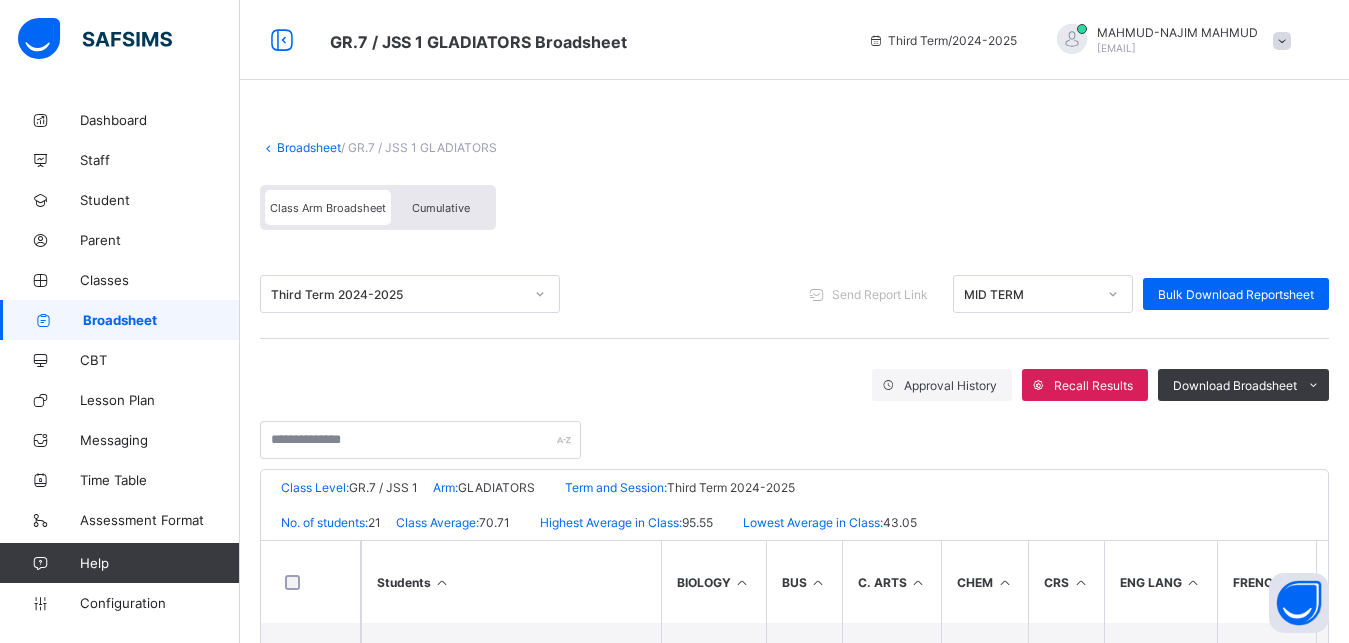 click on "Broadsheet" at bounding box center (309, 147) 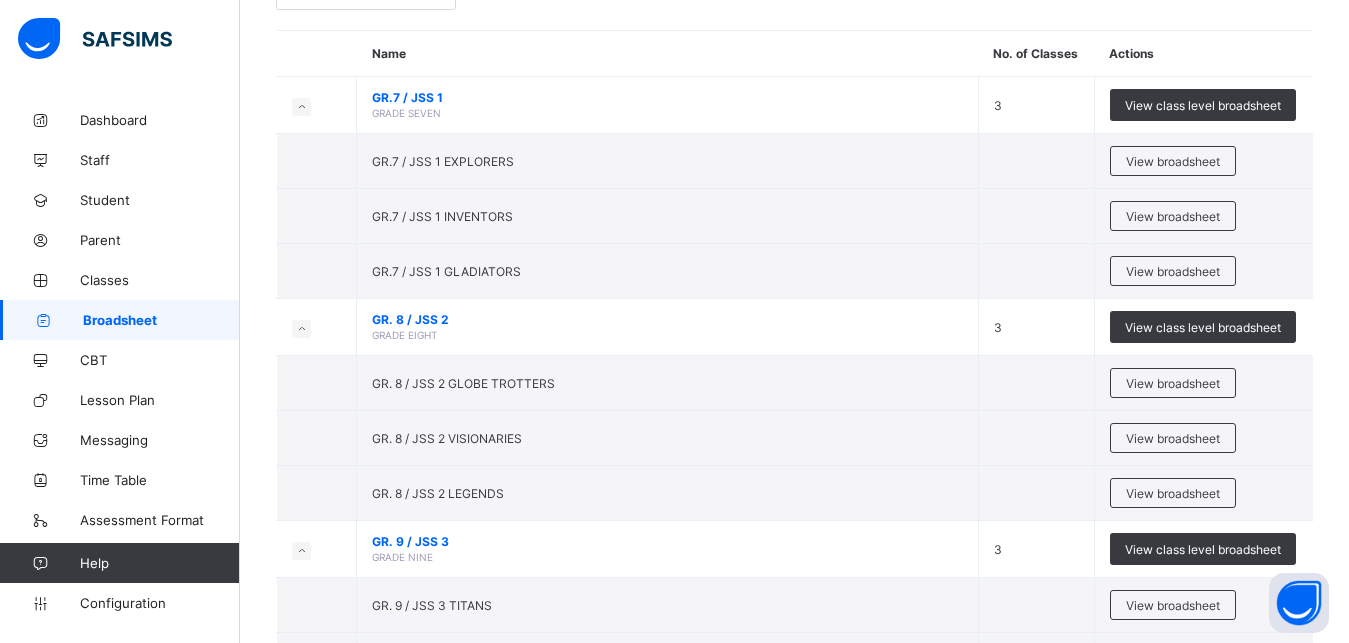 scroll, scrollTop: 197, scrollLeft: 0, axis: vertical 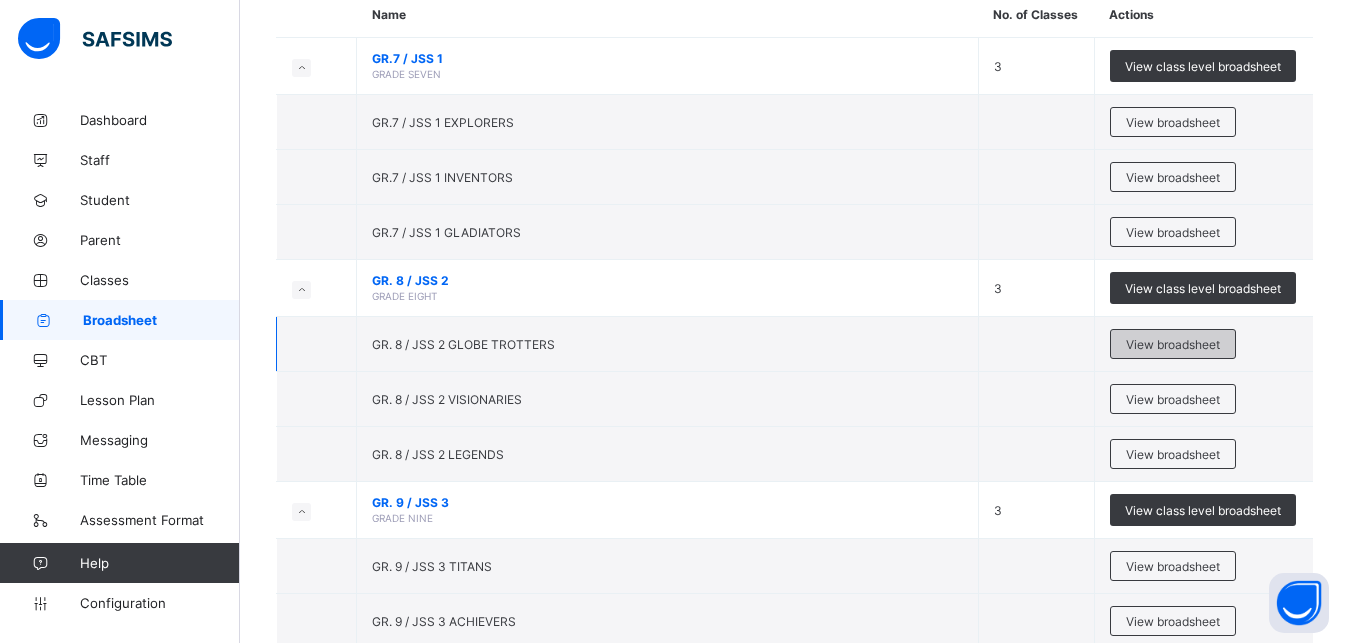 click on "View broadsheet" at bounding box center (1173, 344) 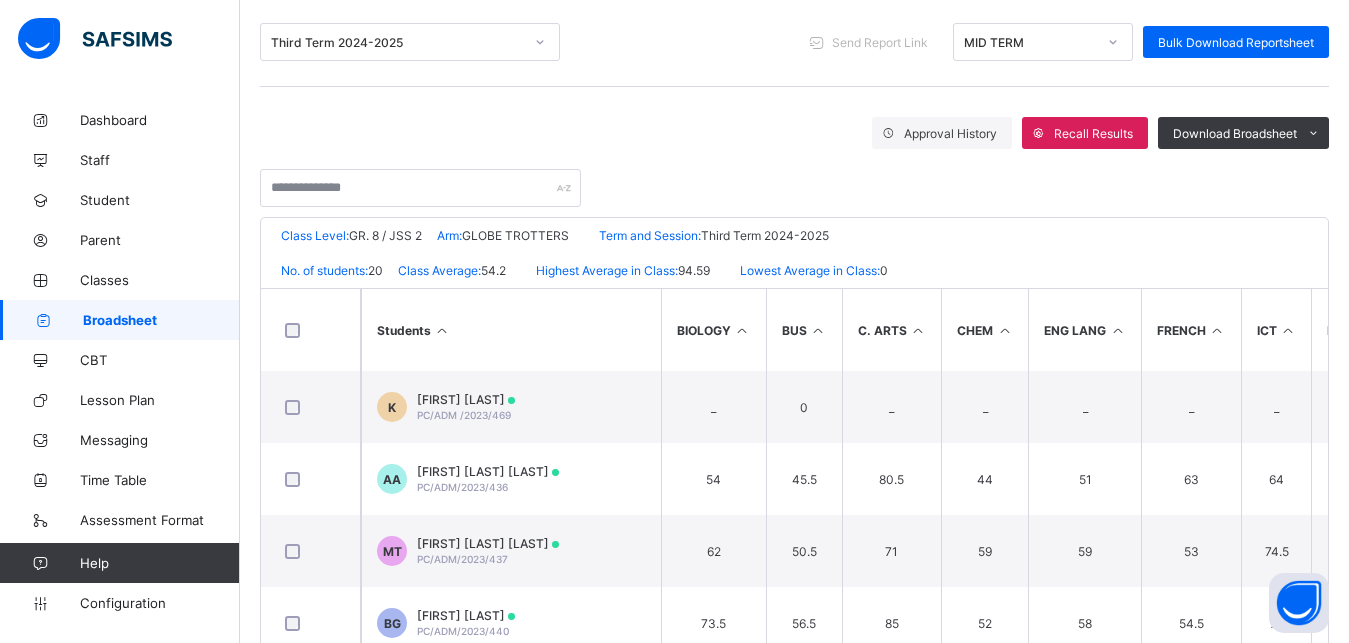 scroll, scrollTop: 283, scrollLeft: 0, axis: vertical 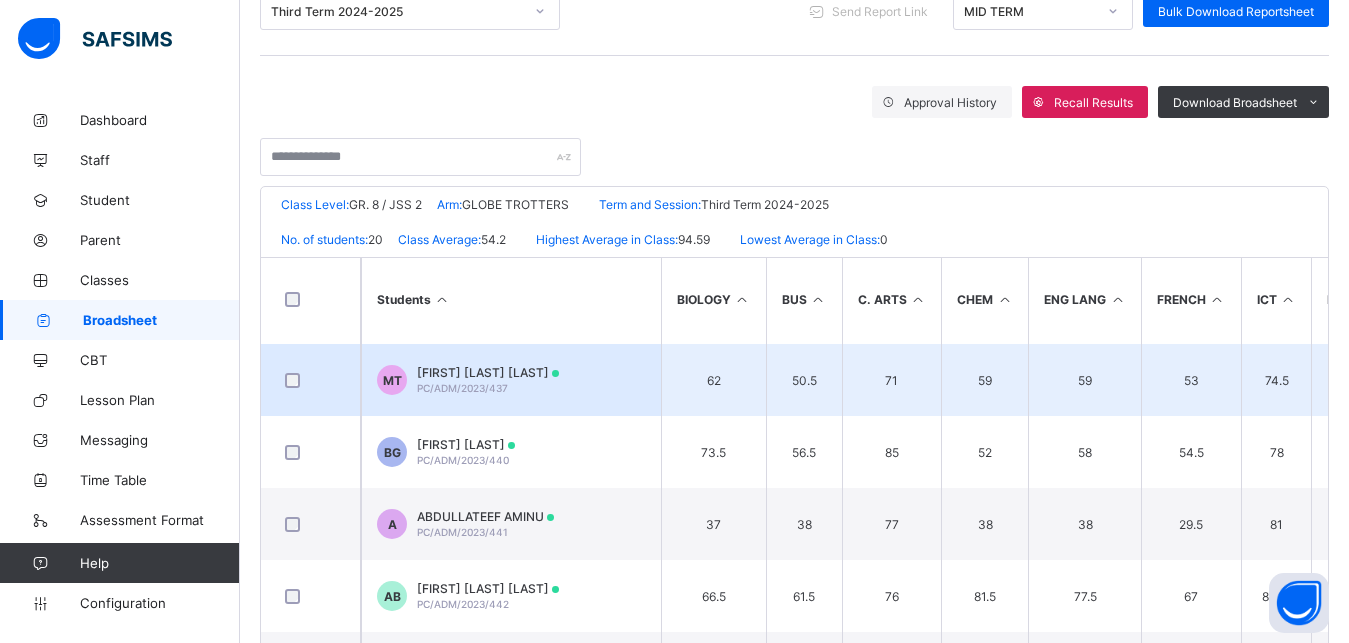 click on "[FIRST] [LAST] [LAST]   PC/ADM/2023/437" at bounding box center (488, 380) 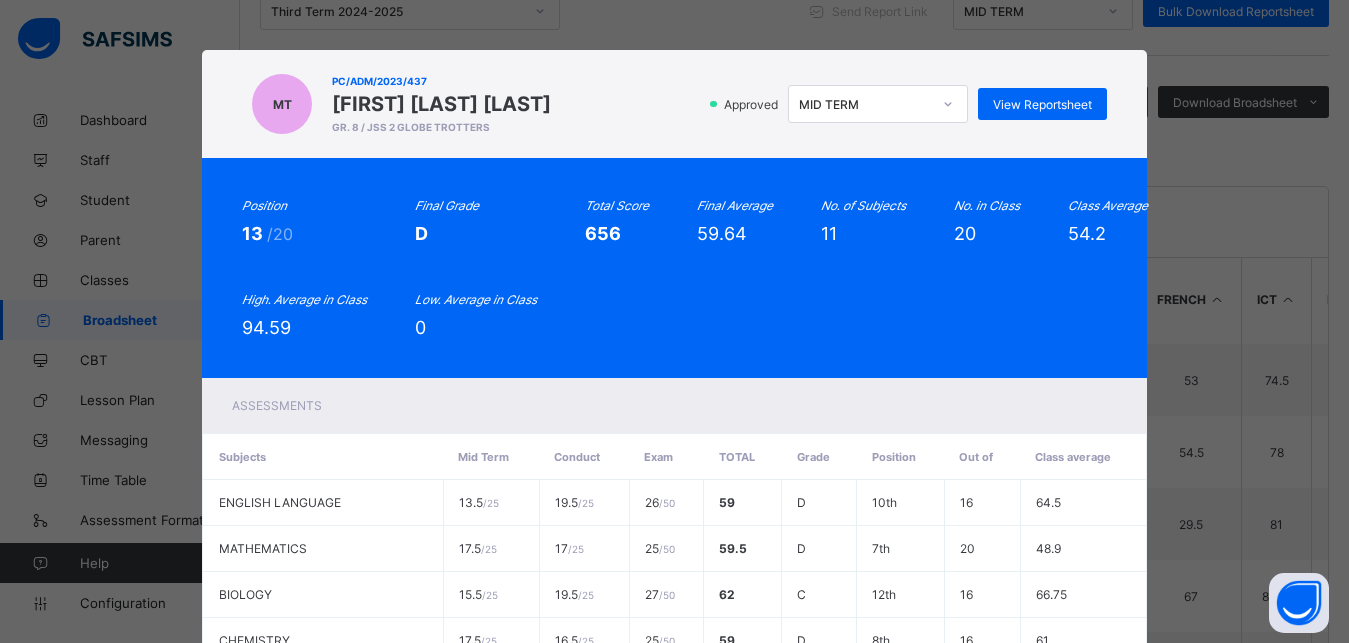 click 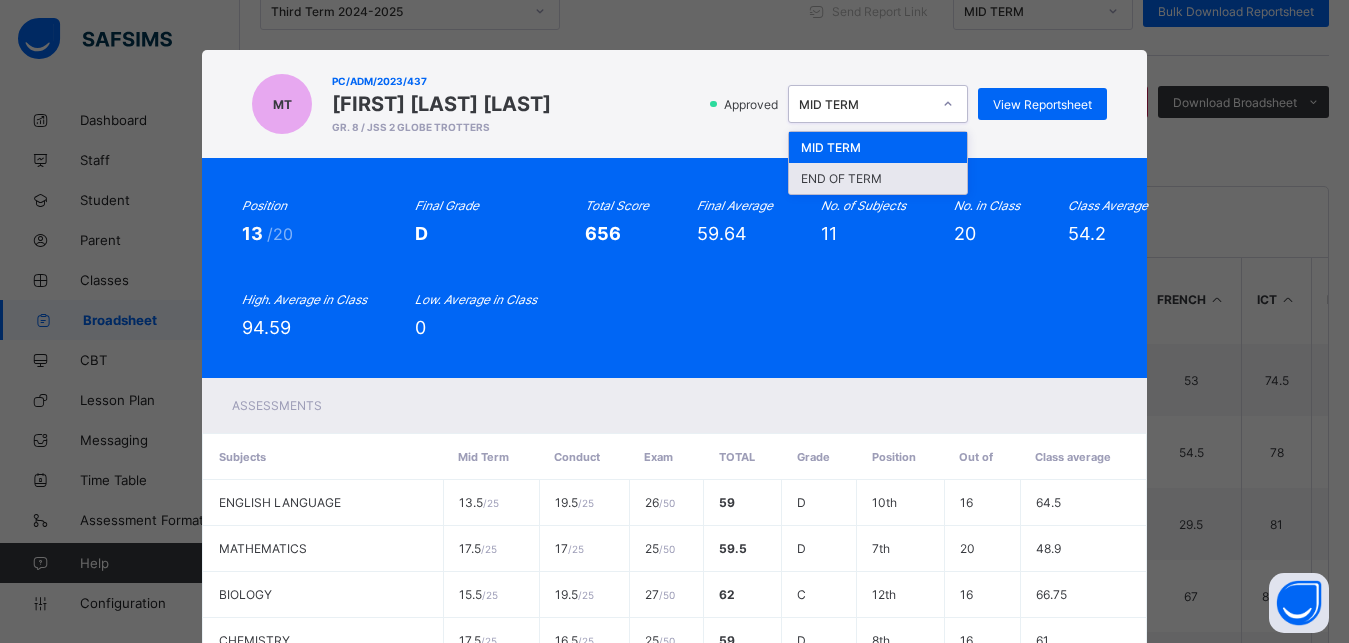 click on "END OF TERM" at bounding box center [878, 178] 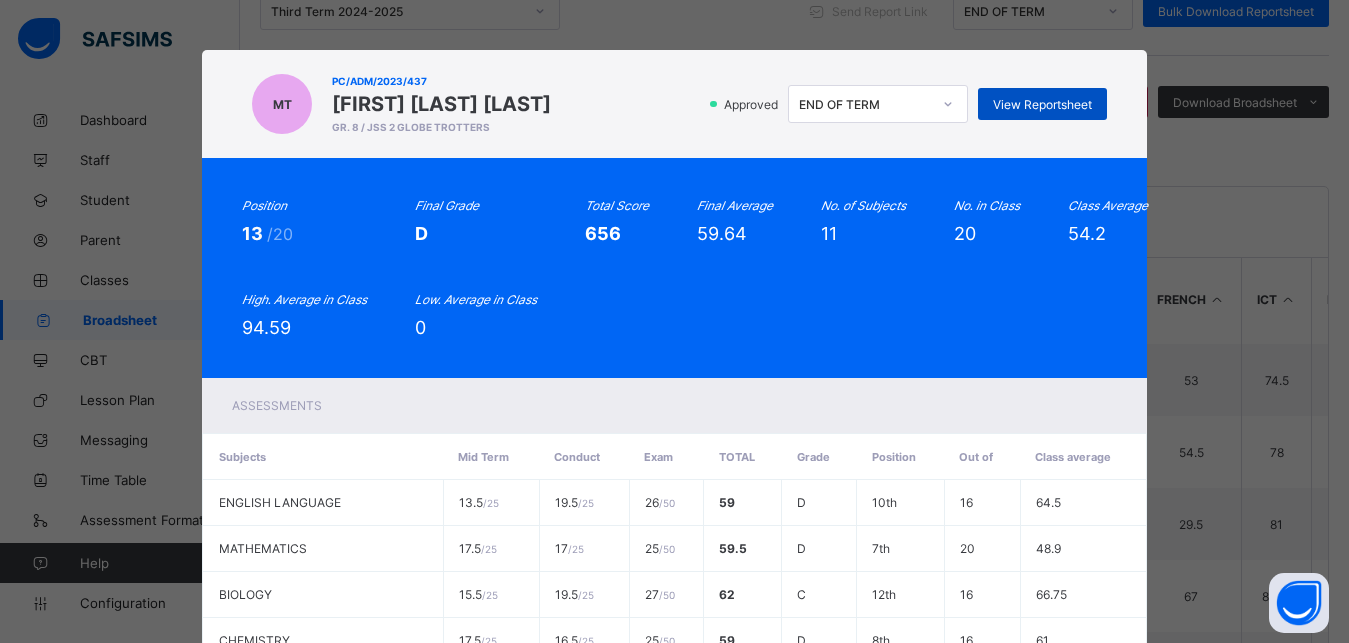 click on "View Reportsheet" at bounding box center (1042, 104) 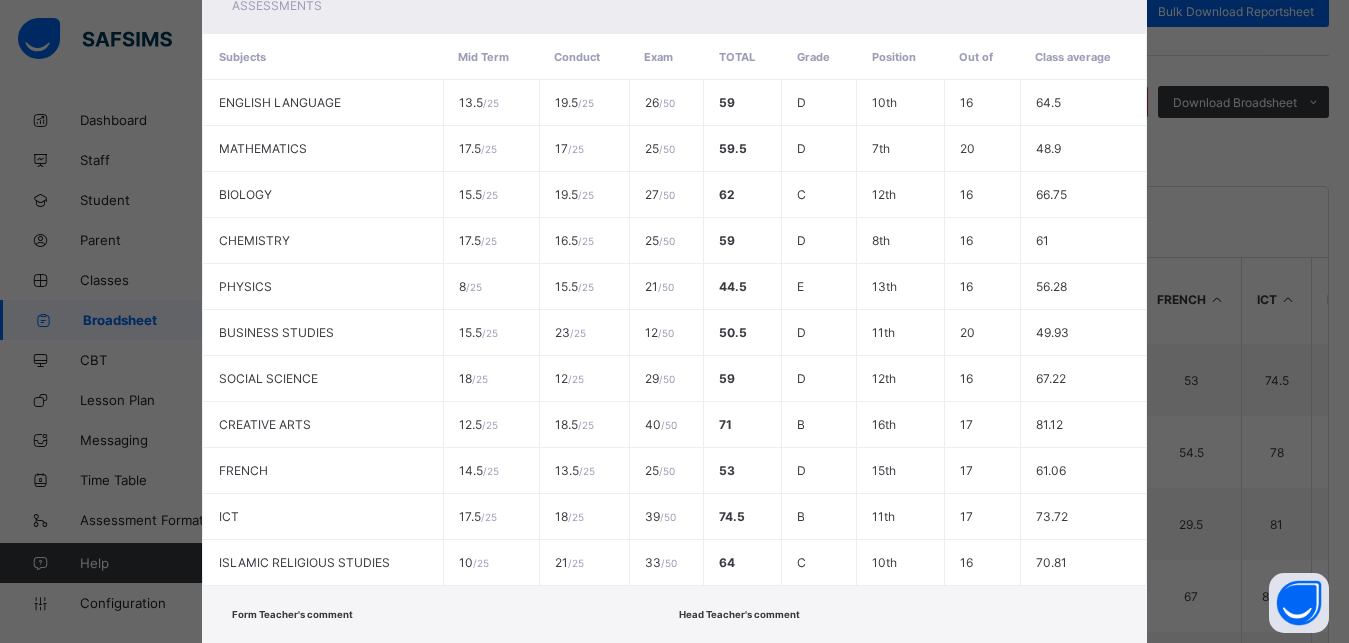 scroll, scrollTop: 525, scrollLeft: 0, axis: vertical 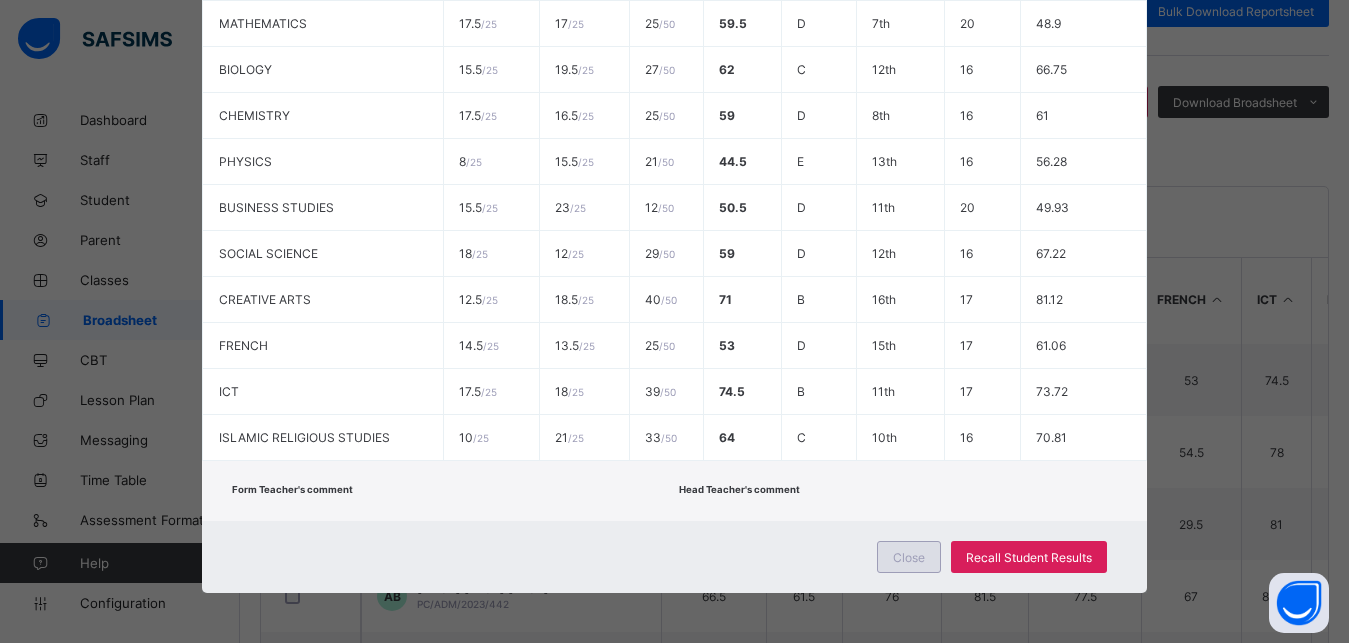 click on "Close" at bounding box center (909, 557) 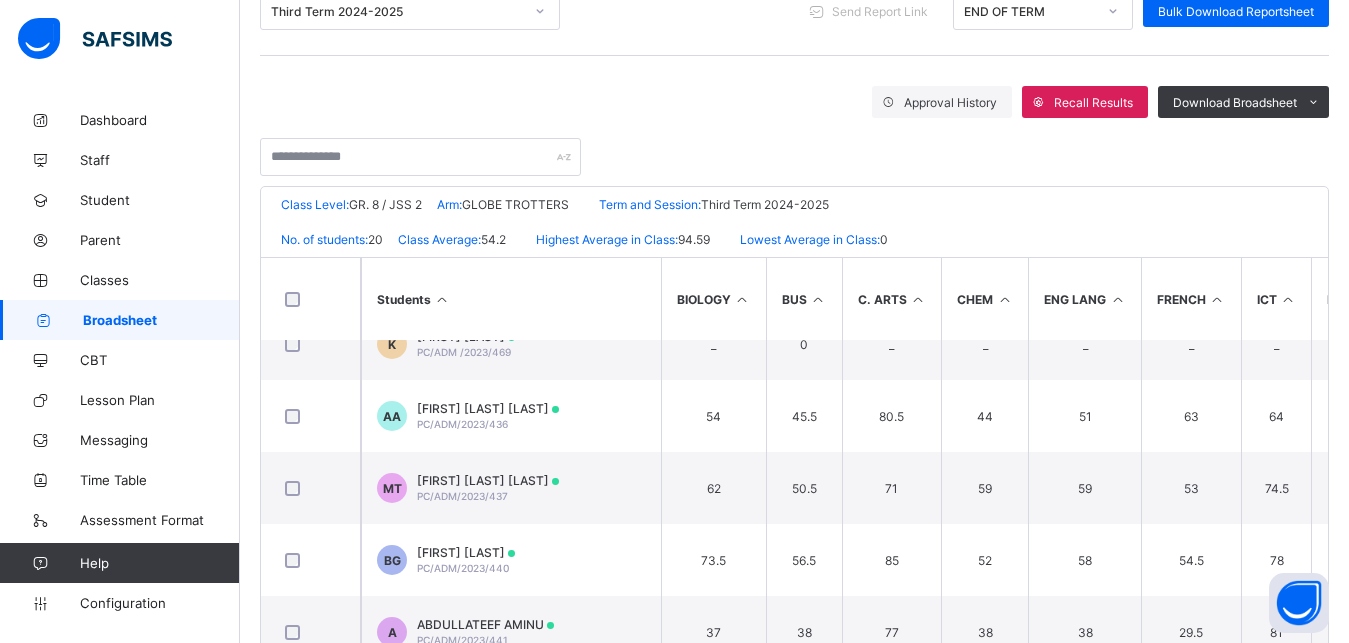 scroll, scrollTop: 0, scrollLeft: 0, axis: both 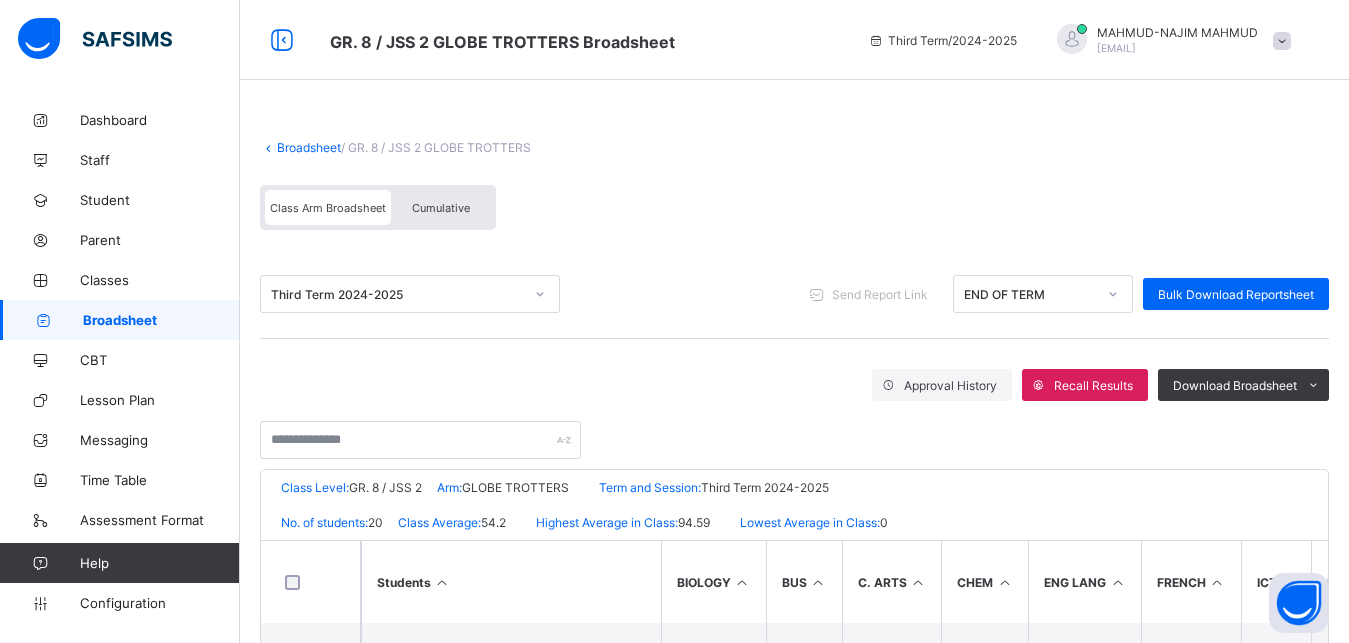 click on "Broadsheet" at bounding box center [309, 147] 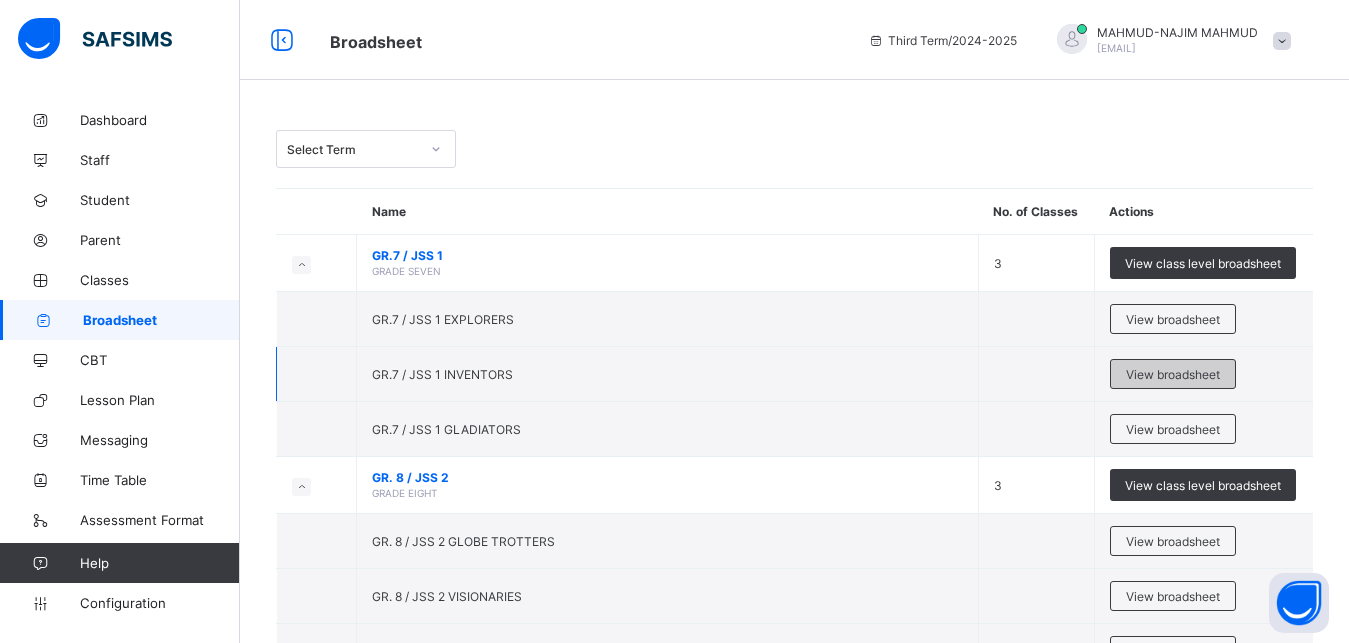 click on "View broadsheet" at bounding box center [1173, 374] 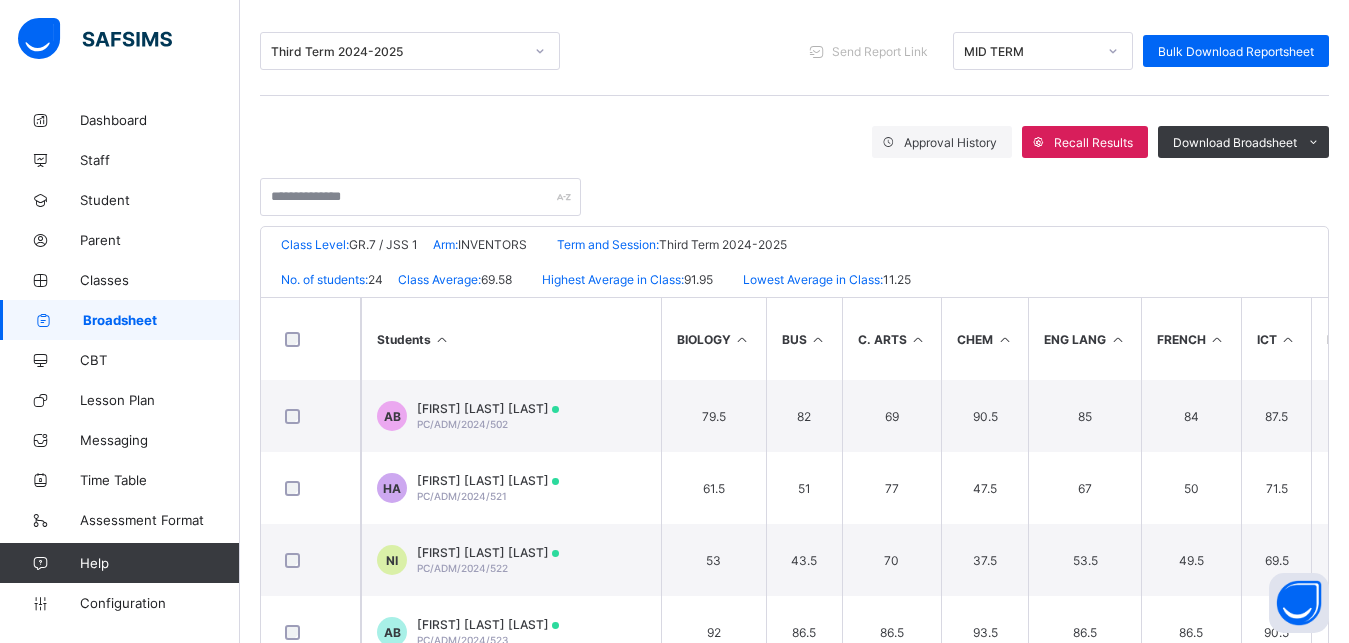 scroll, scrollTop: 247, scrollLeft: 0, axis: vertical 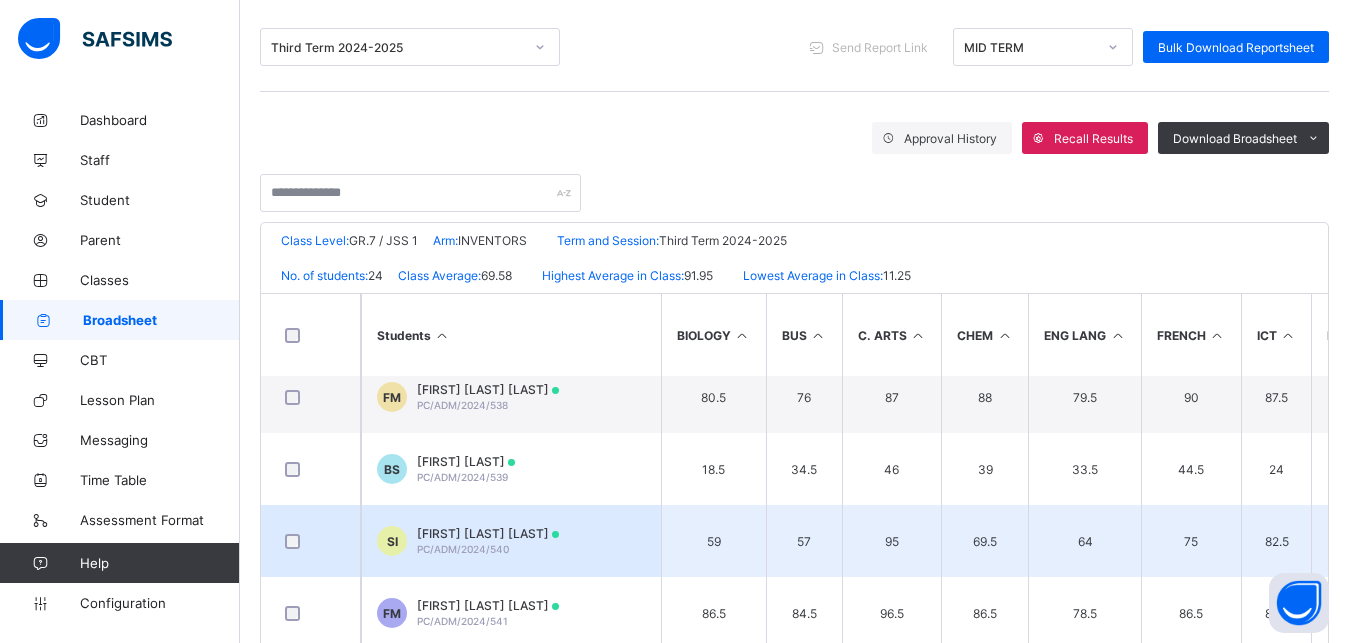 click on "[FIRST] [LAST] [LAST]   PC/ADM/2024/540" at bounding box center (511, 541) 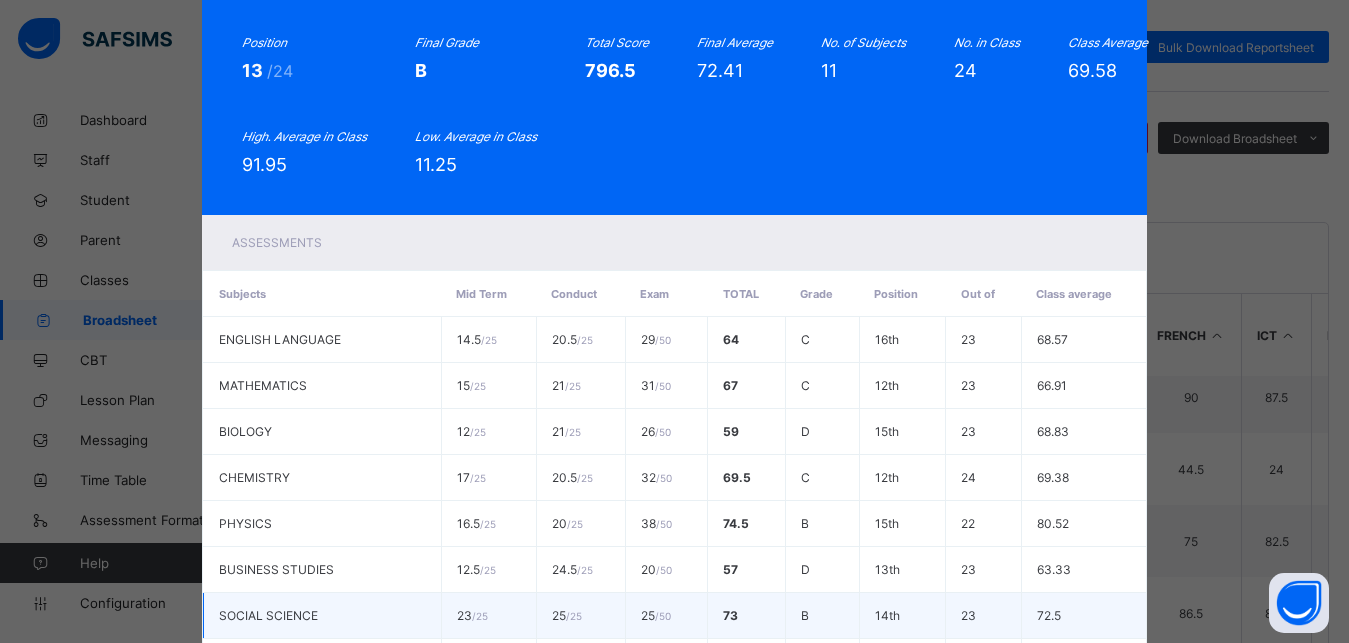 scroll, scrollTop: 0, scrollLeft: 0, axis: both 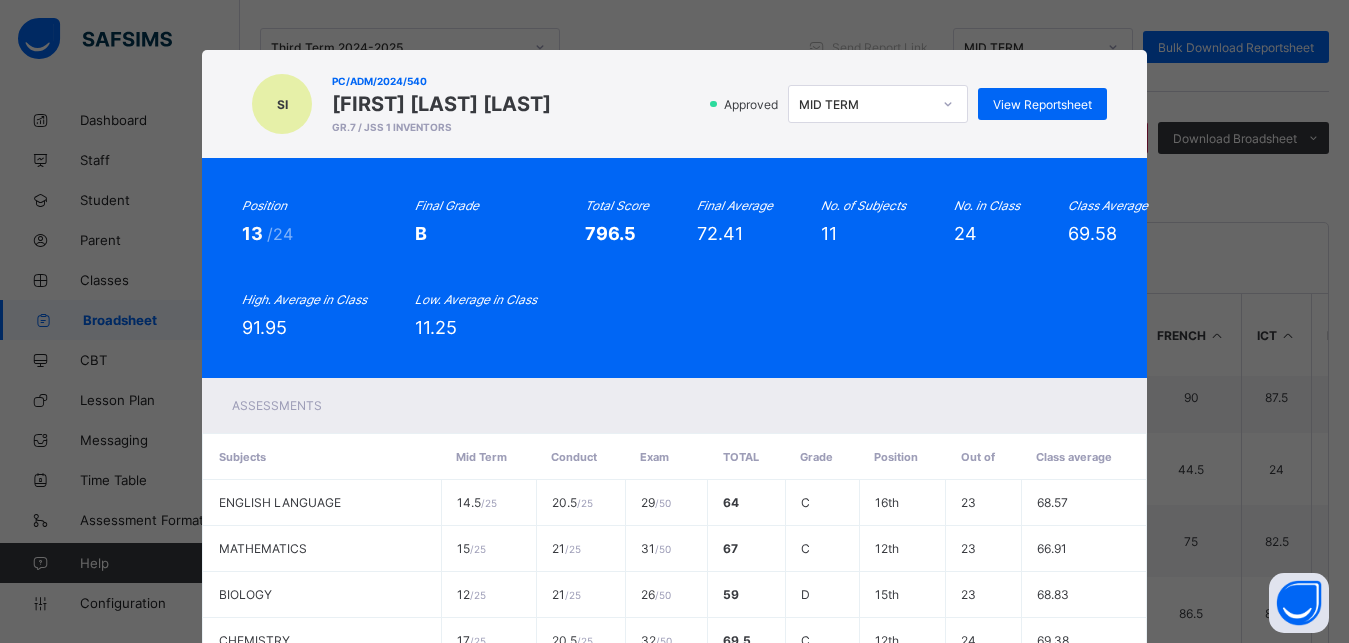 click at bounding box center (948, 104) 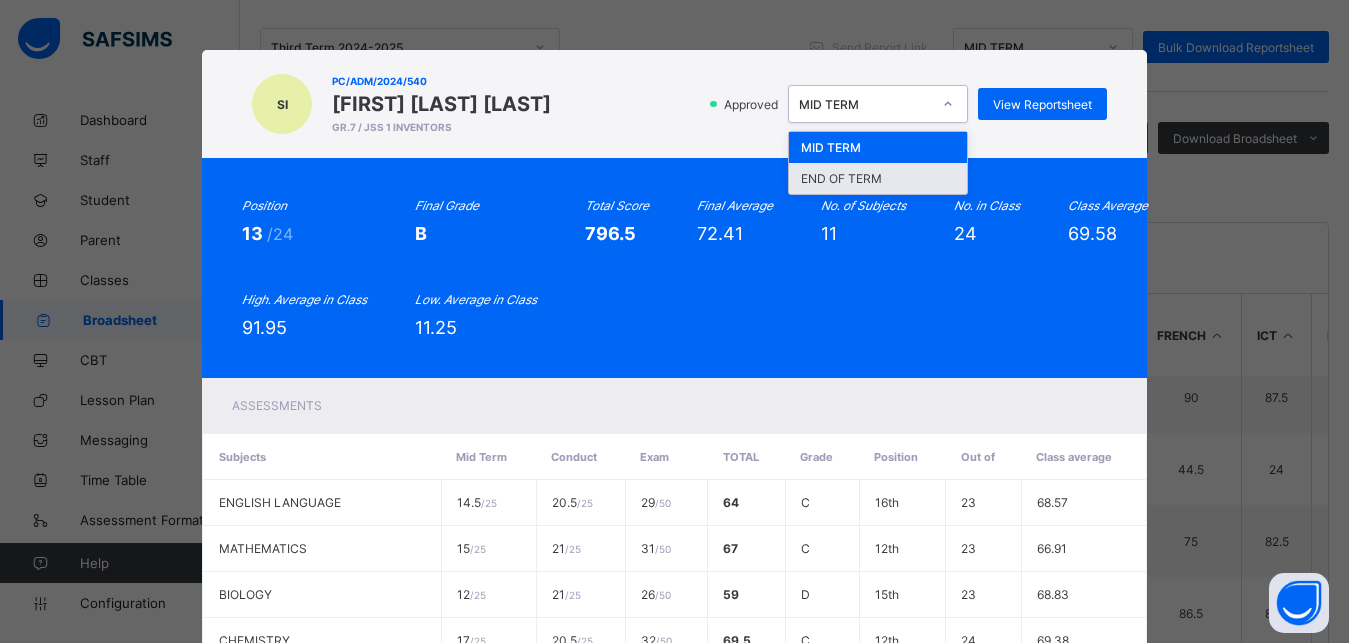 click on "END OF TERM" at bounding box center (878, 178) 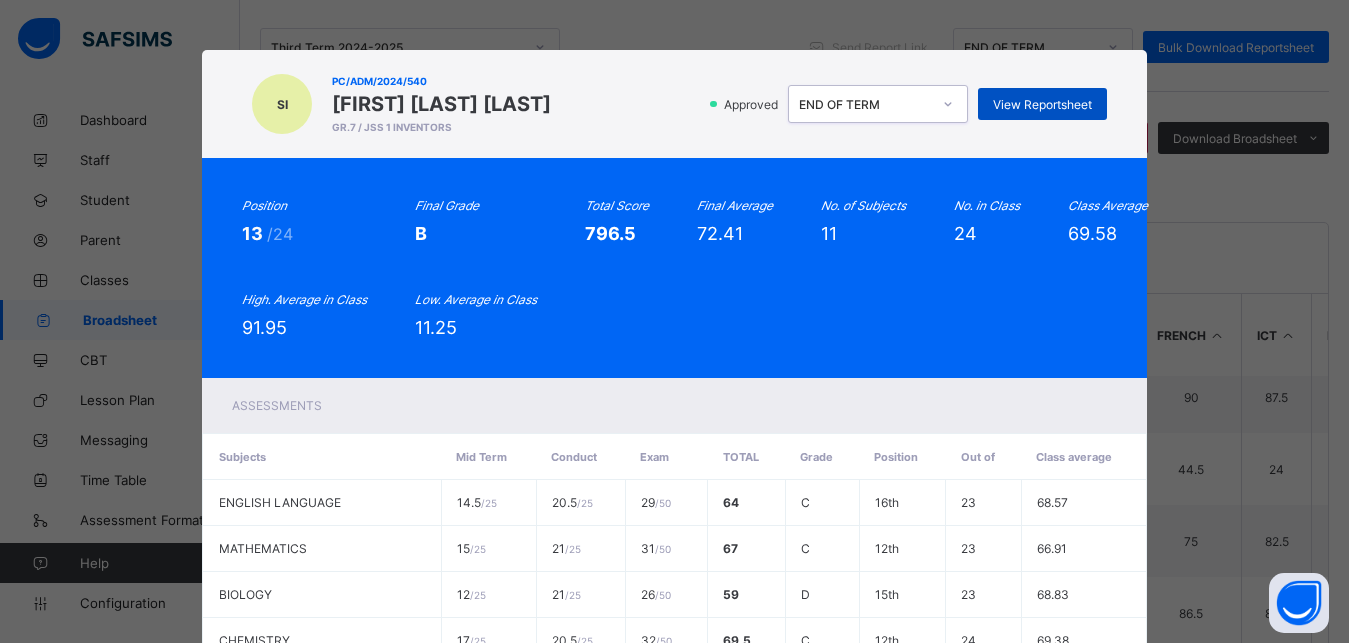 click on "View Reportsheet" at bounding box center [1042, 104] 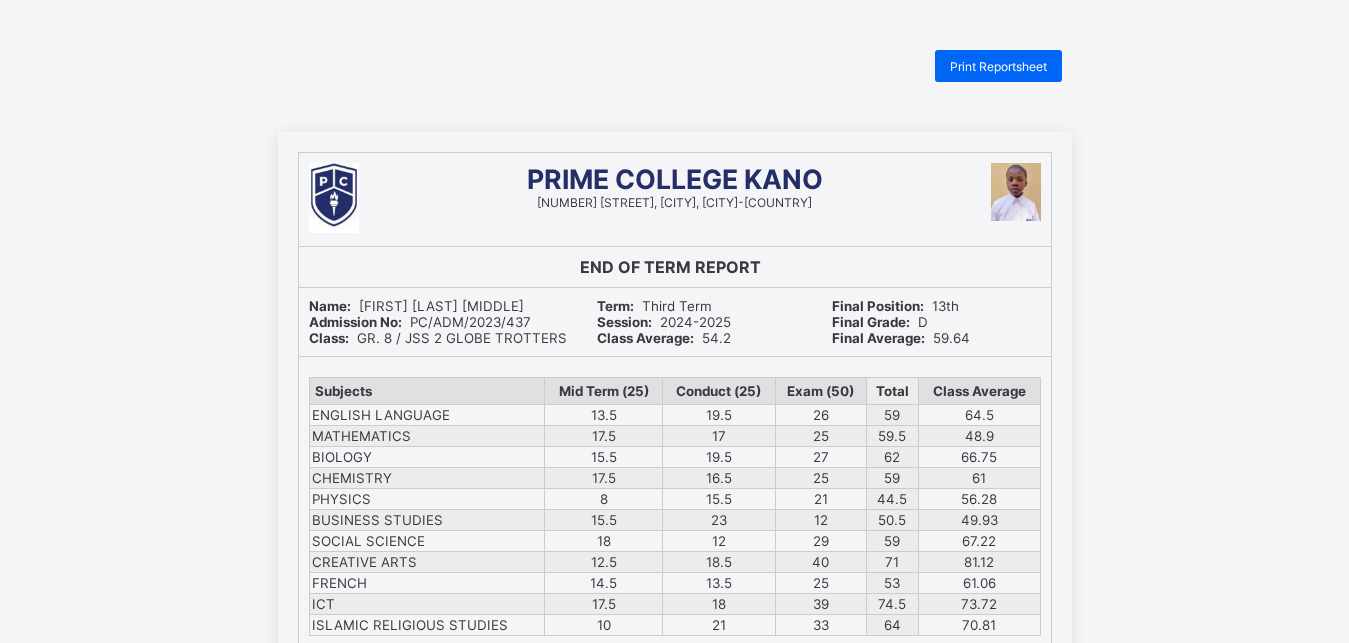 scroll, scrollTop: 0, scrollLeft: 0, axis: both 